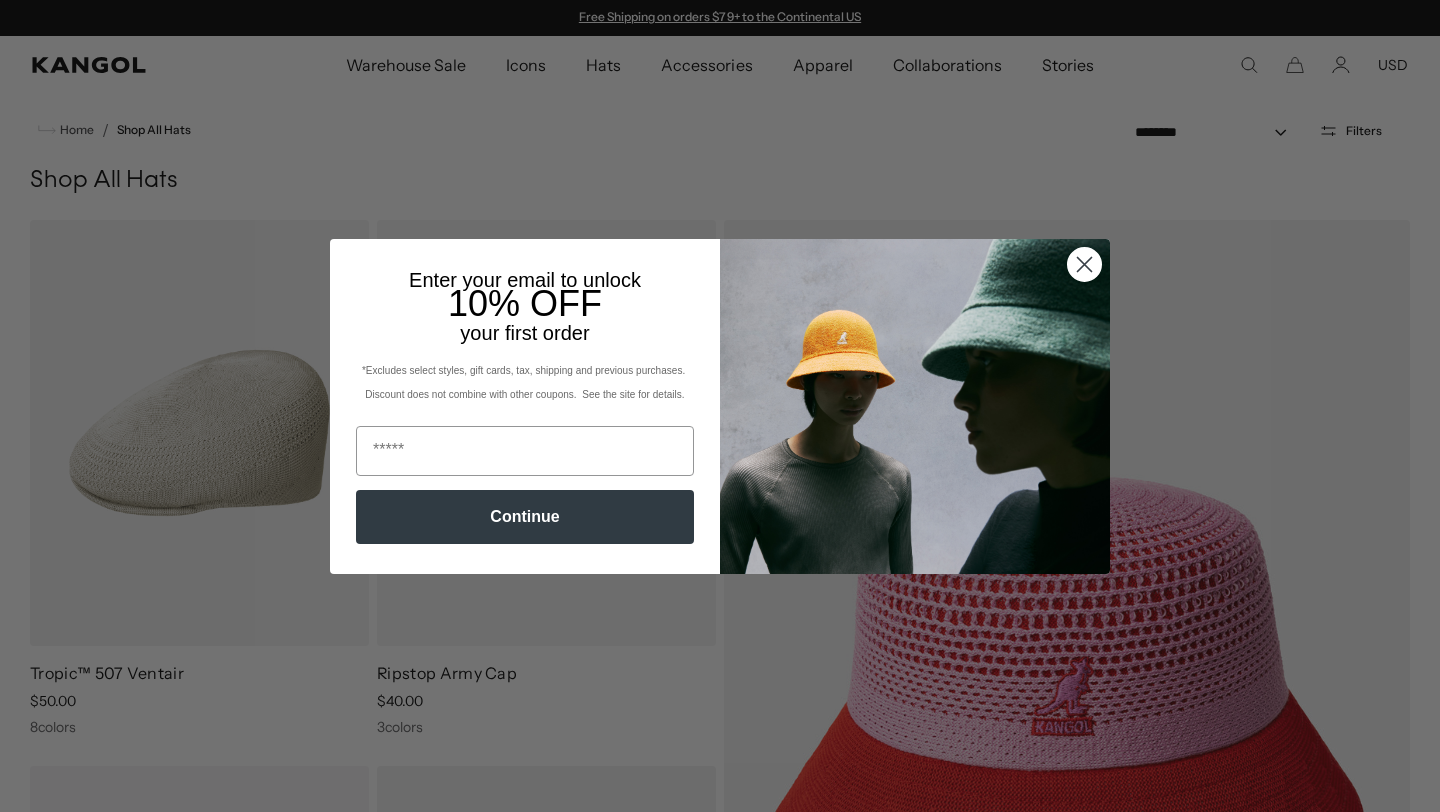 scroll, scrollTop: 0, scrollLeft: 0, axis: both 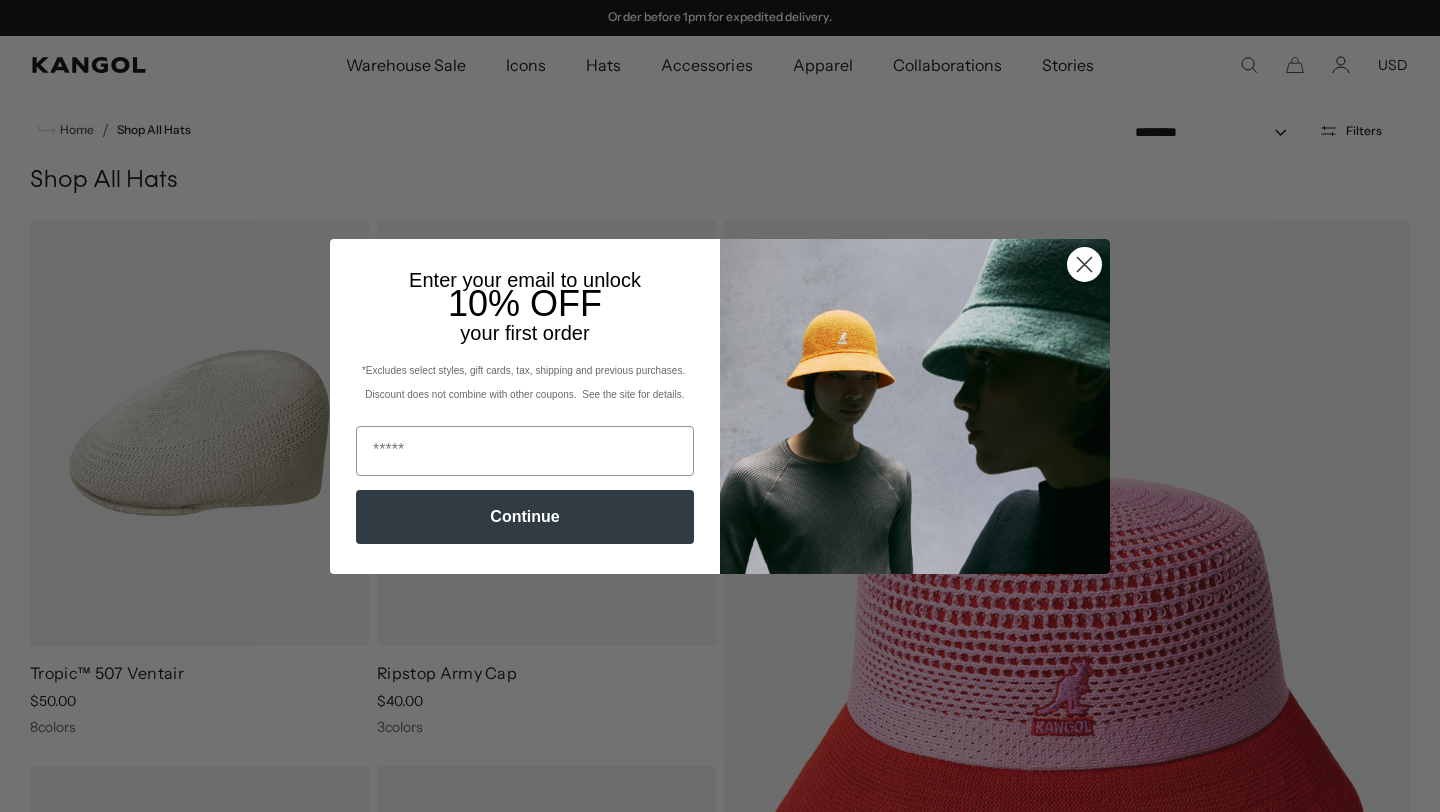 click 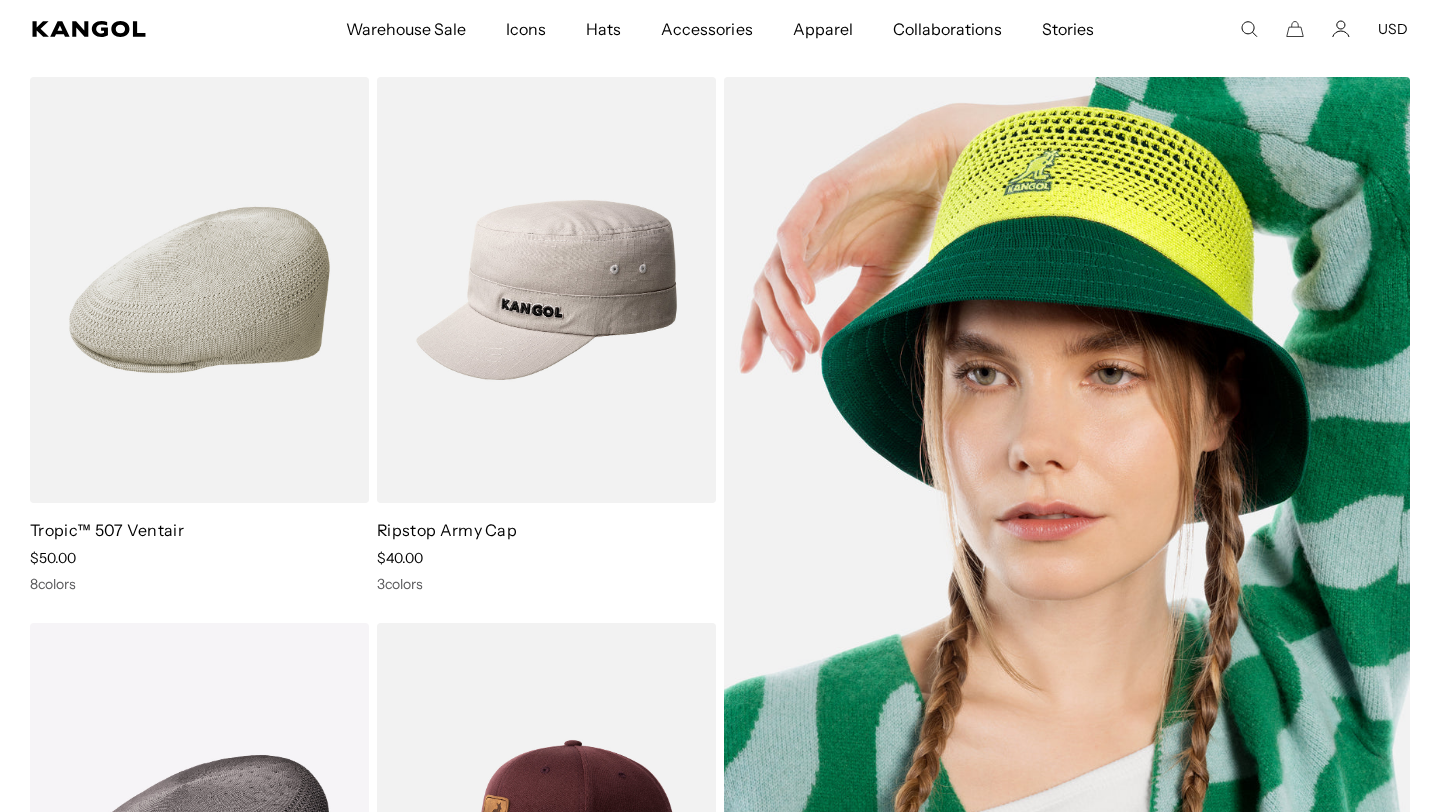 scroll, scrollTop: 318, scrollLeft: 0, axis: vertical 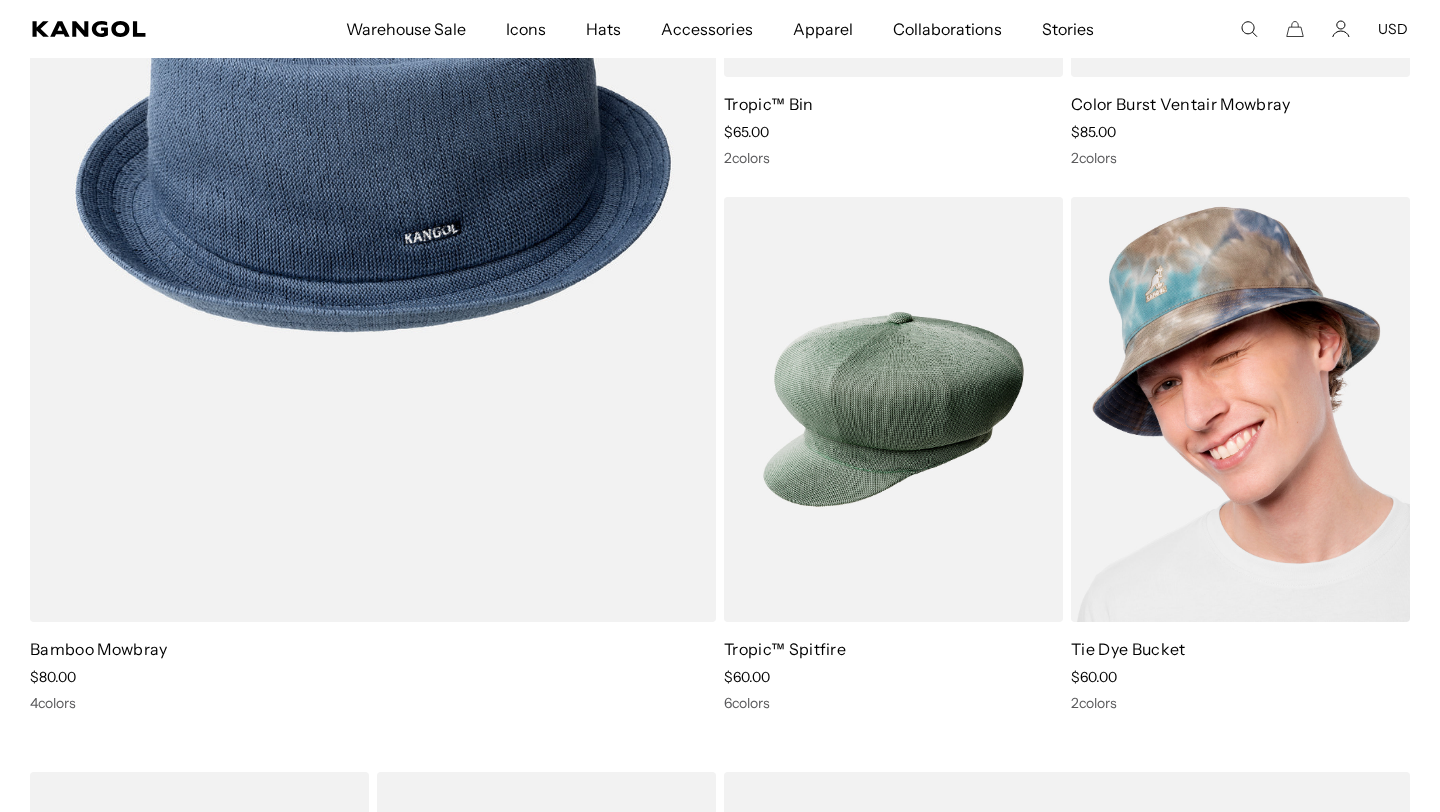 click at bounding box center [1240, 410] 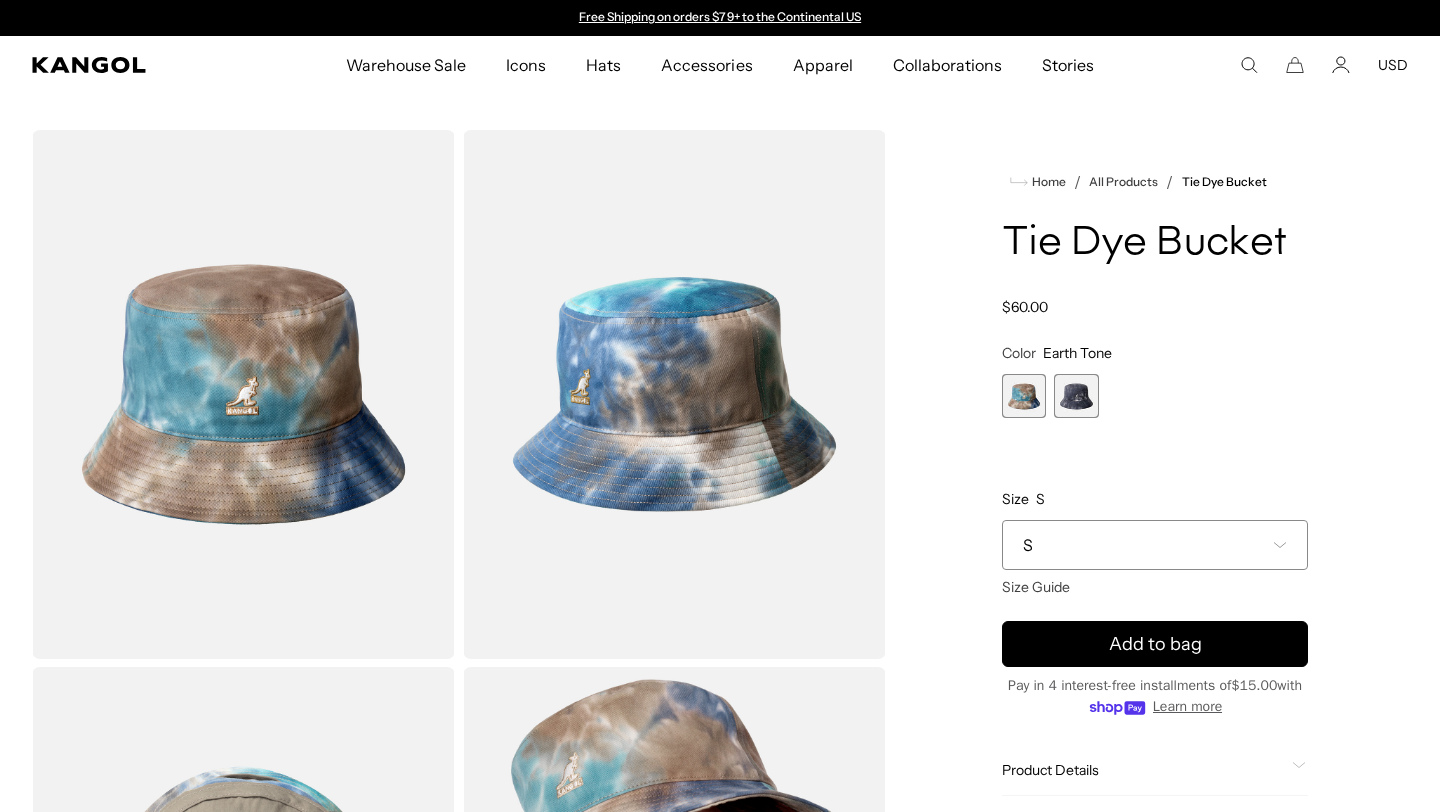 scroll, scrollTop: 0, scrollLeft: 0, axis: both 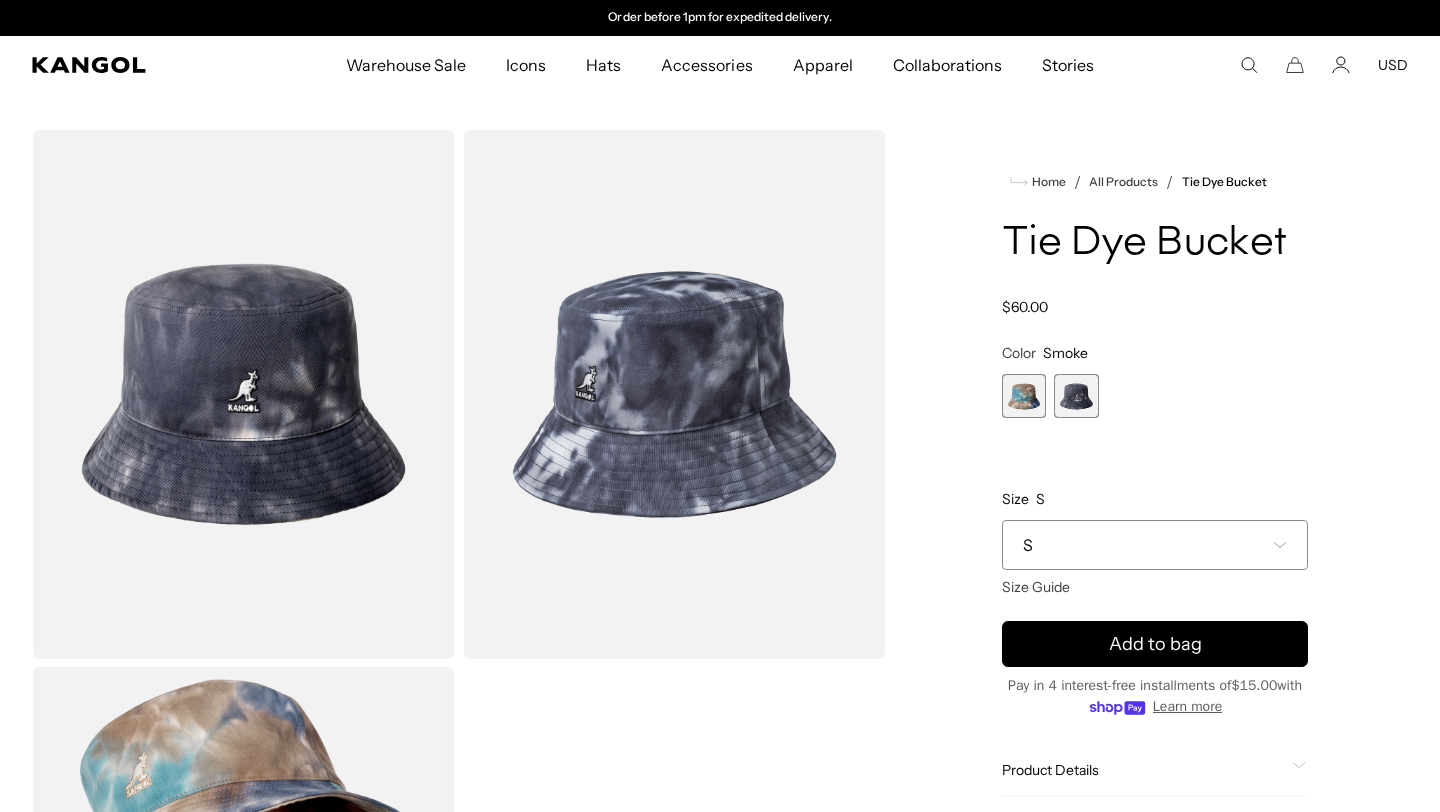 click at bounding box center [1024, 396] 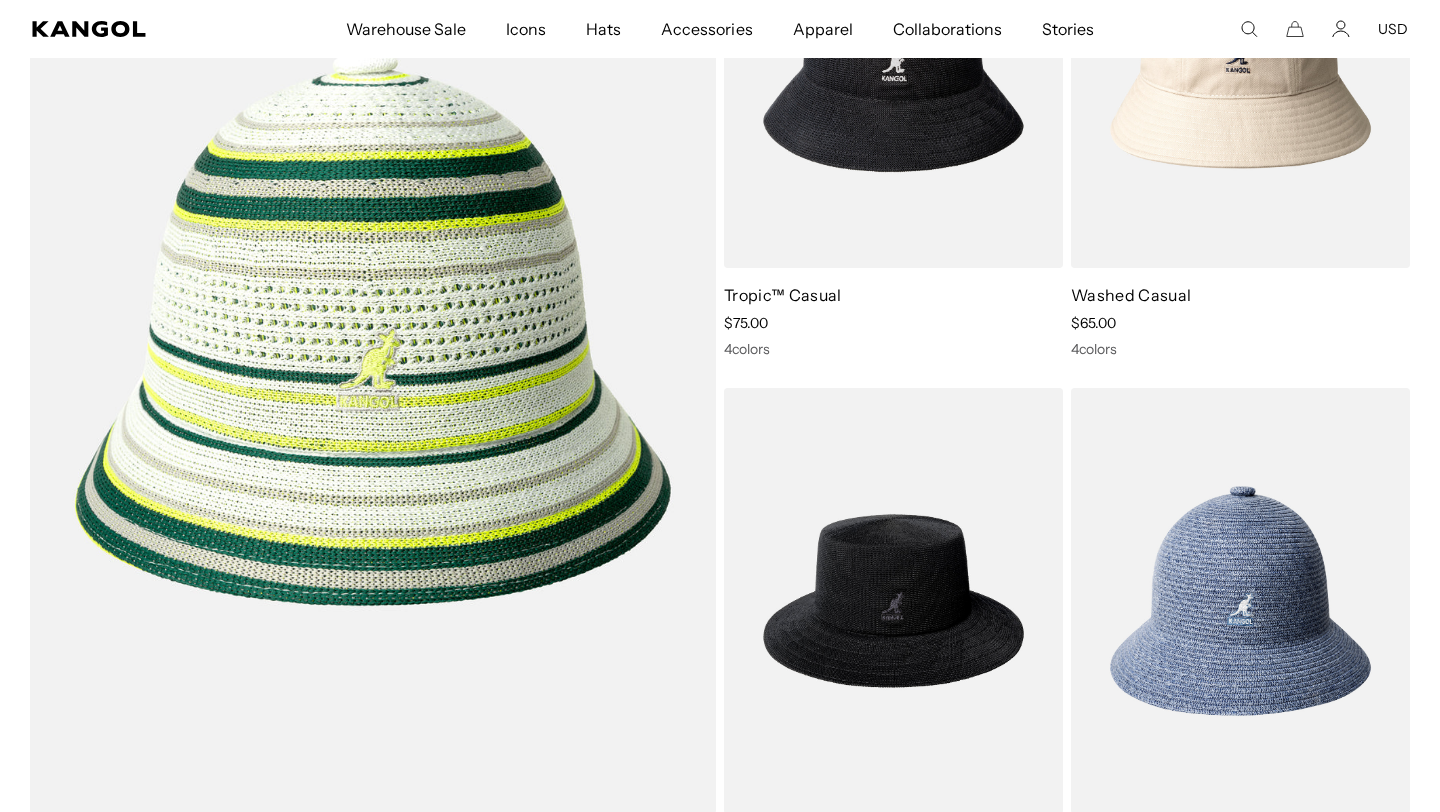 scroll, scrollTop: 3930, scrollLeft: 0, axis: vertical 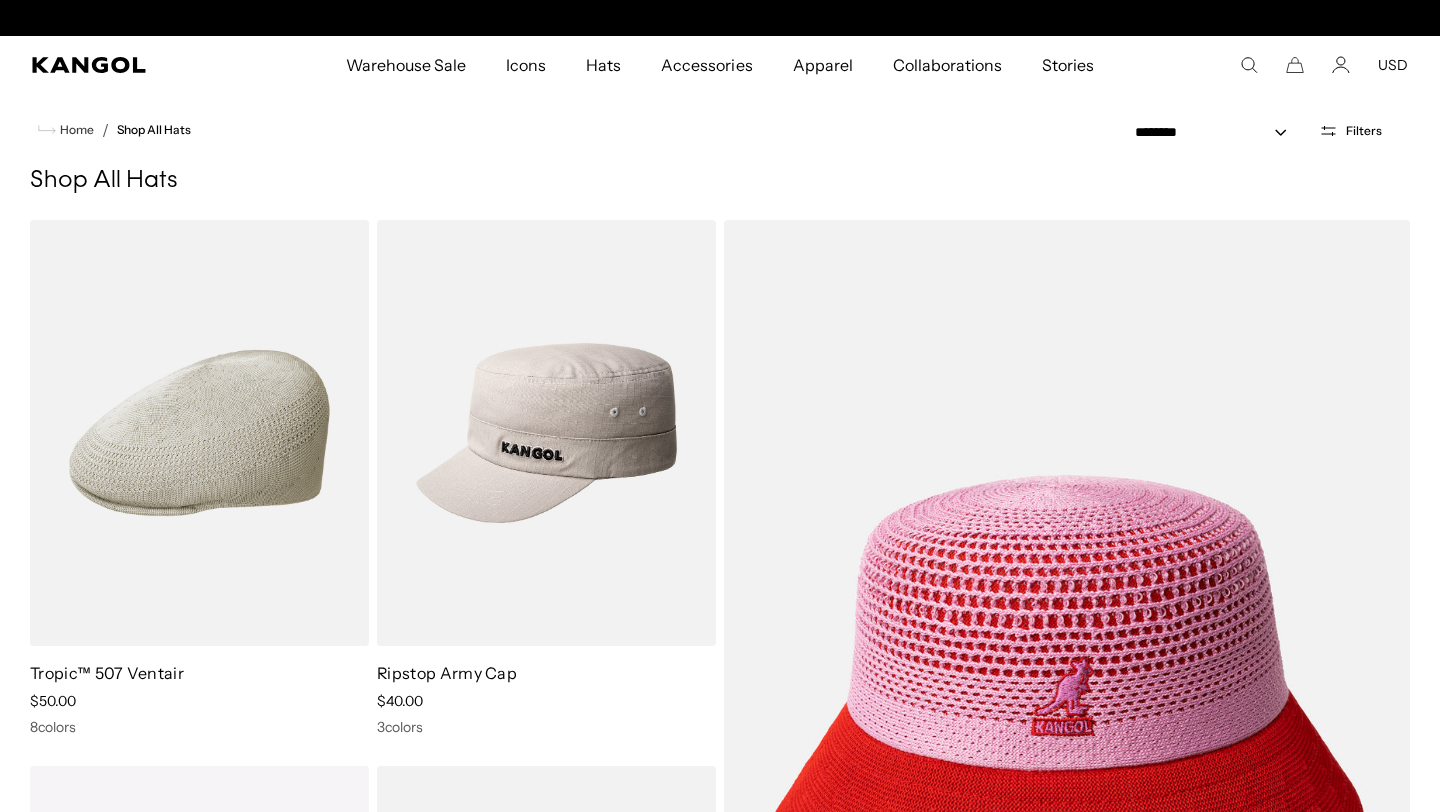 click 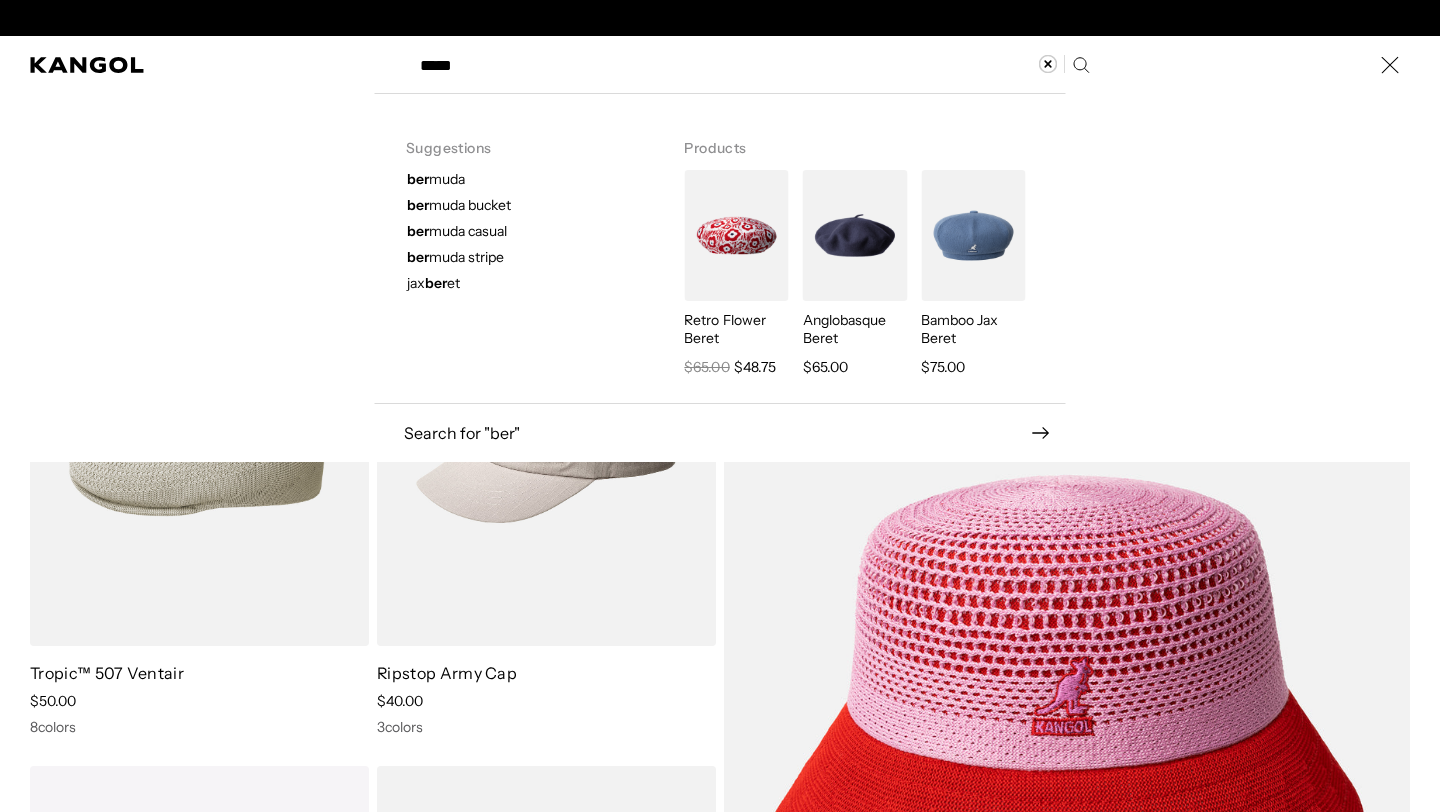 scroll, scrollTop: 0, scrollLeft: 412, axis: horizontal 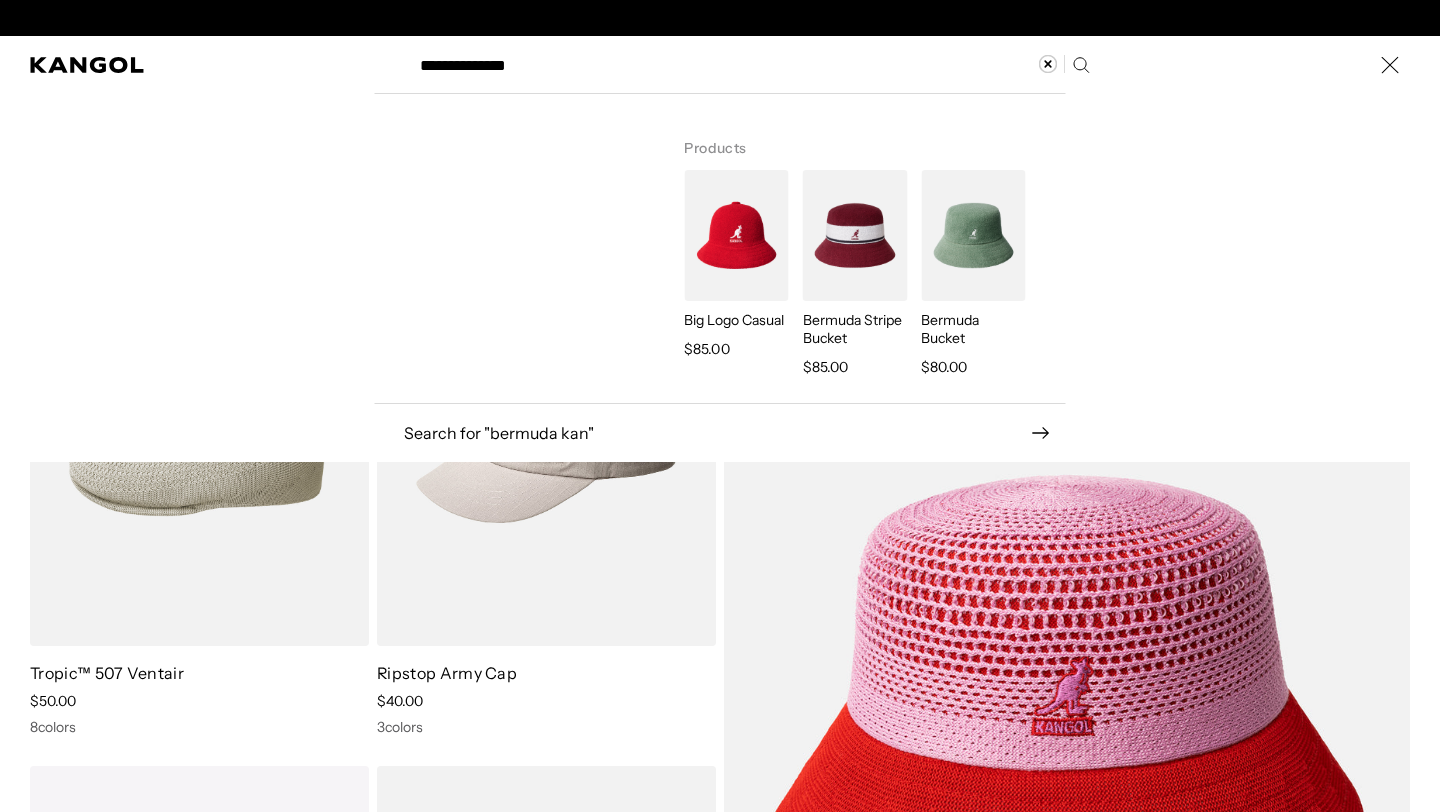 type on "**********" 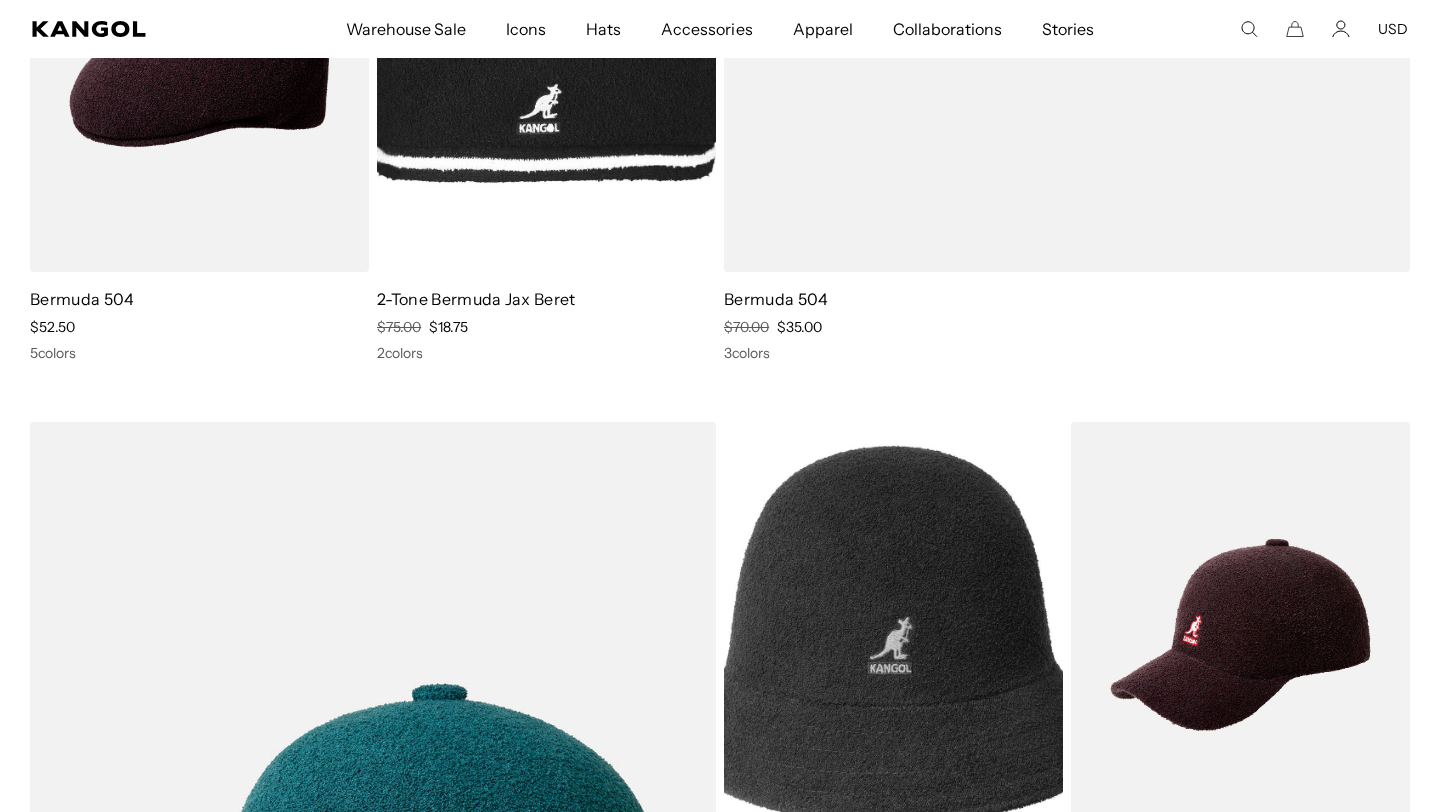 scroll, scrollTop: 1125, scrollLeft: 0, axis: vertical 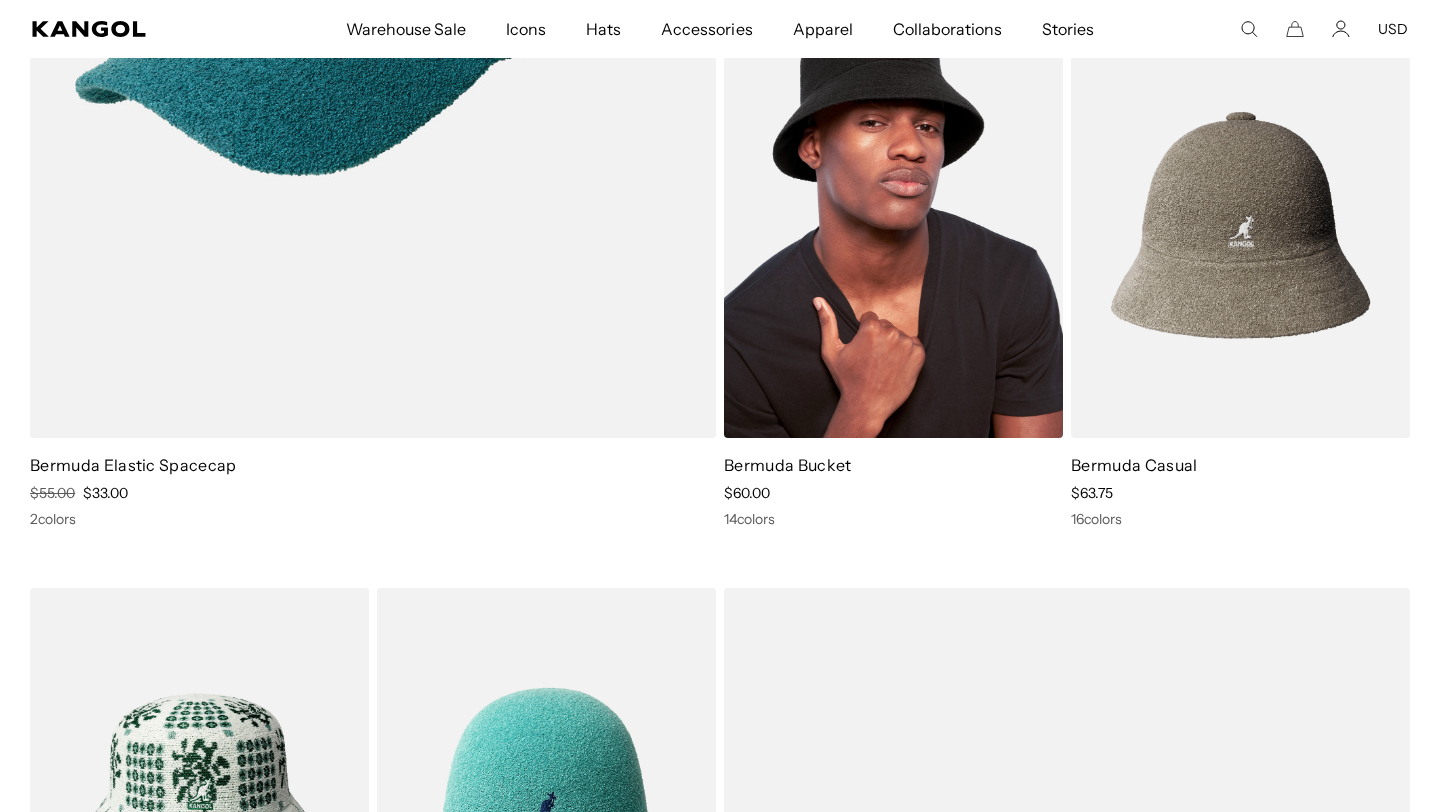 click at bounding box center (893, 226) 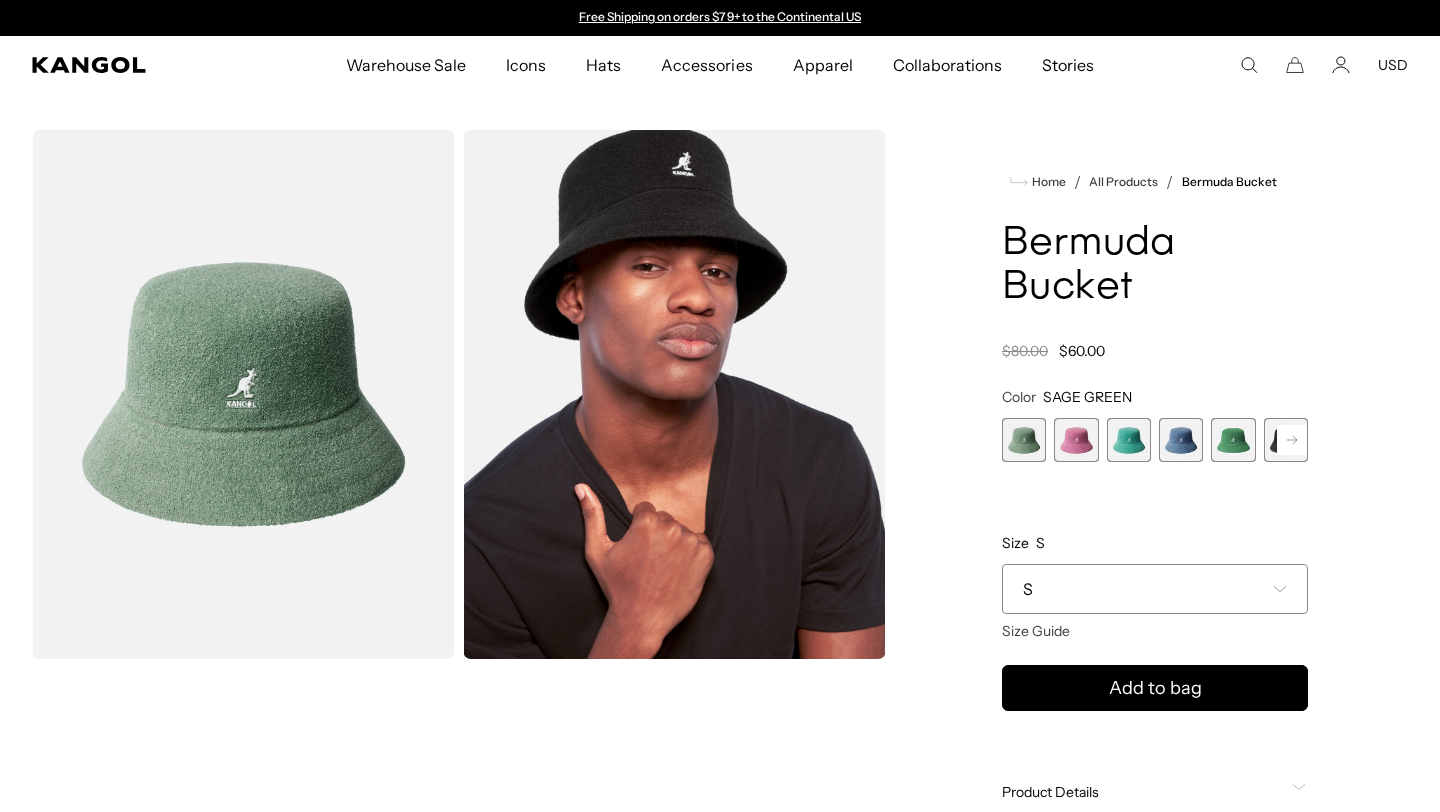 scroll, scrollTop: 0, scrollLeft: 0, axis: both 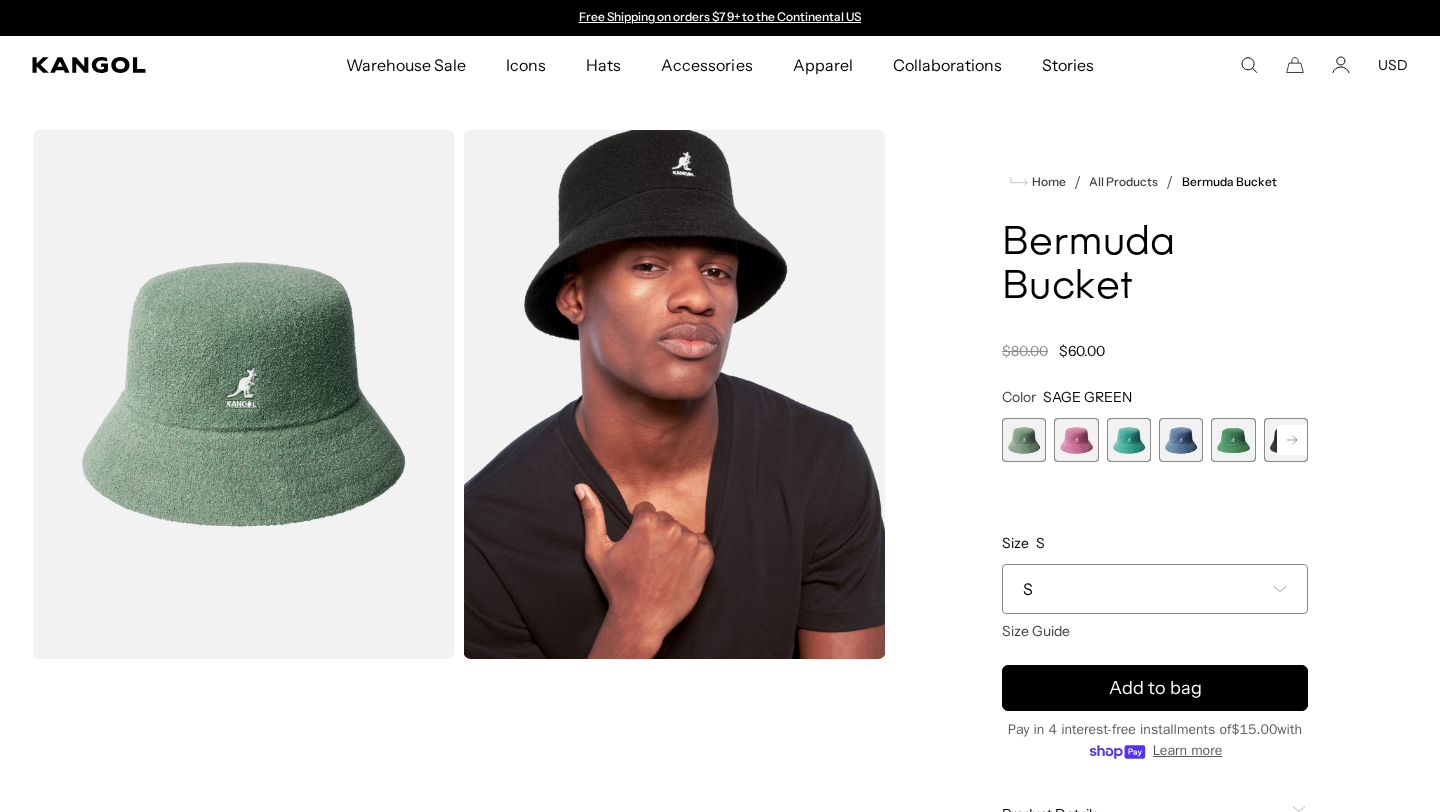 click at bounding box center (1076, 440) 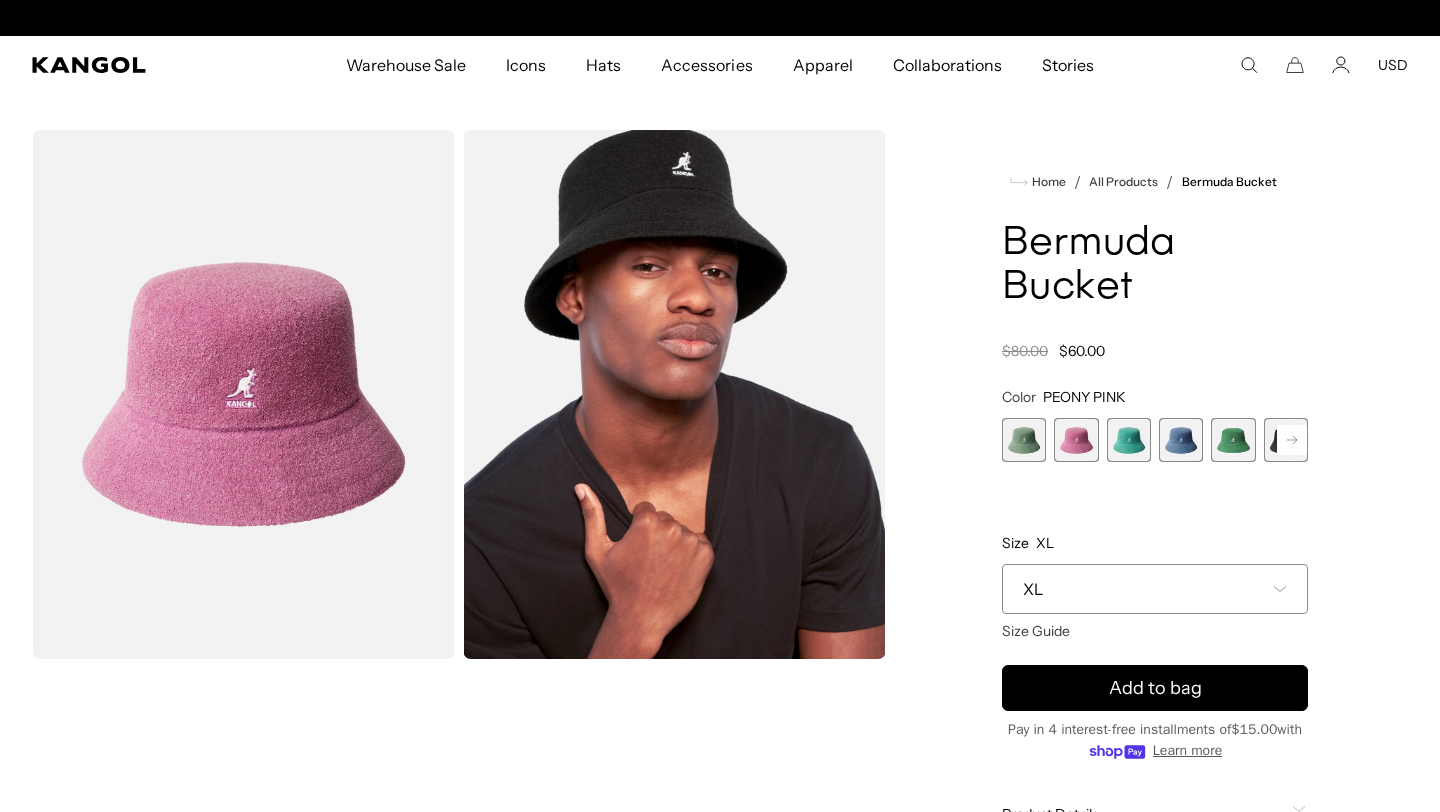 scroll, scrollTop: 0, scrollLeft: 412, axis: horizontal 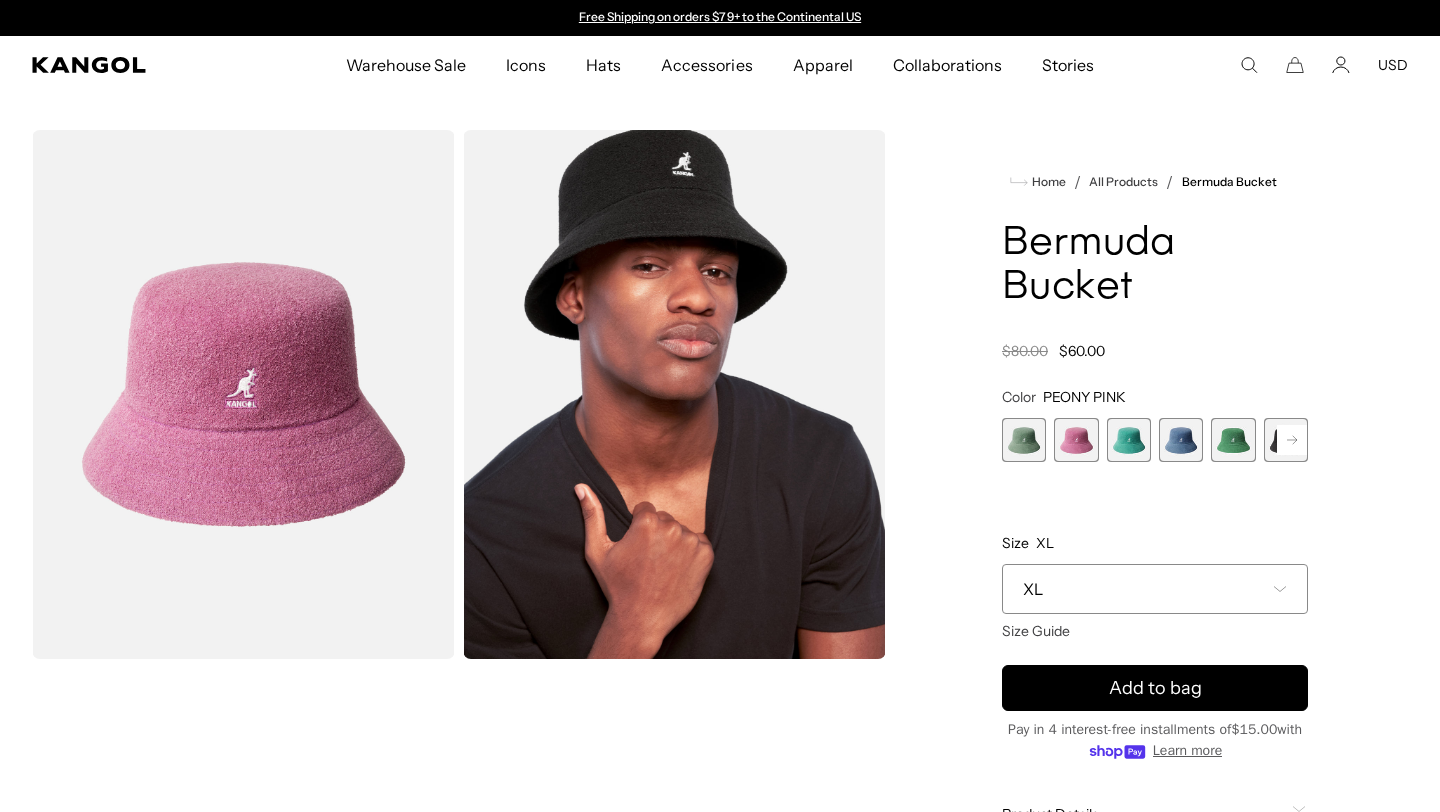 click 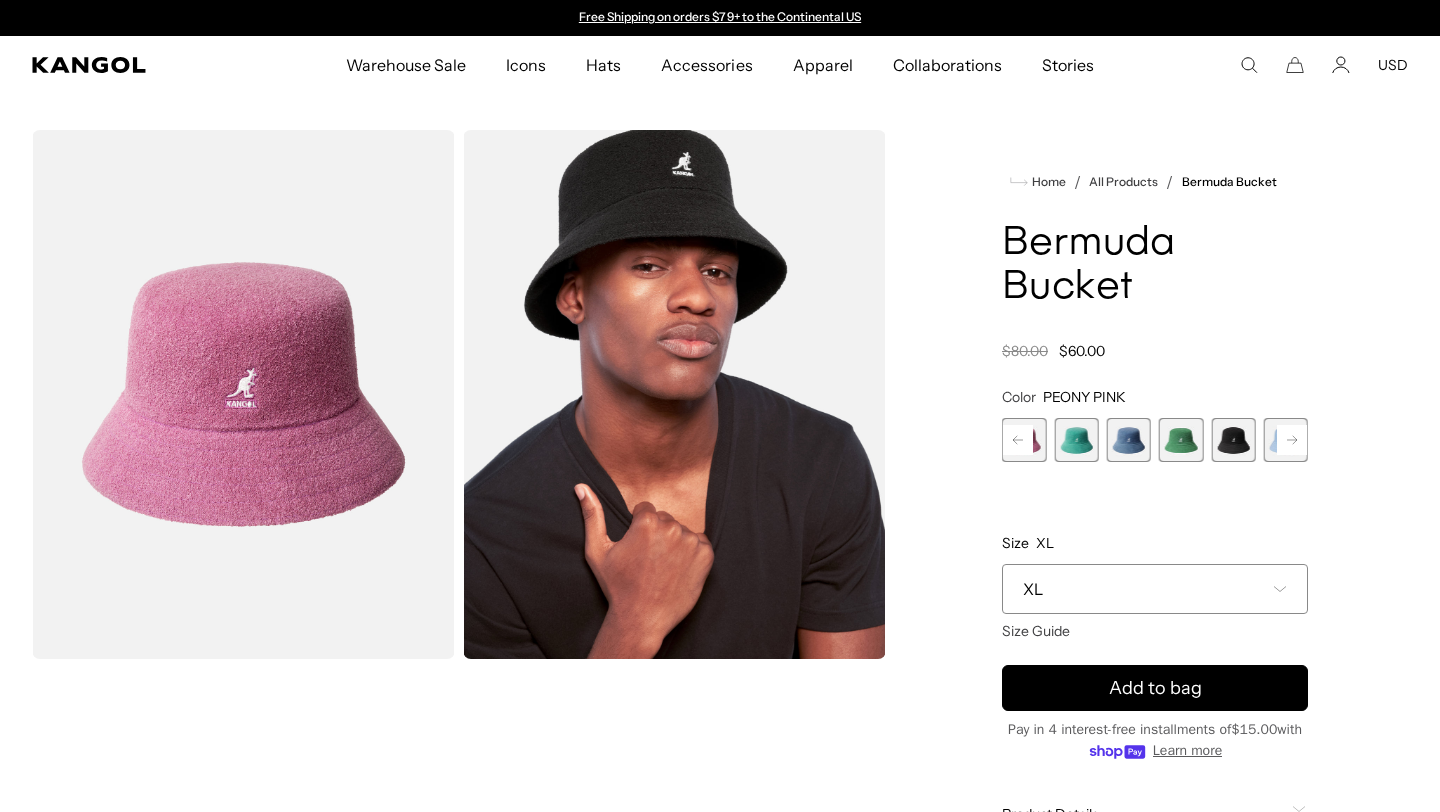click at bounding box center (1181, 440) 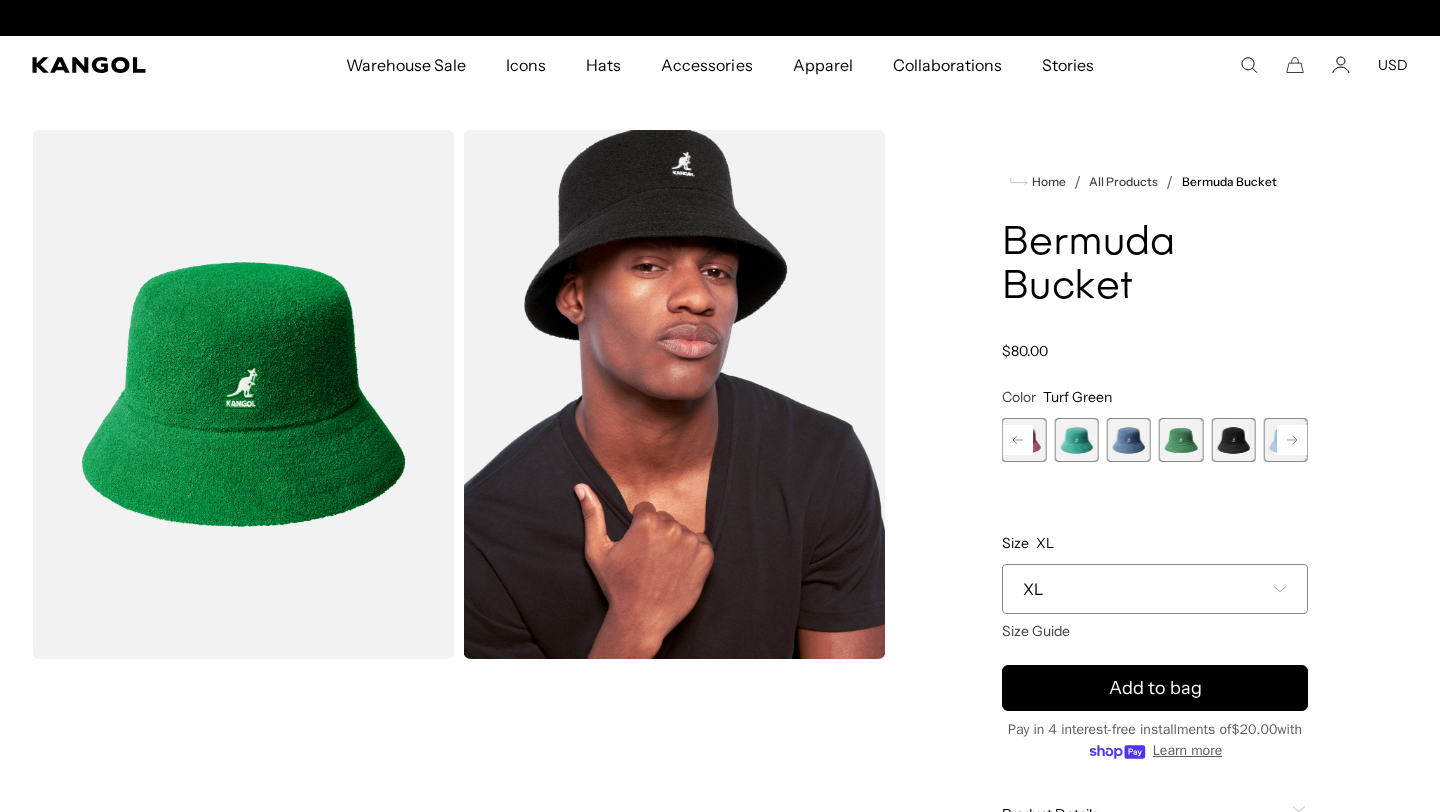 scroll, scrollTop: 0, scrollLeft: 412, axis: horizontal 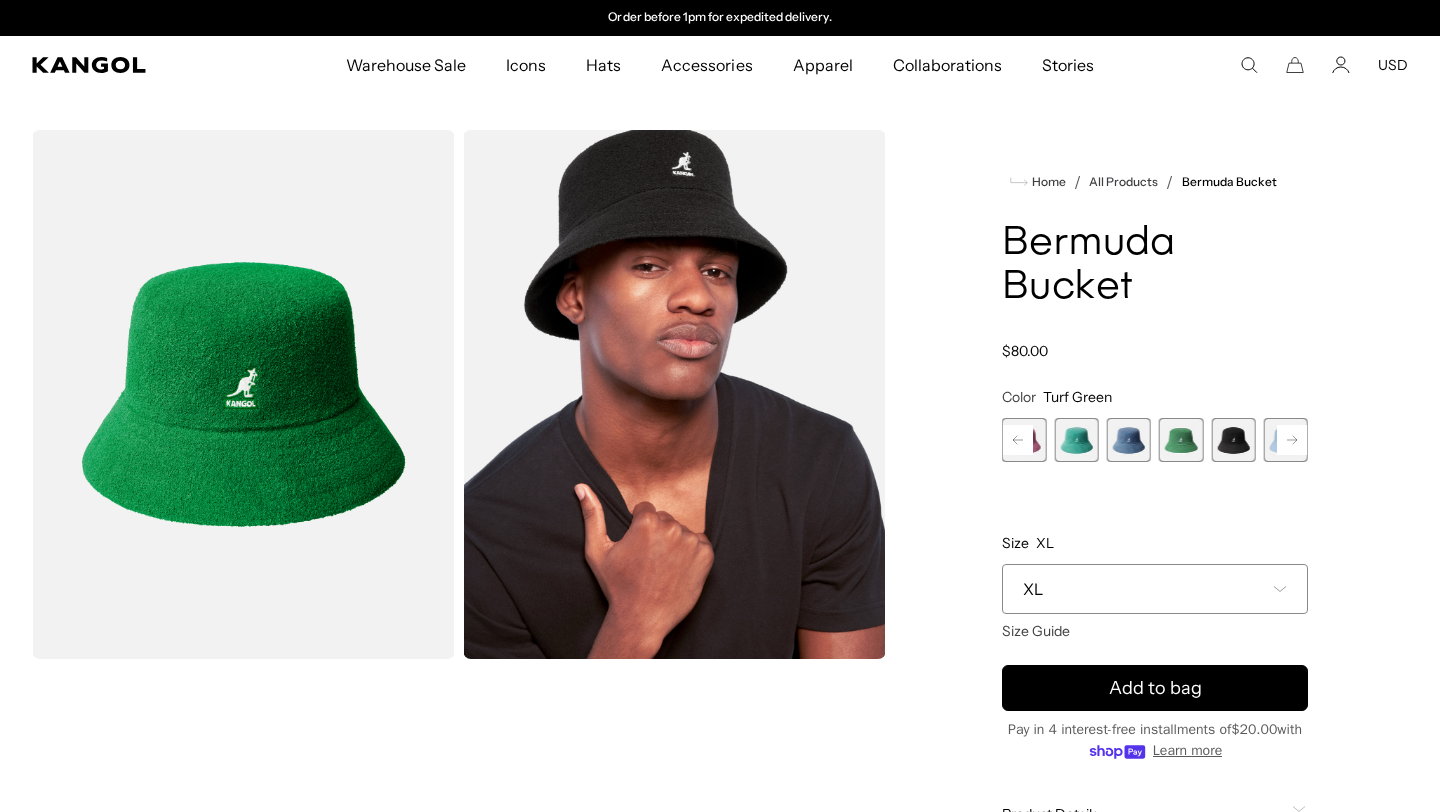 click 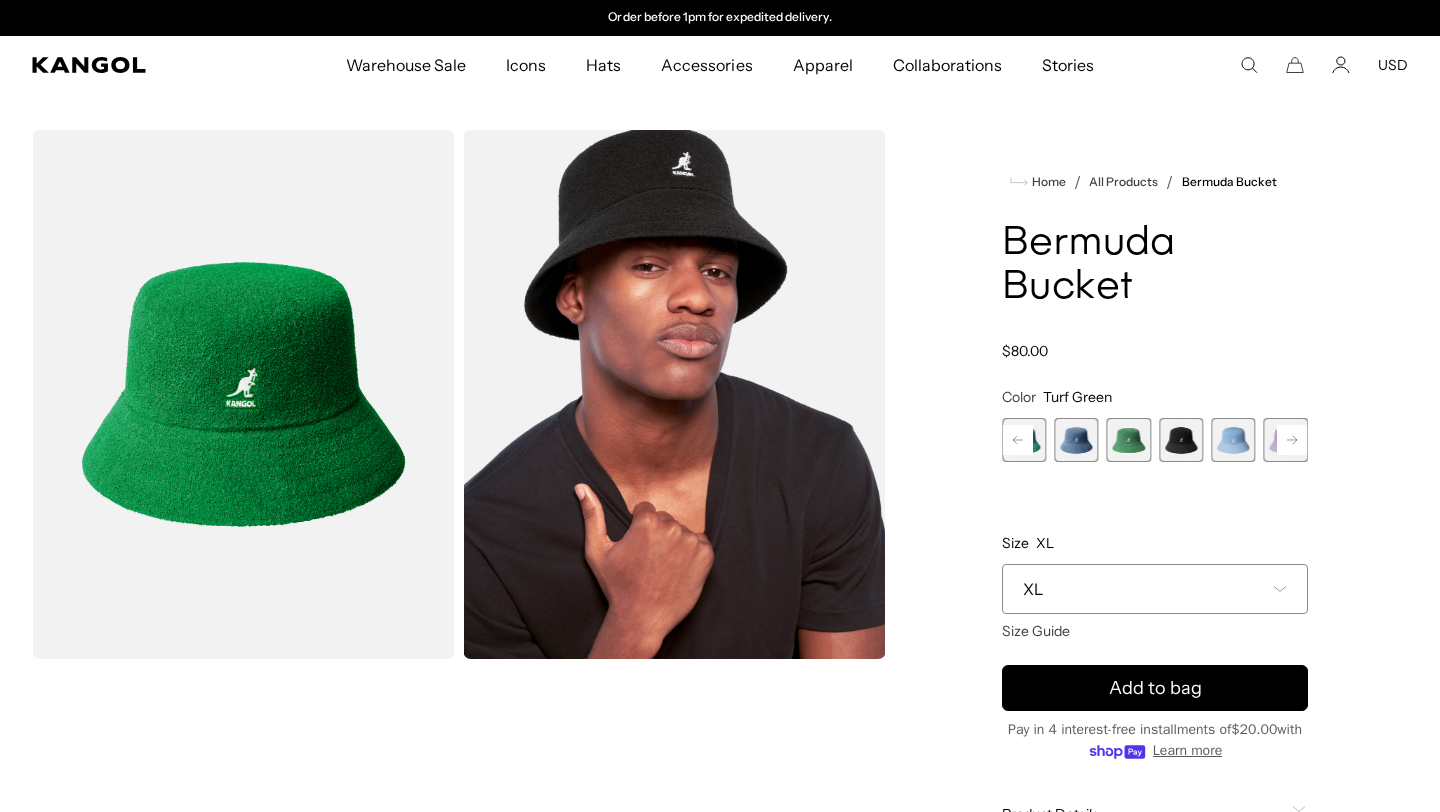 click 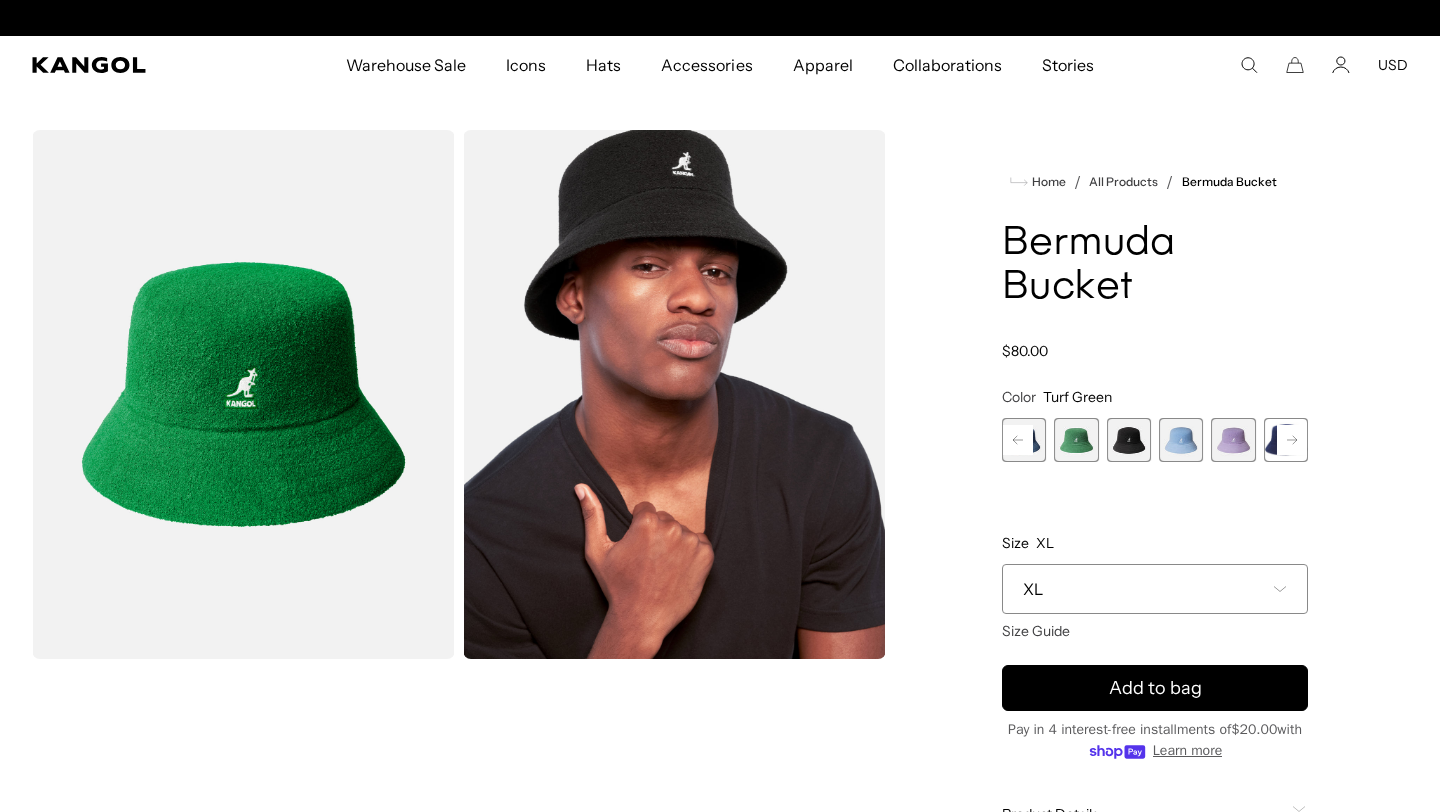scroll, scrollTop: 0, scrollLeft: 0, axis: both 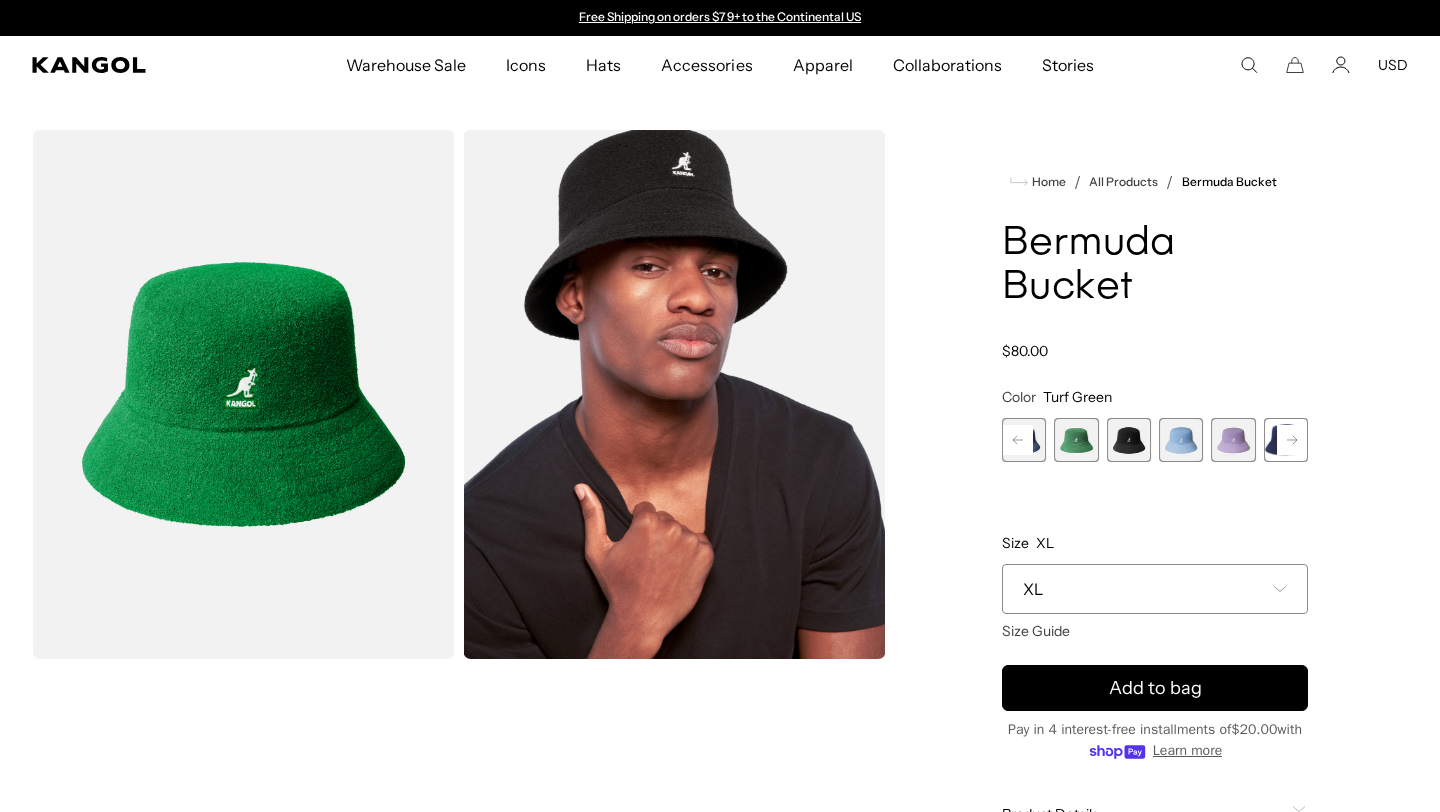 click 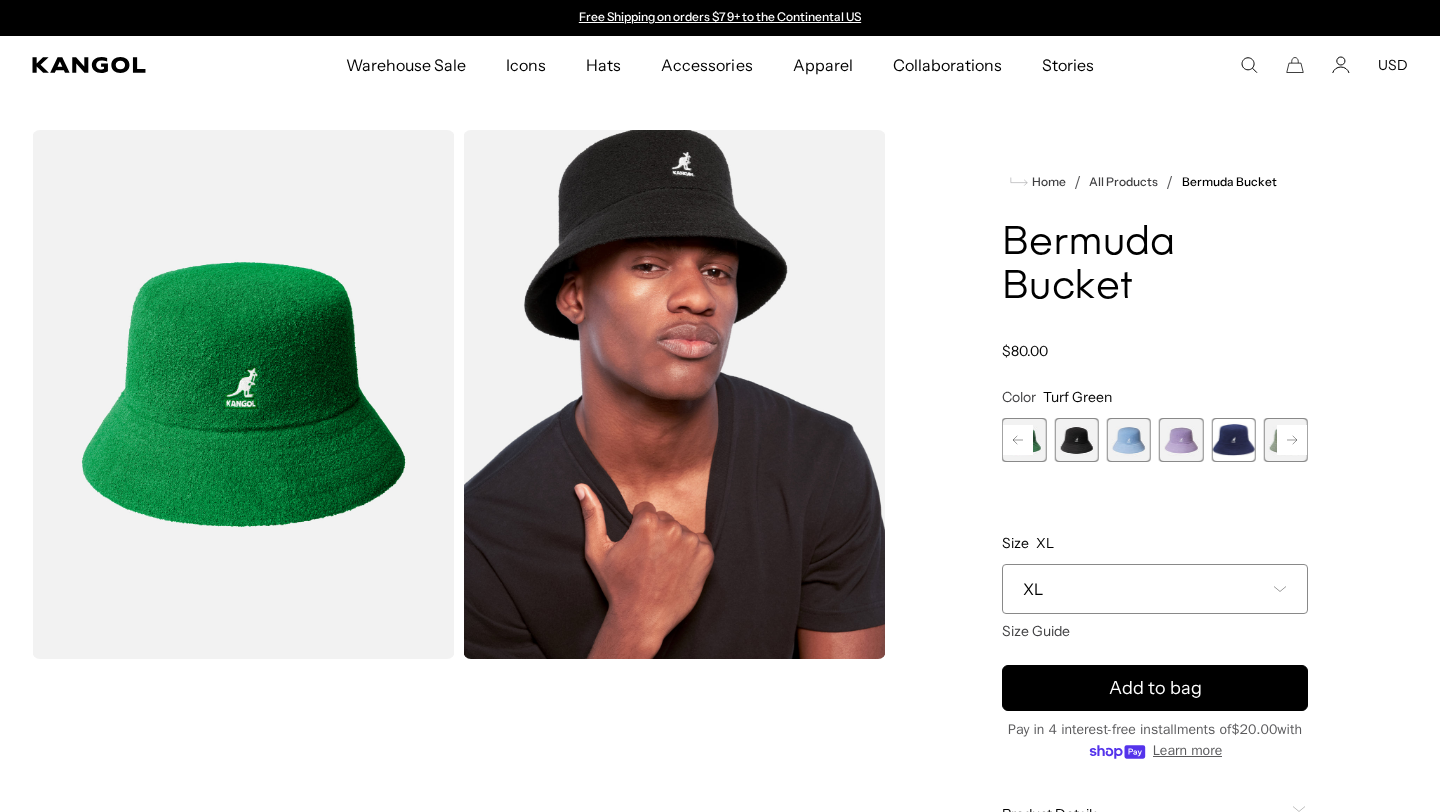 click 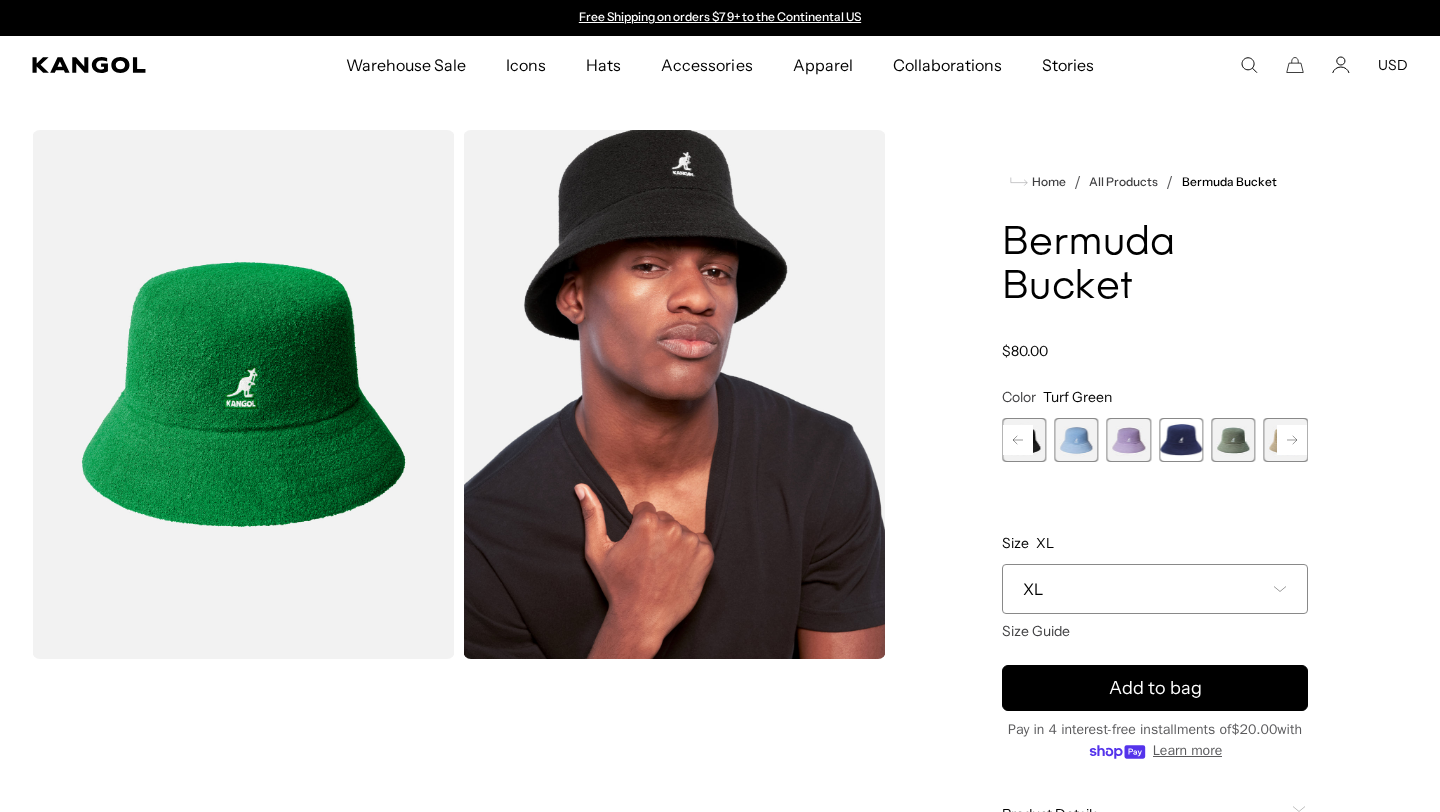 click 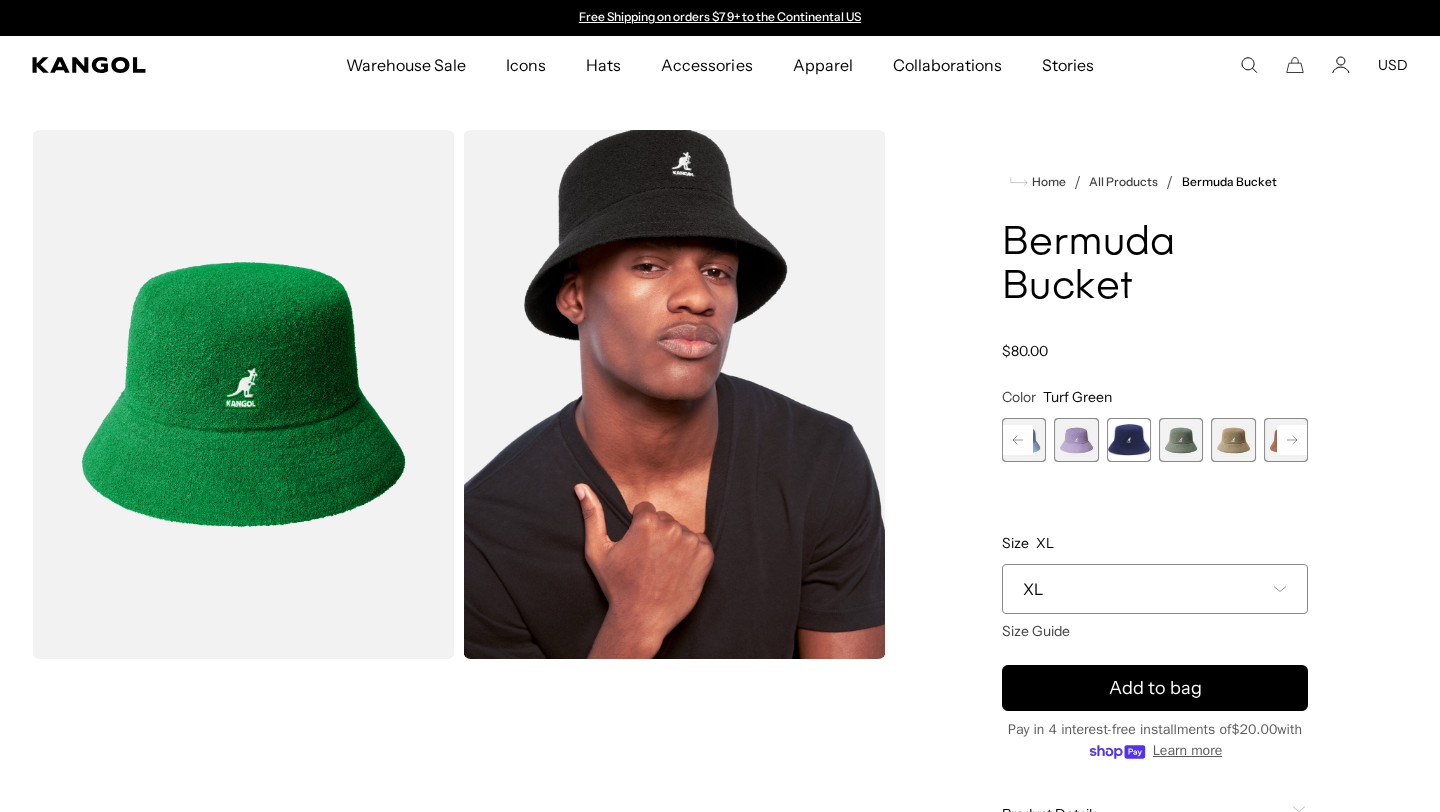 click 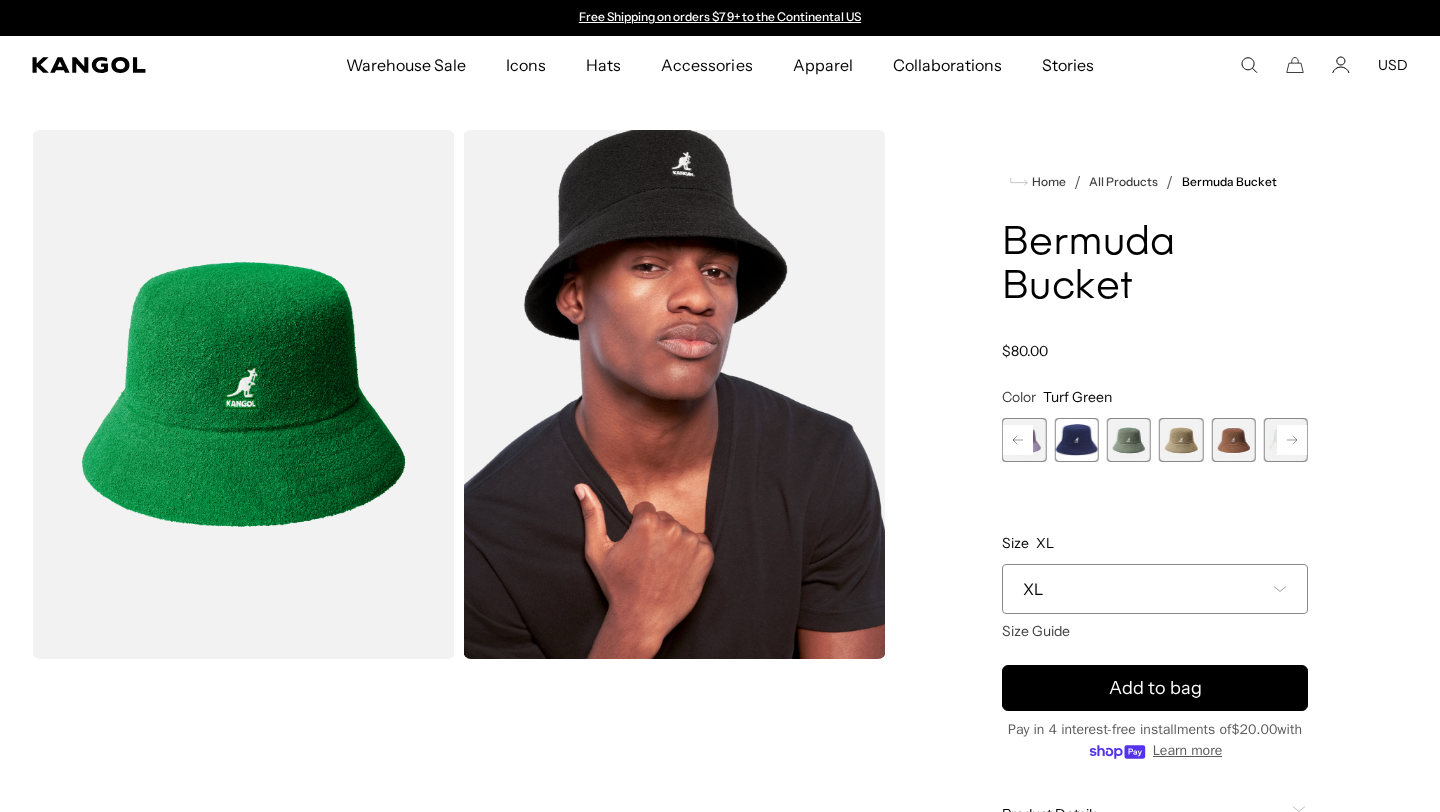 click 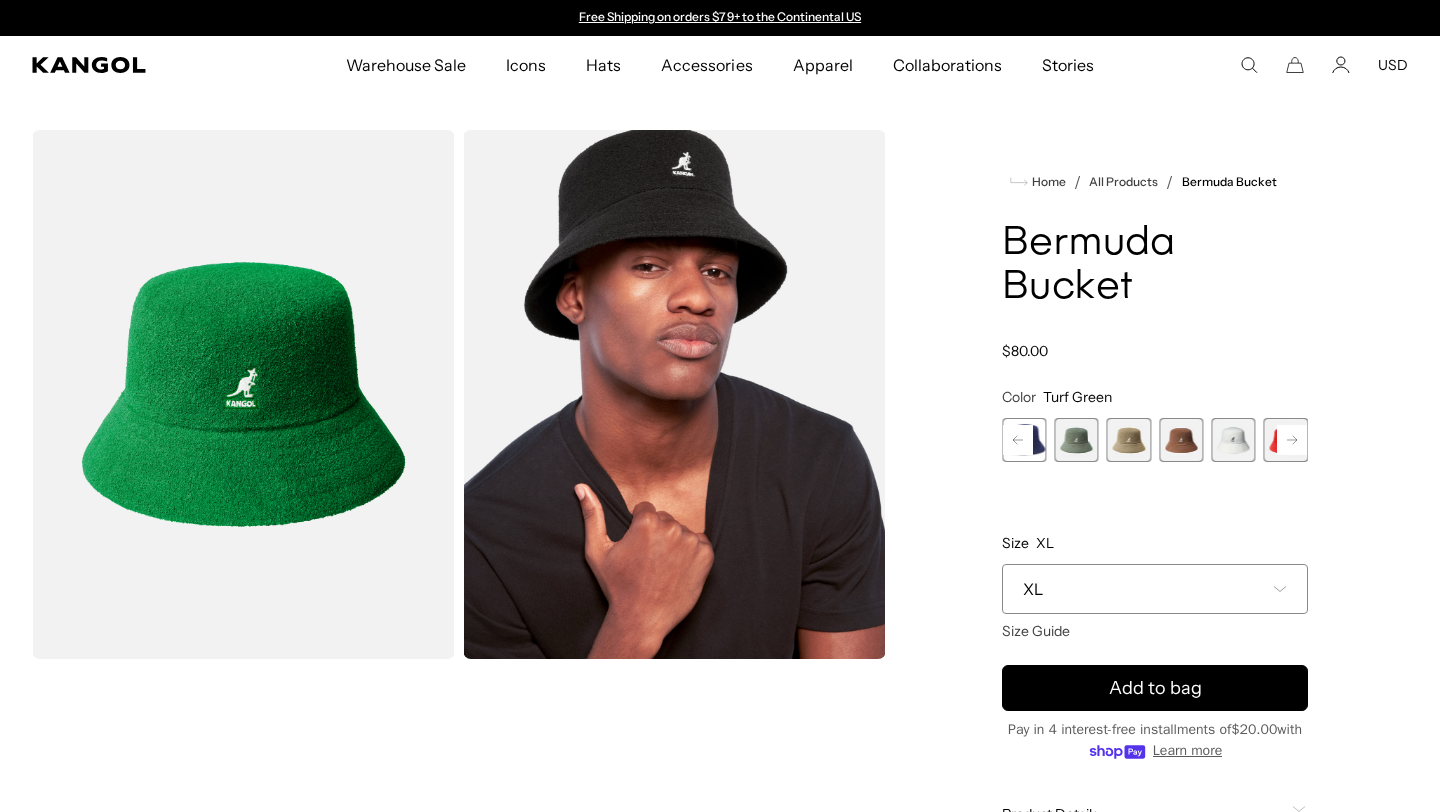 click 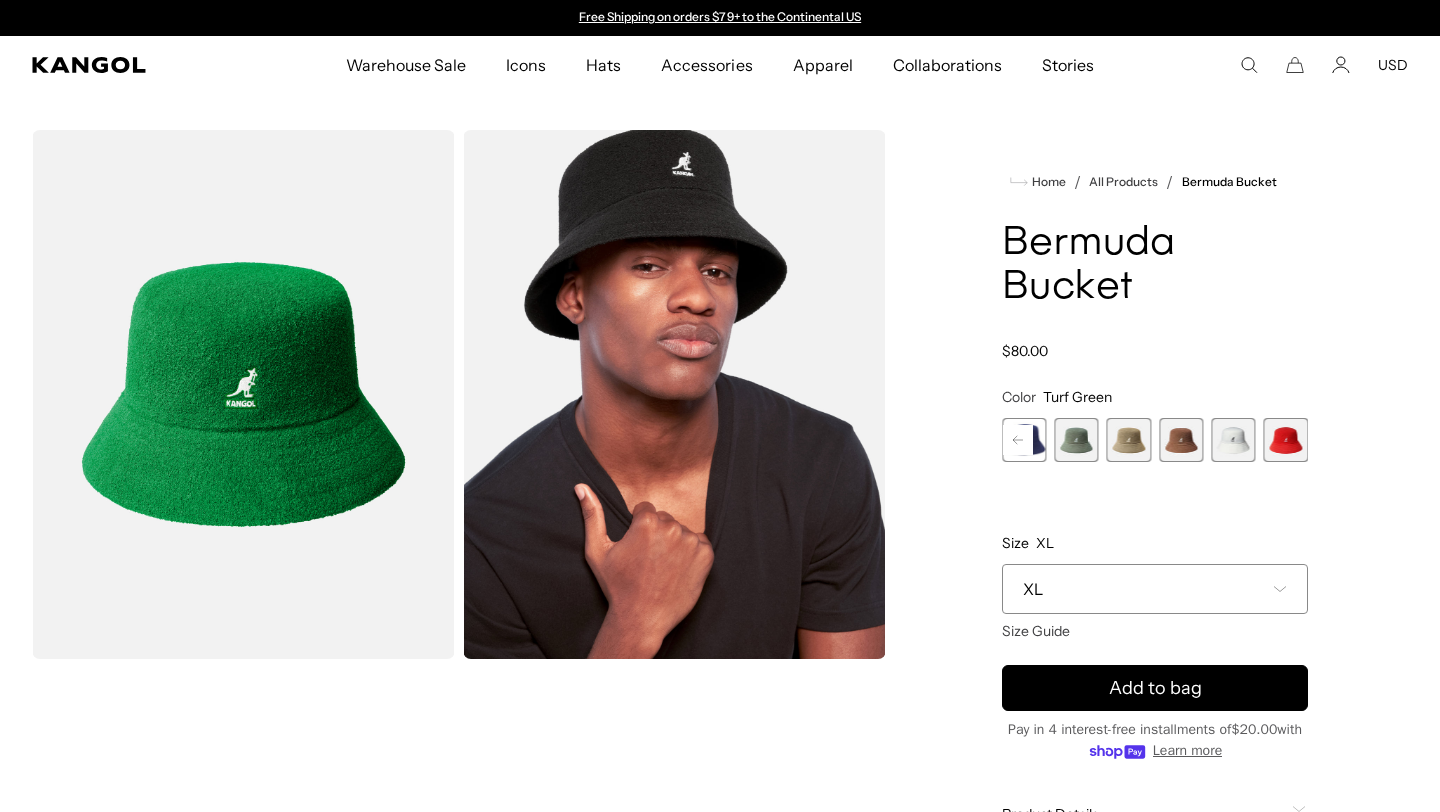 click at bounding box center [1286, 440] 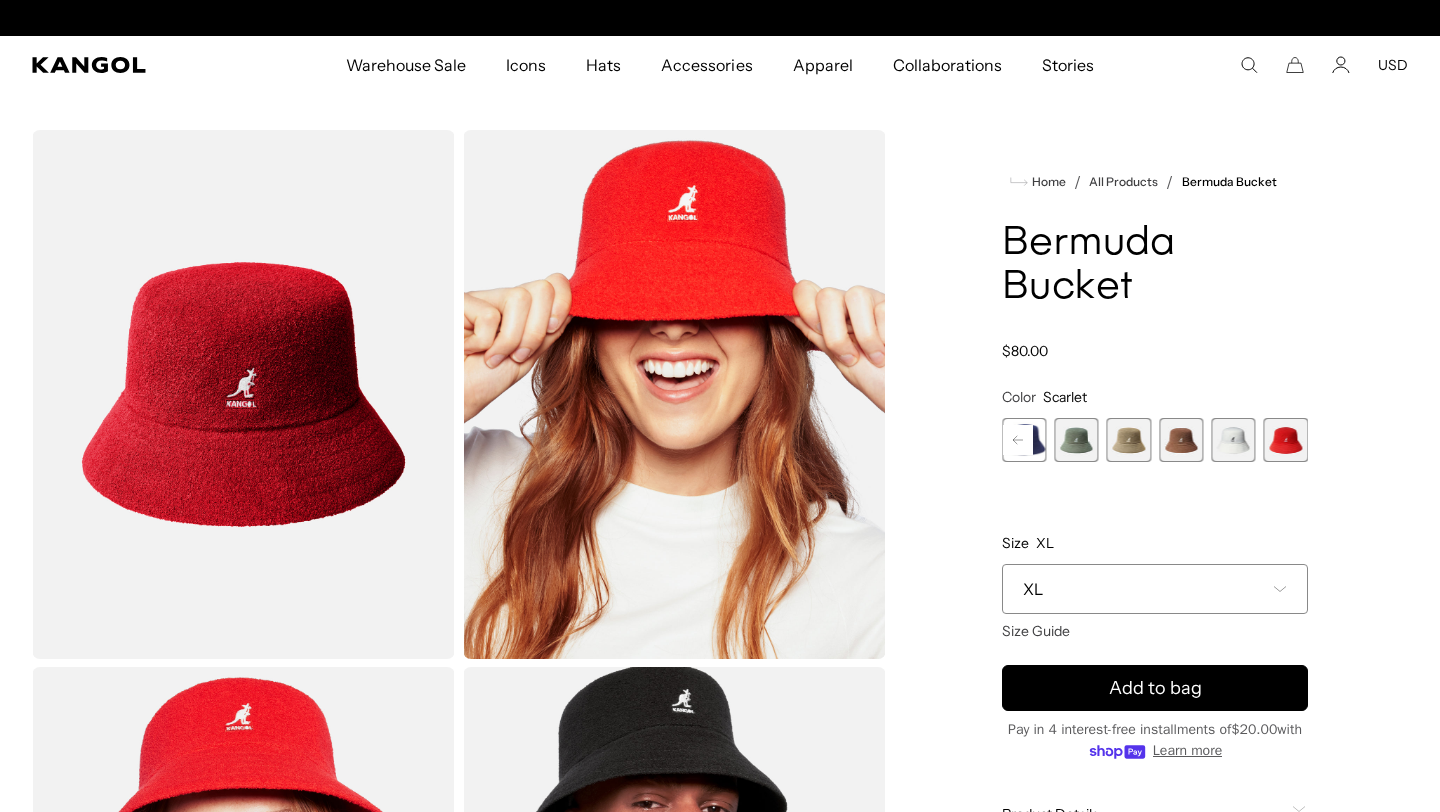 scroll, scrollTop: 0, scrollLeft: 412, axis: horizontal 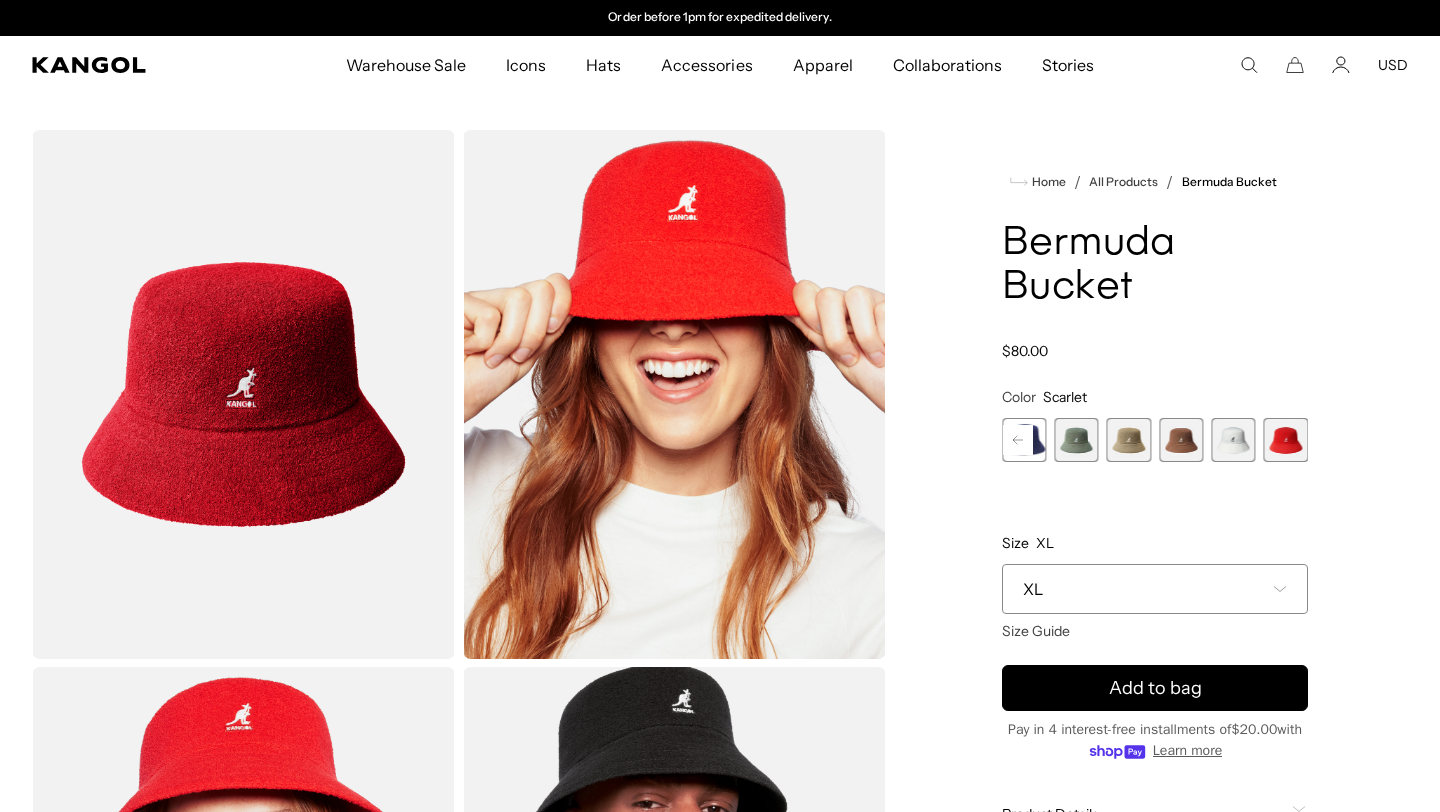 click 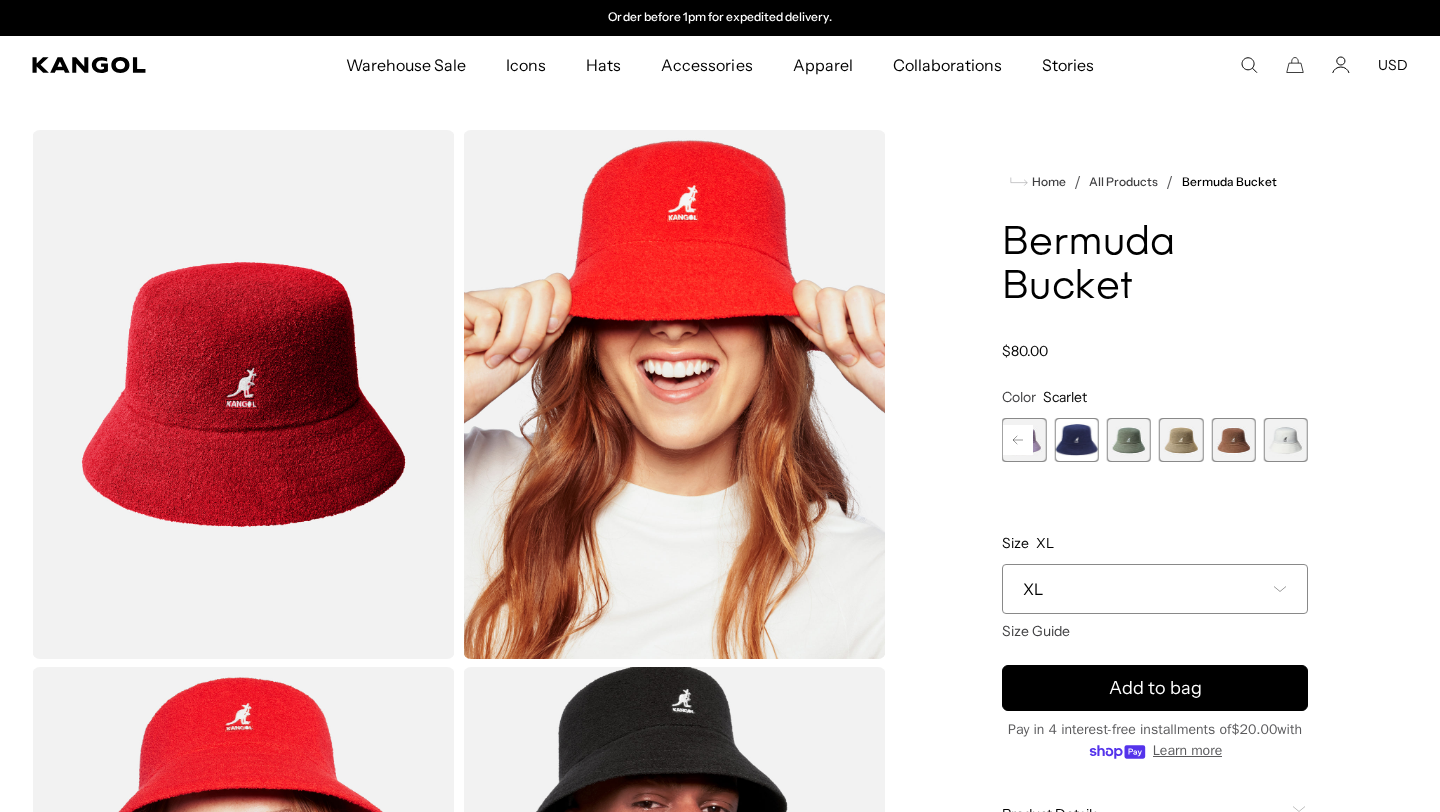 click 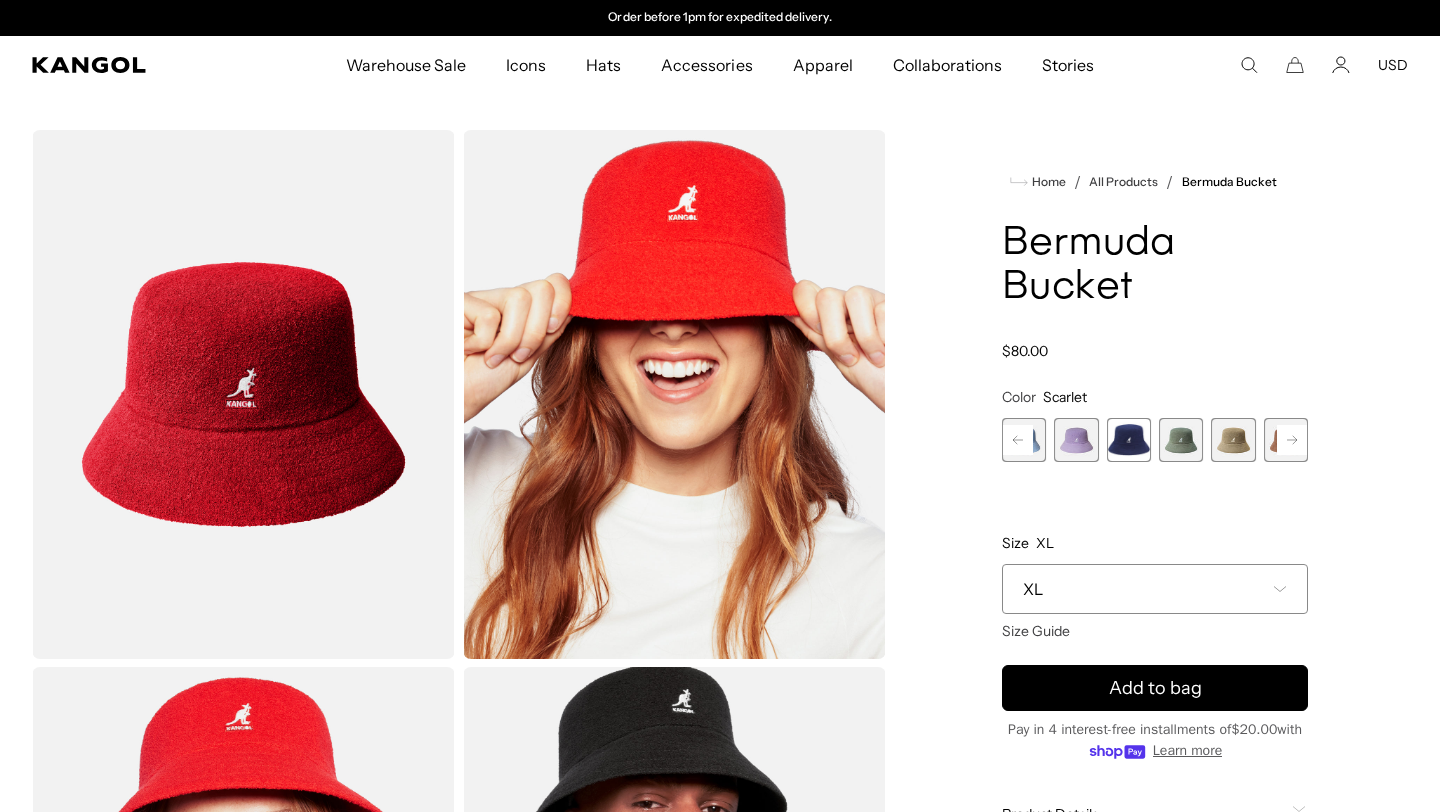 click 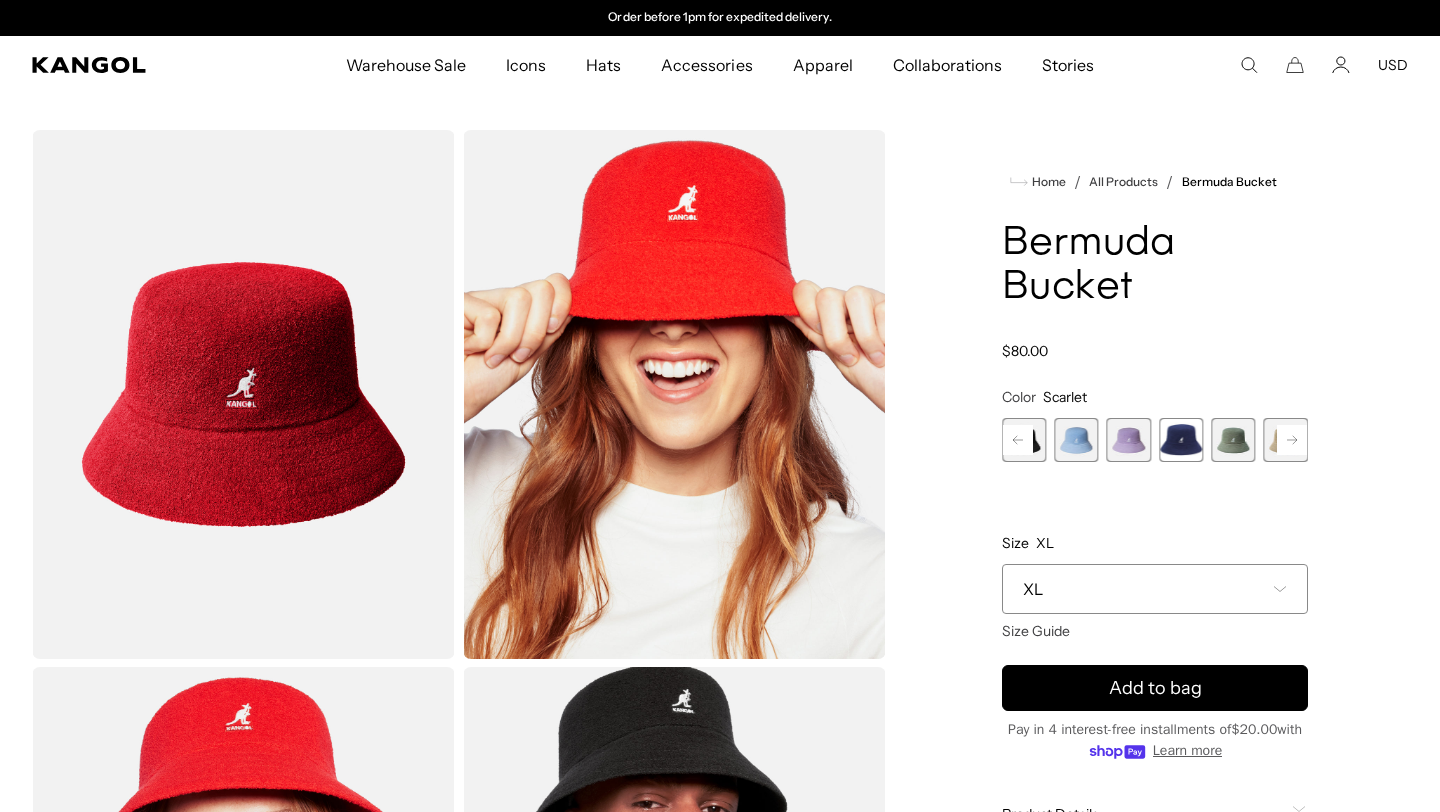 click 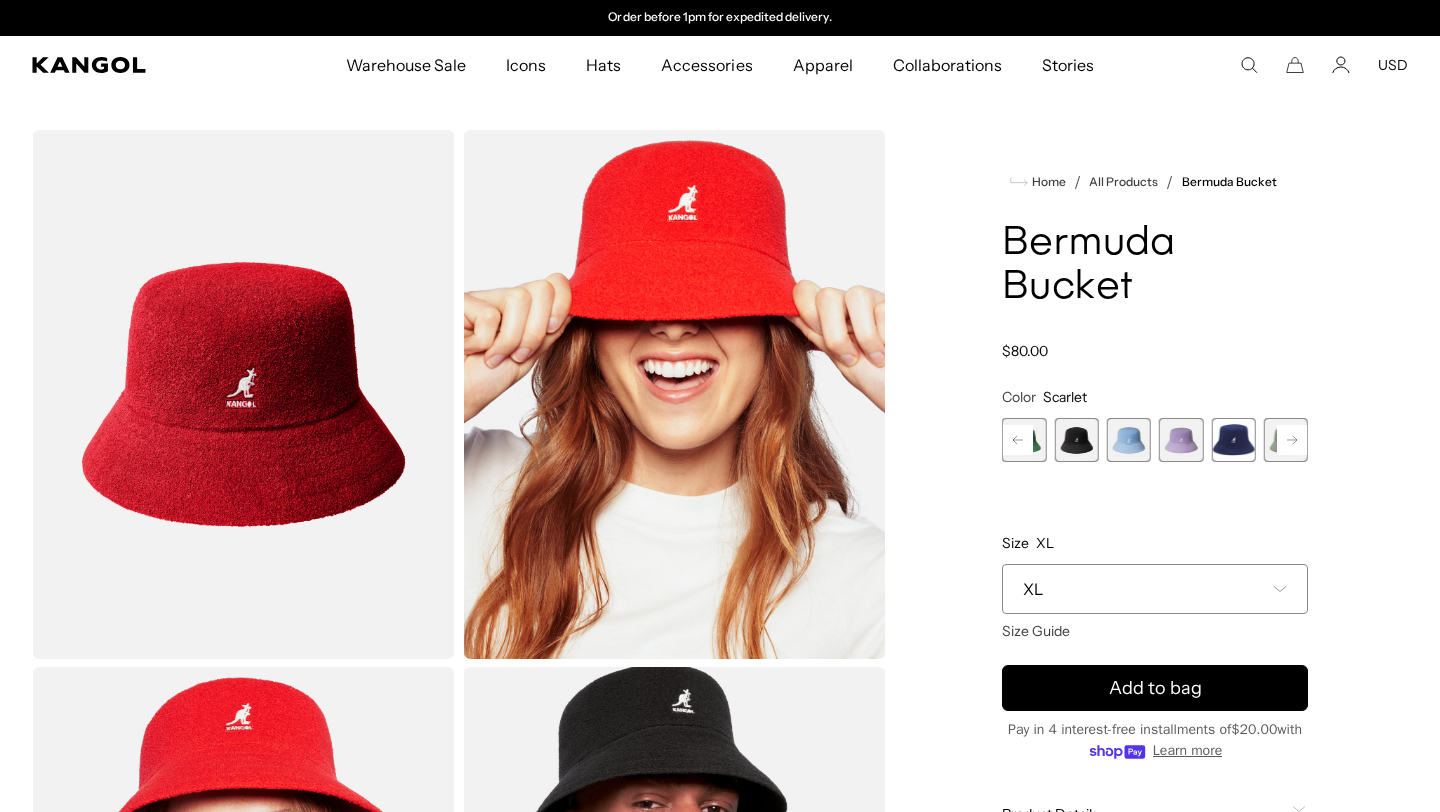 click 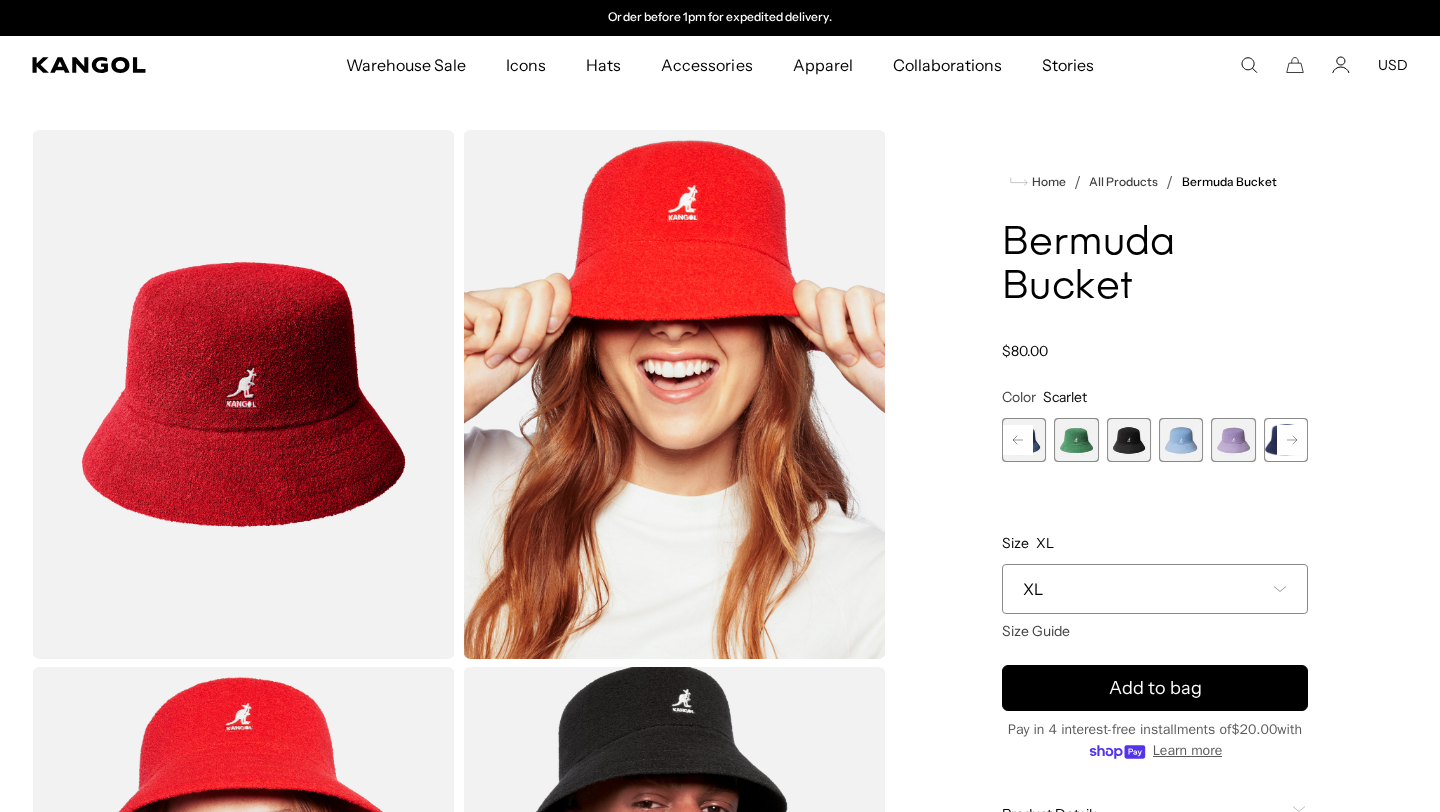 click 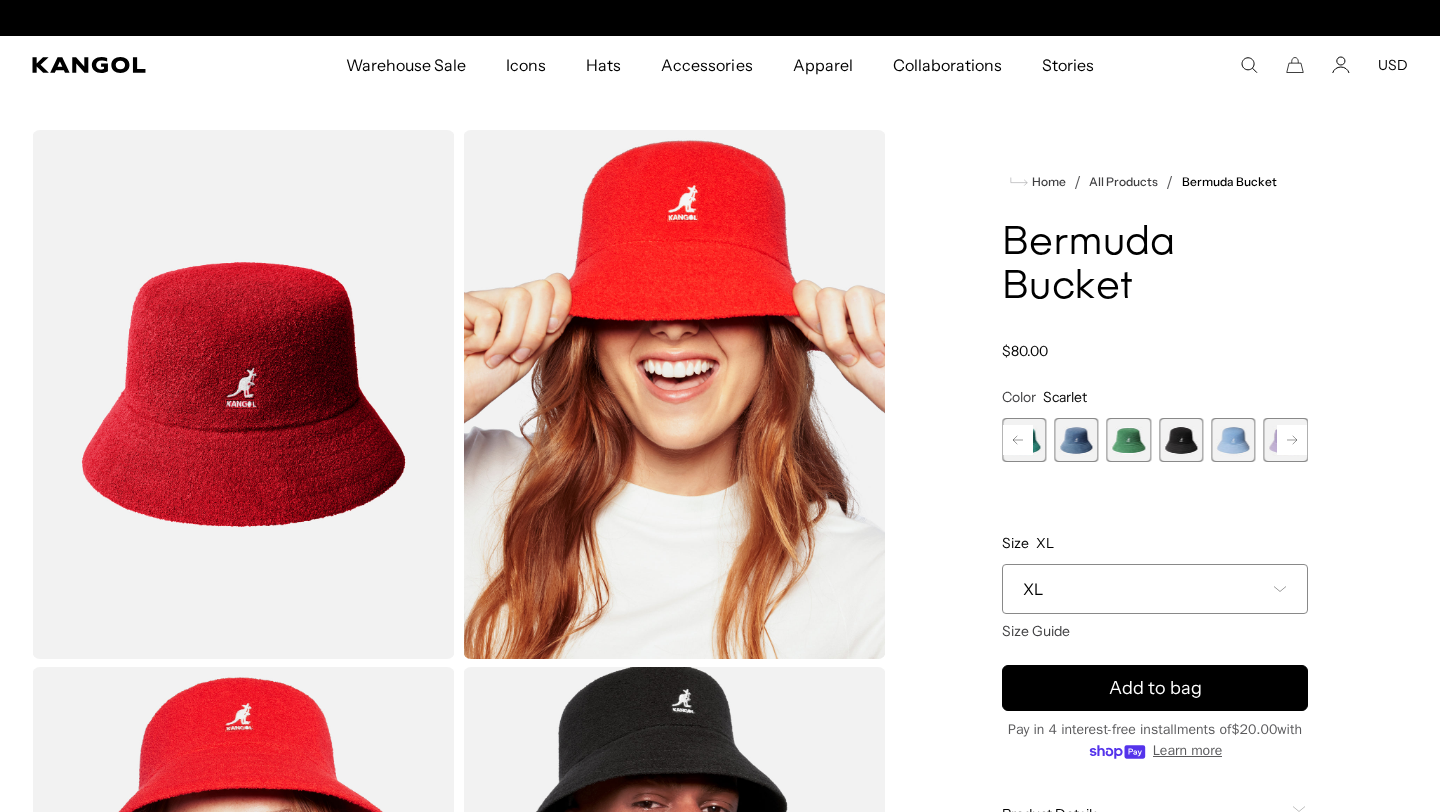 scroll, scrollTop: 0, scrollLeft: 0, axis: both 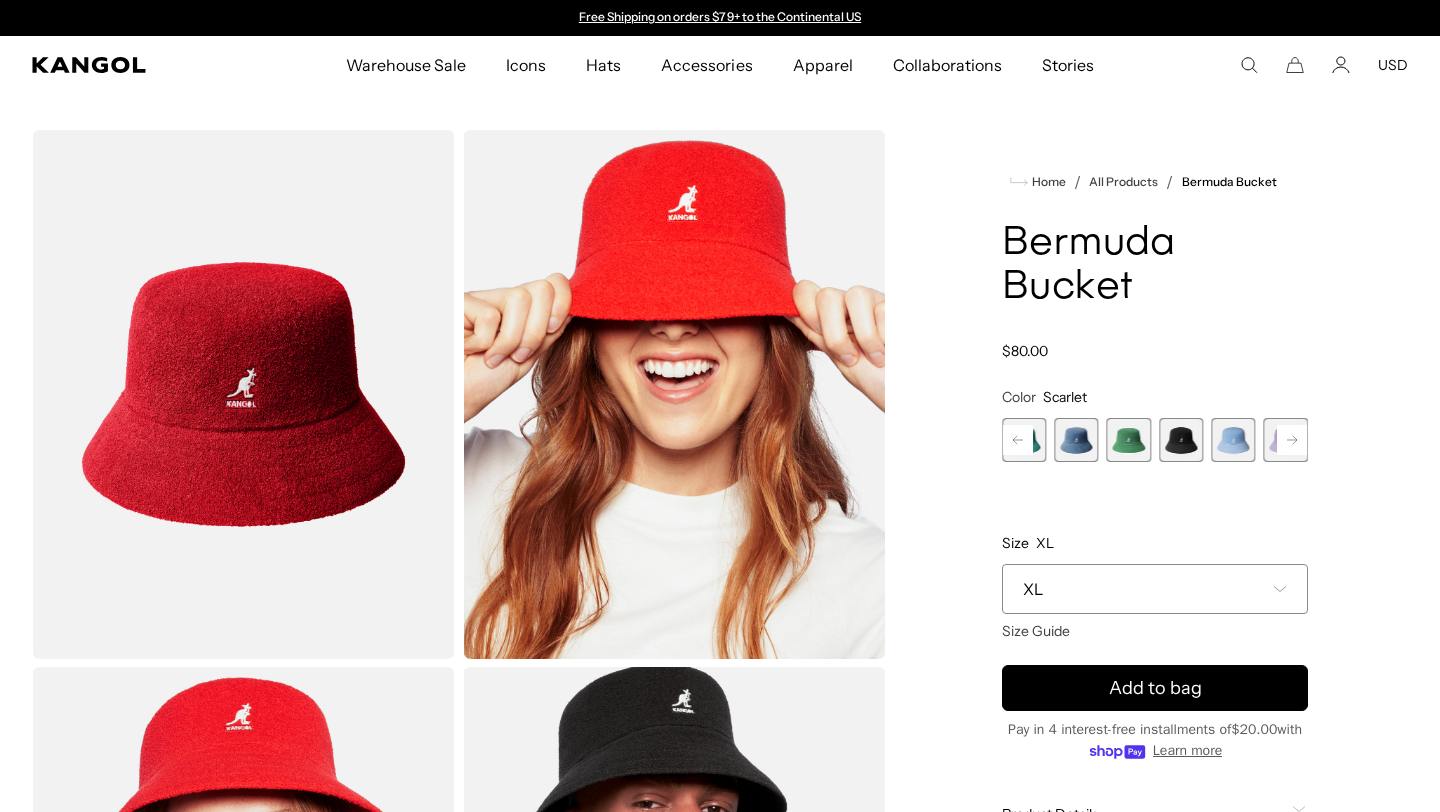 click 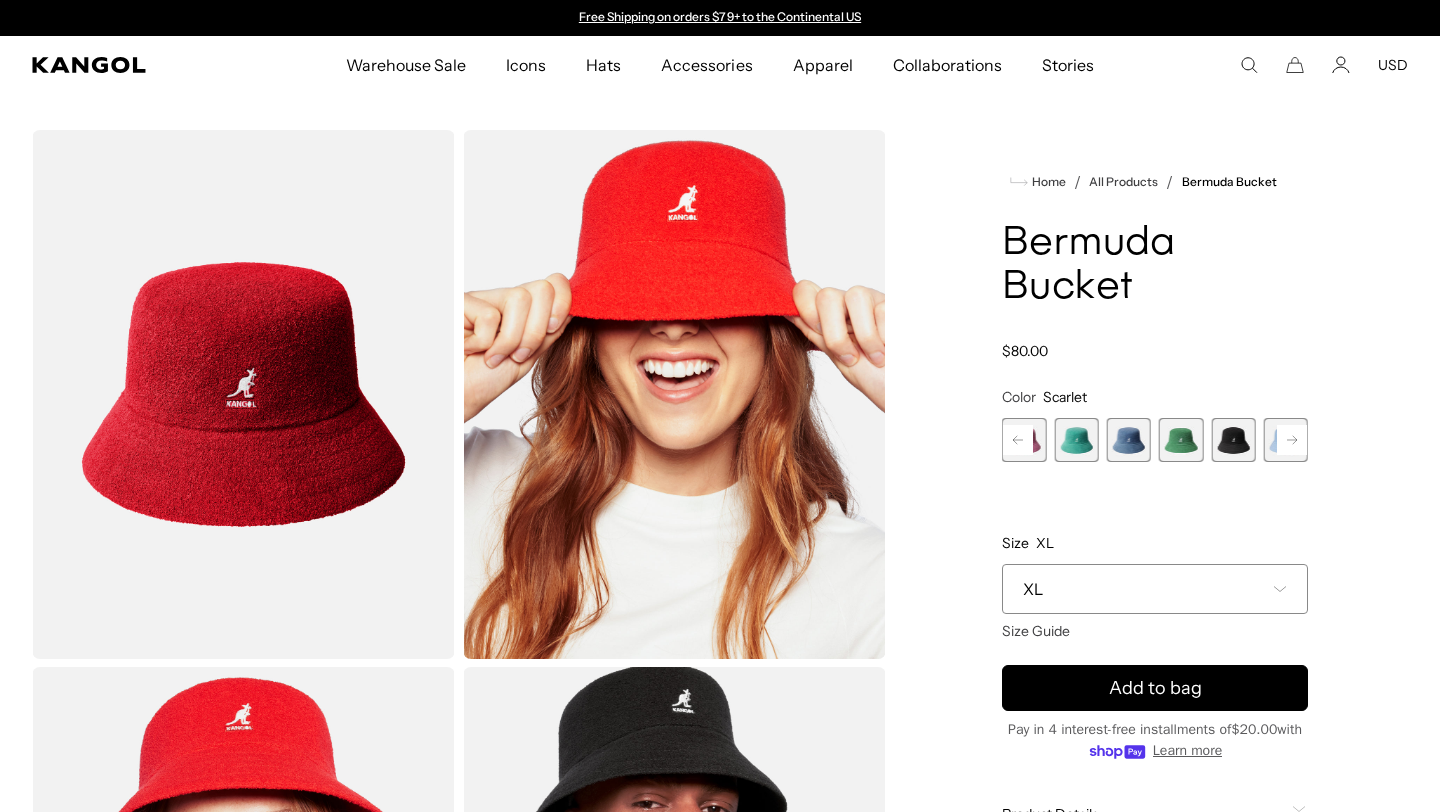 click 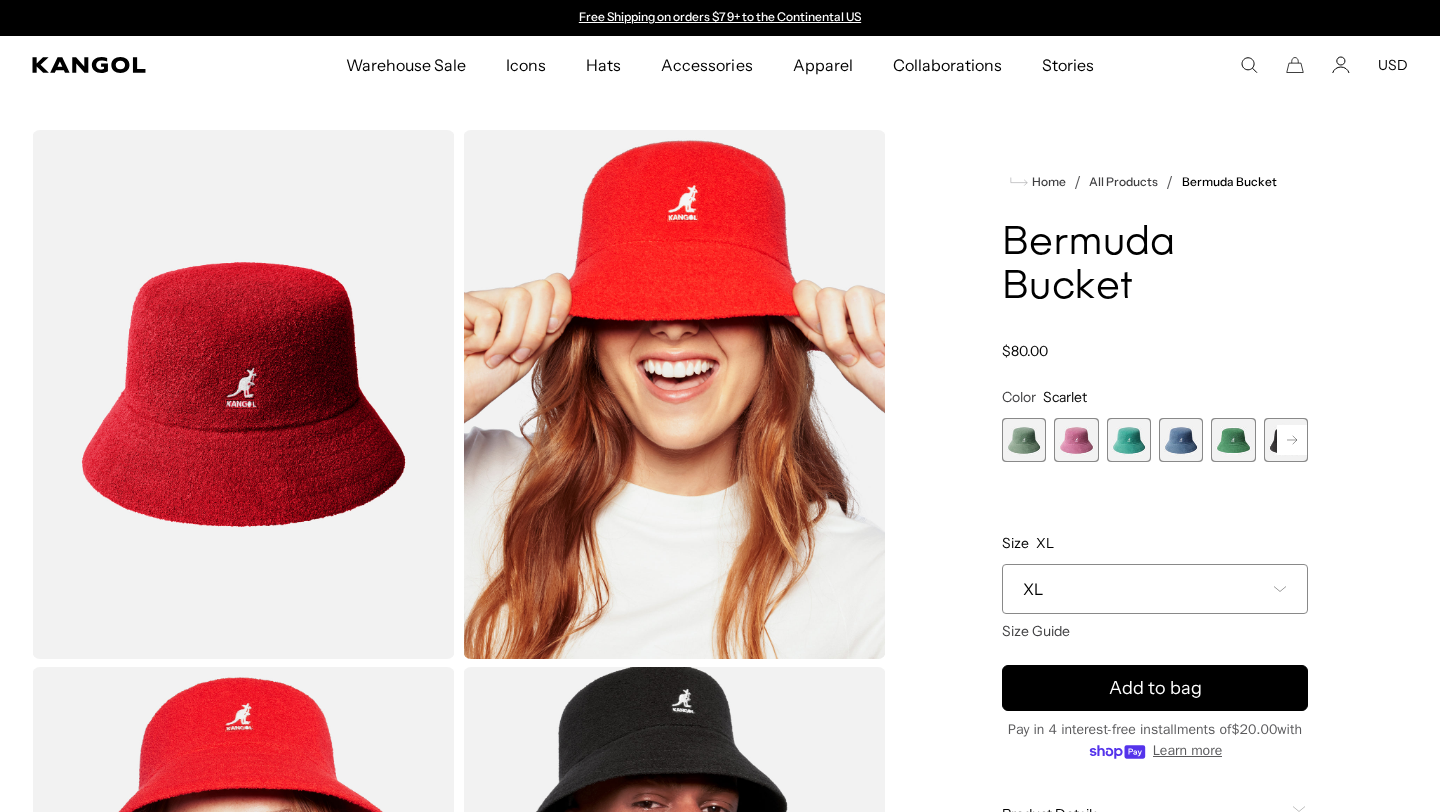 click at bounding box center (1076, 440) 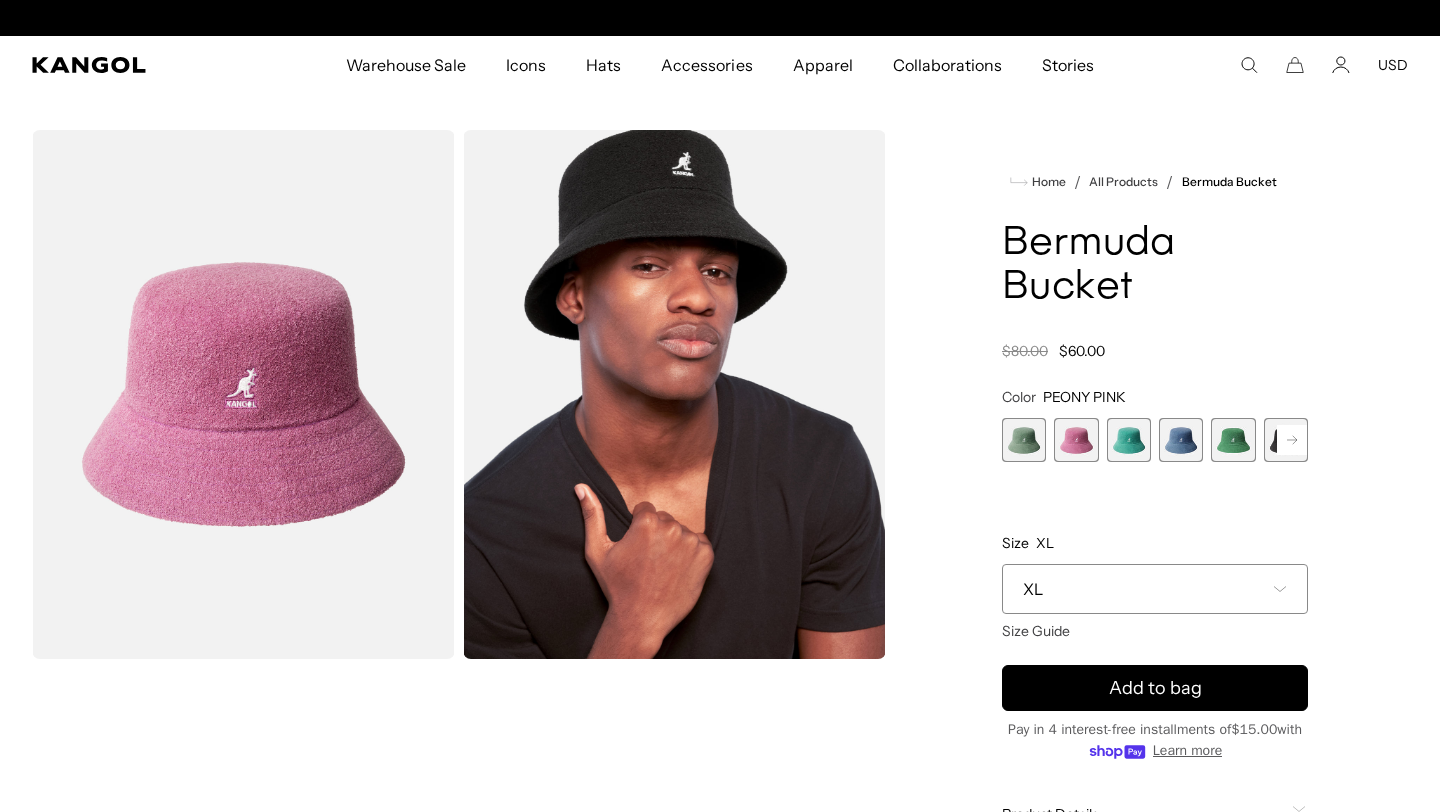 scroll, scrollTop: 0, scrollLeft: 412, axis: horizontal 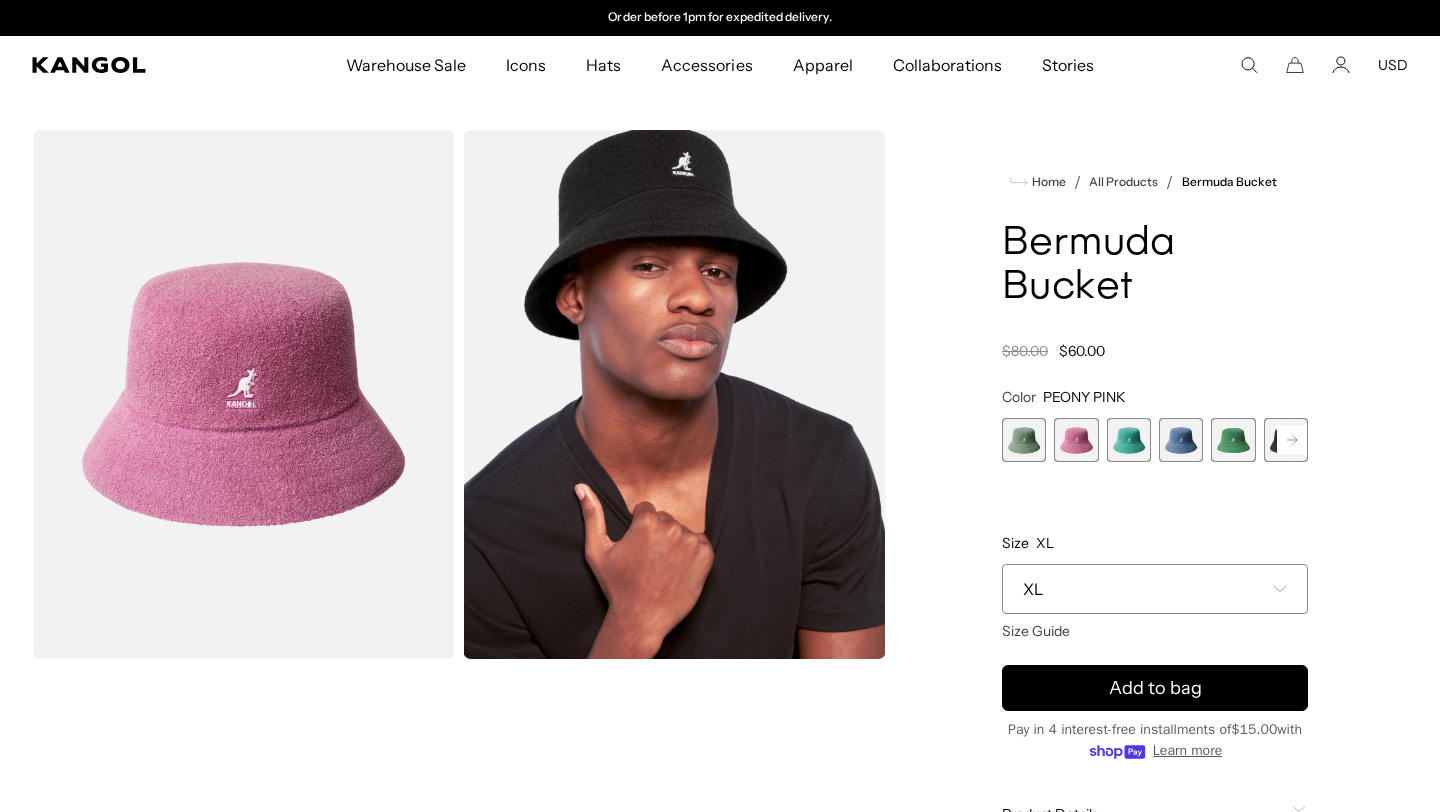 click on "XL" at bounding box center [1155, 589] 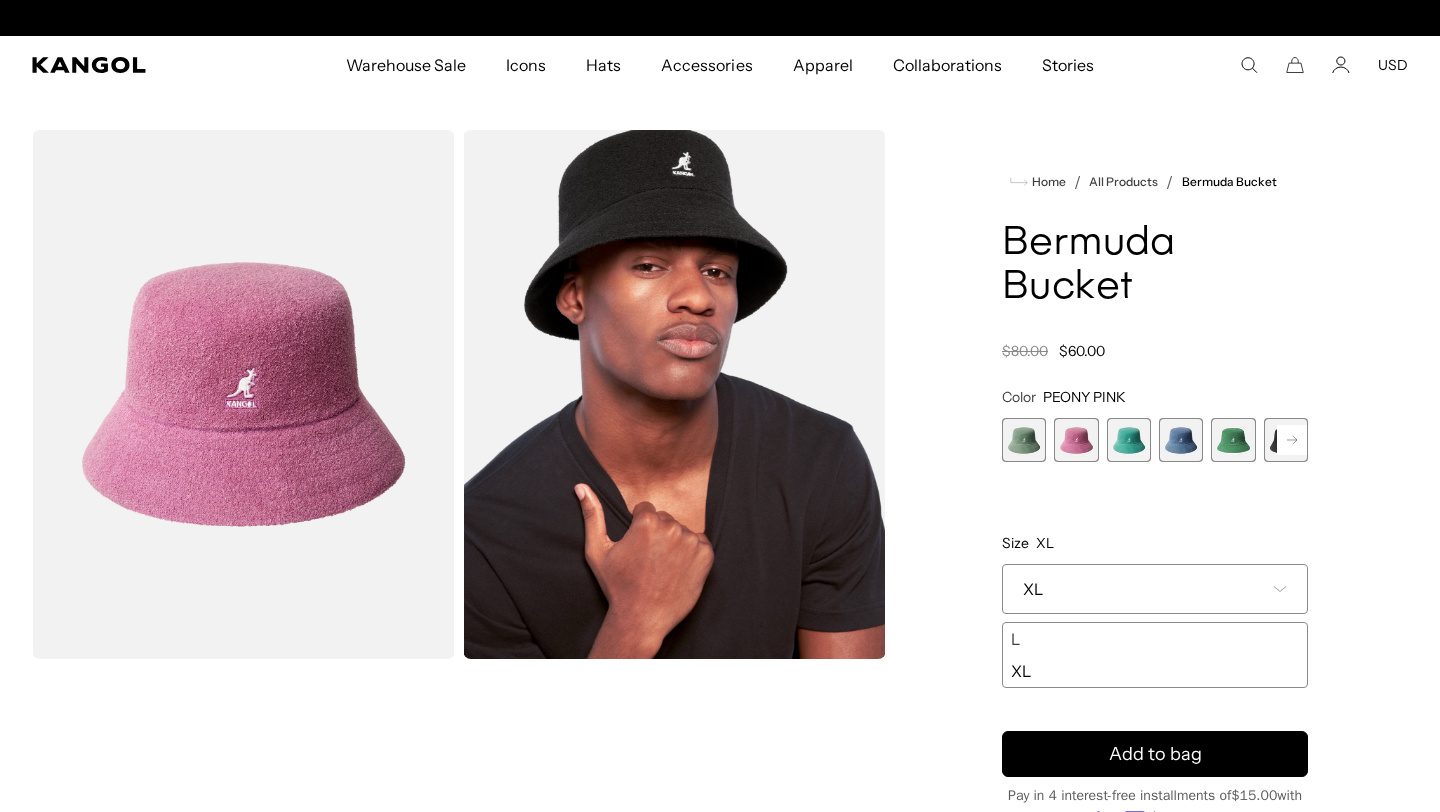 scroll, scrollTop: 0, scrollLeft: 0, axis: both 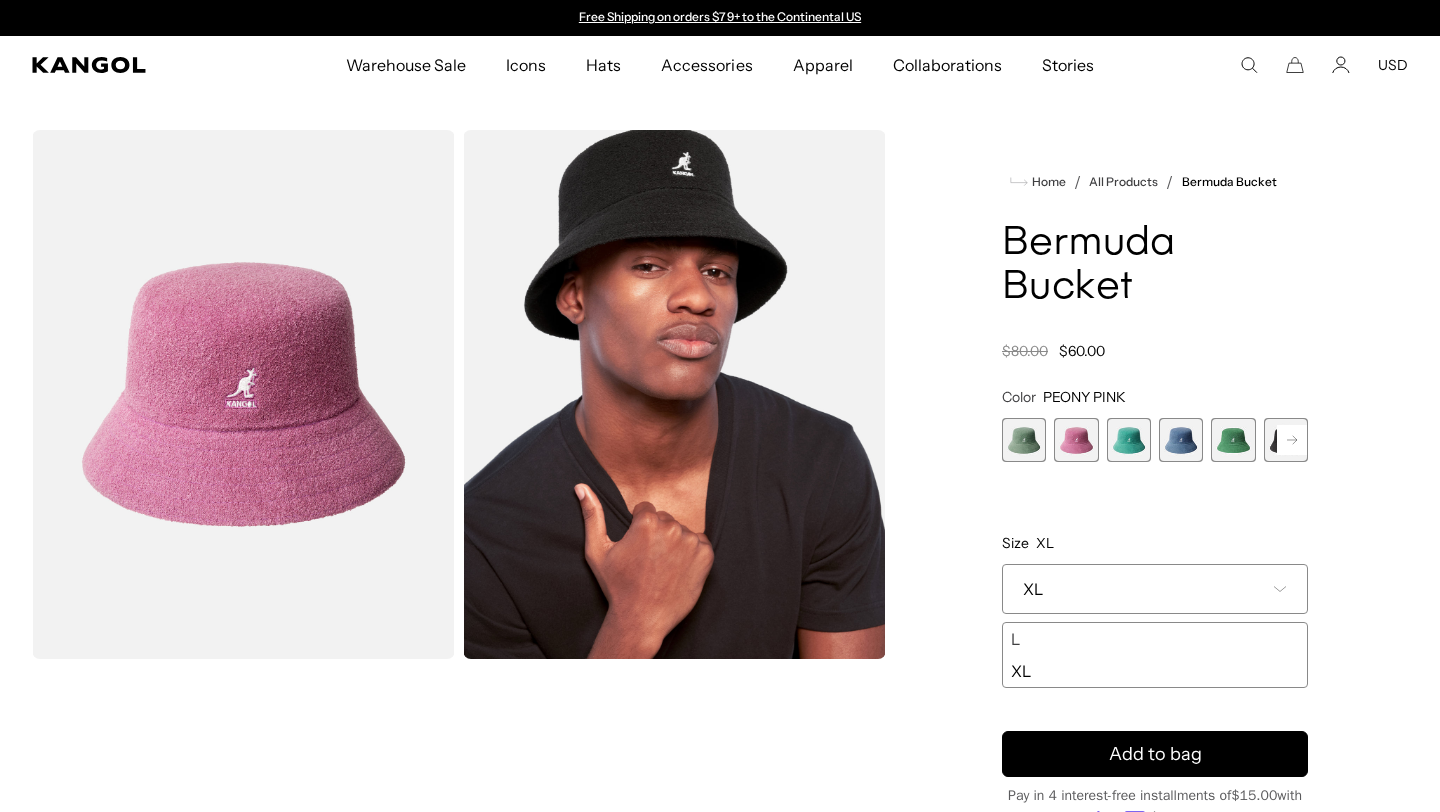 click on "L" at bounding box center (1155, 639) 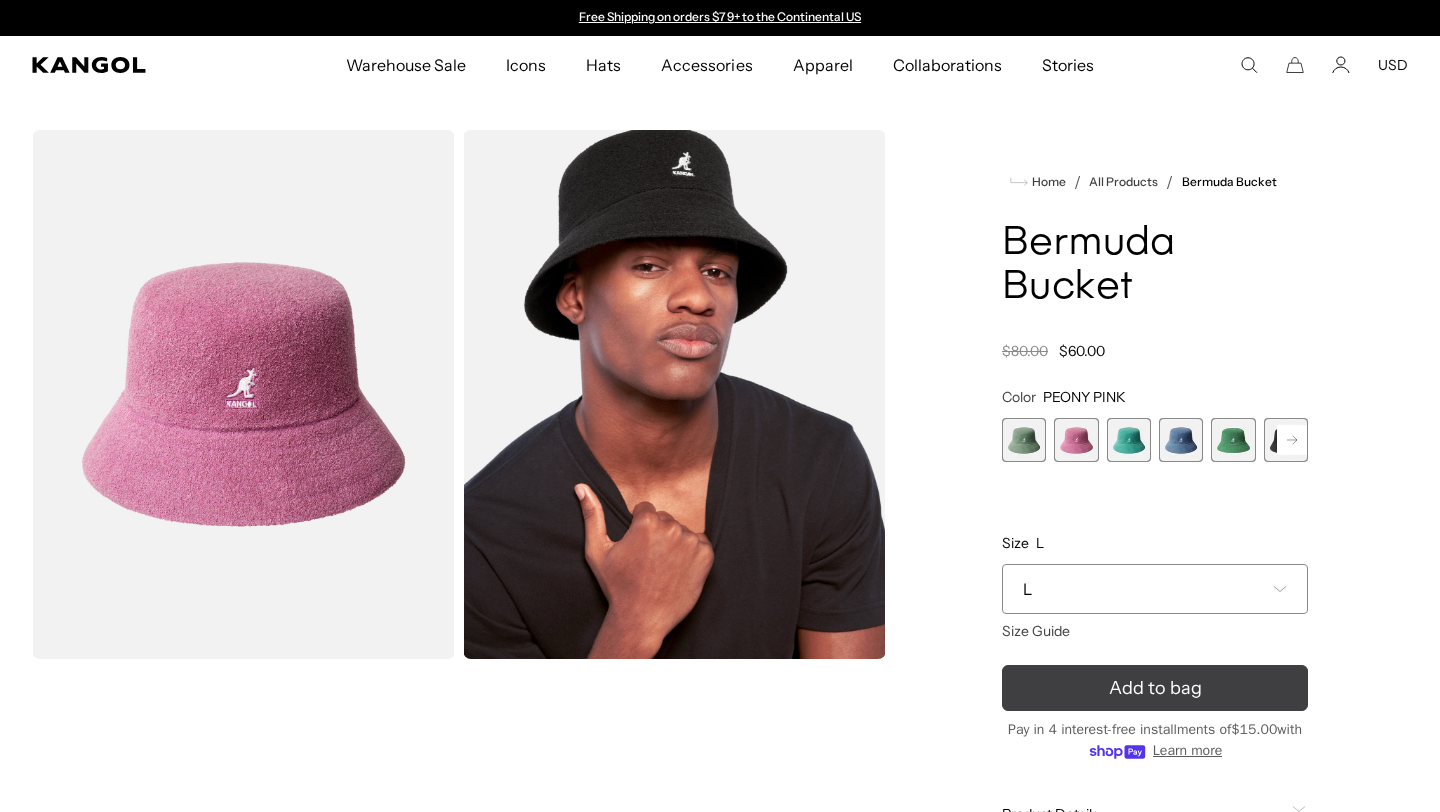 click on "Add to bag" at bounding box center (1155, 688) 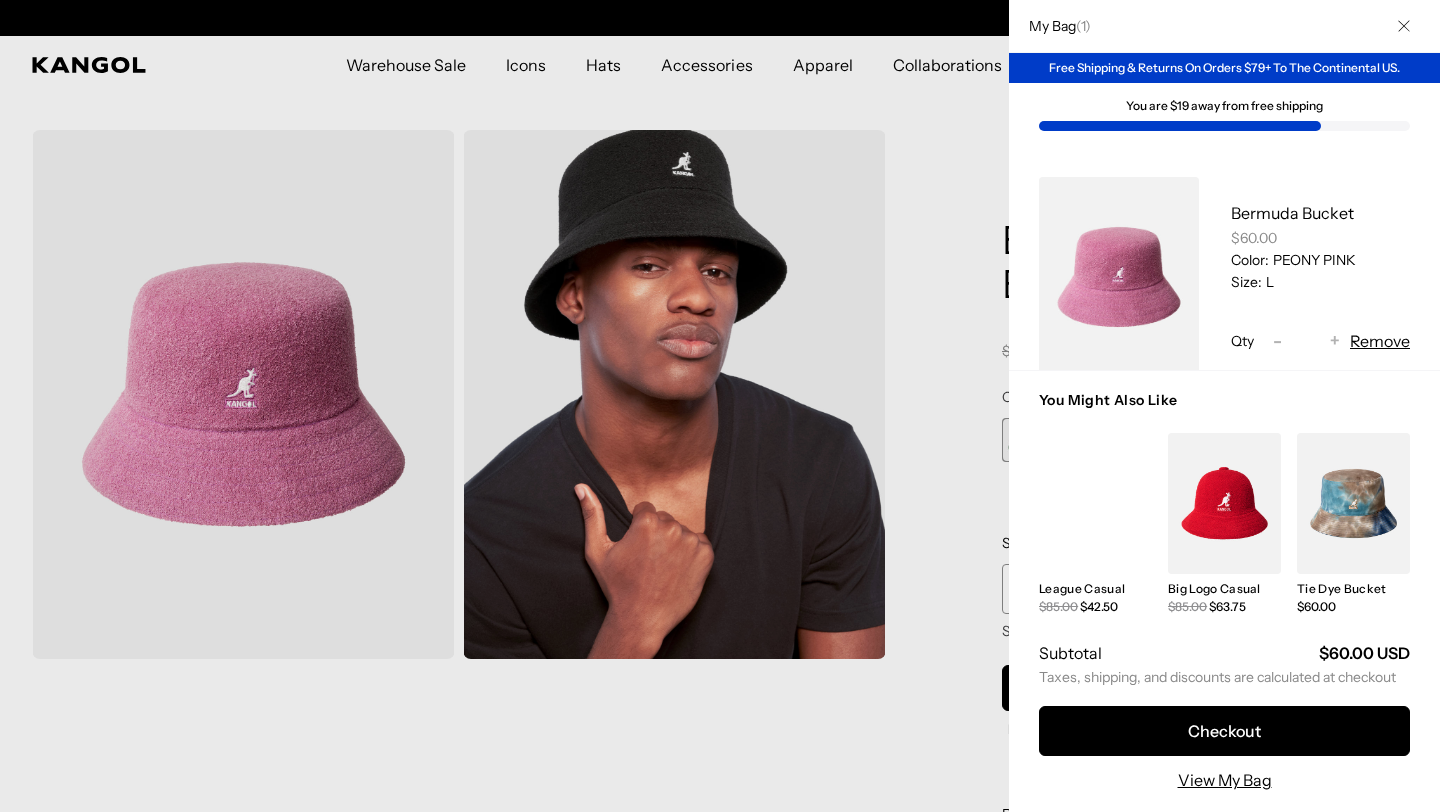 scroll, scrollTop: 0, scrollLeft: 412, axis: horizontal 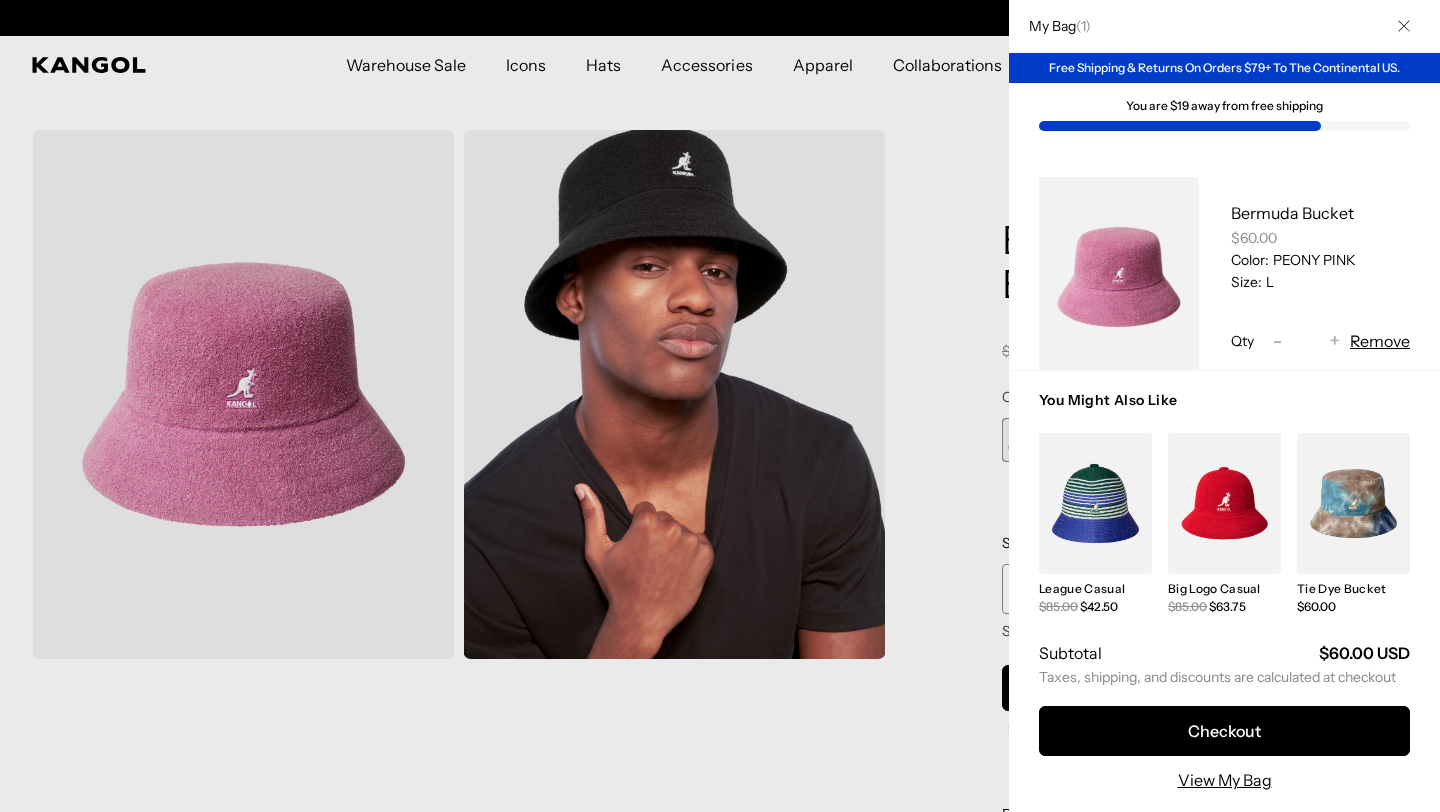 click at bounding box center [720, 406] 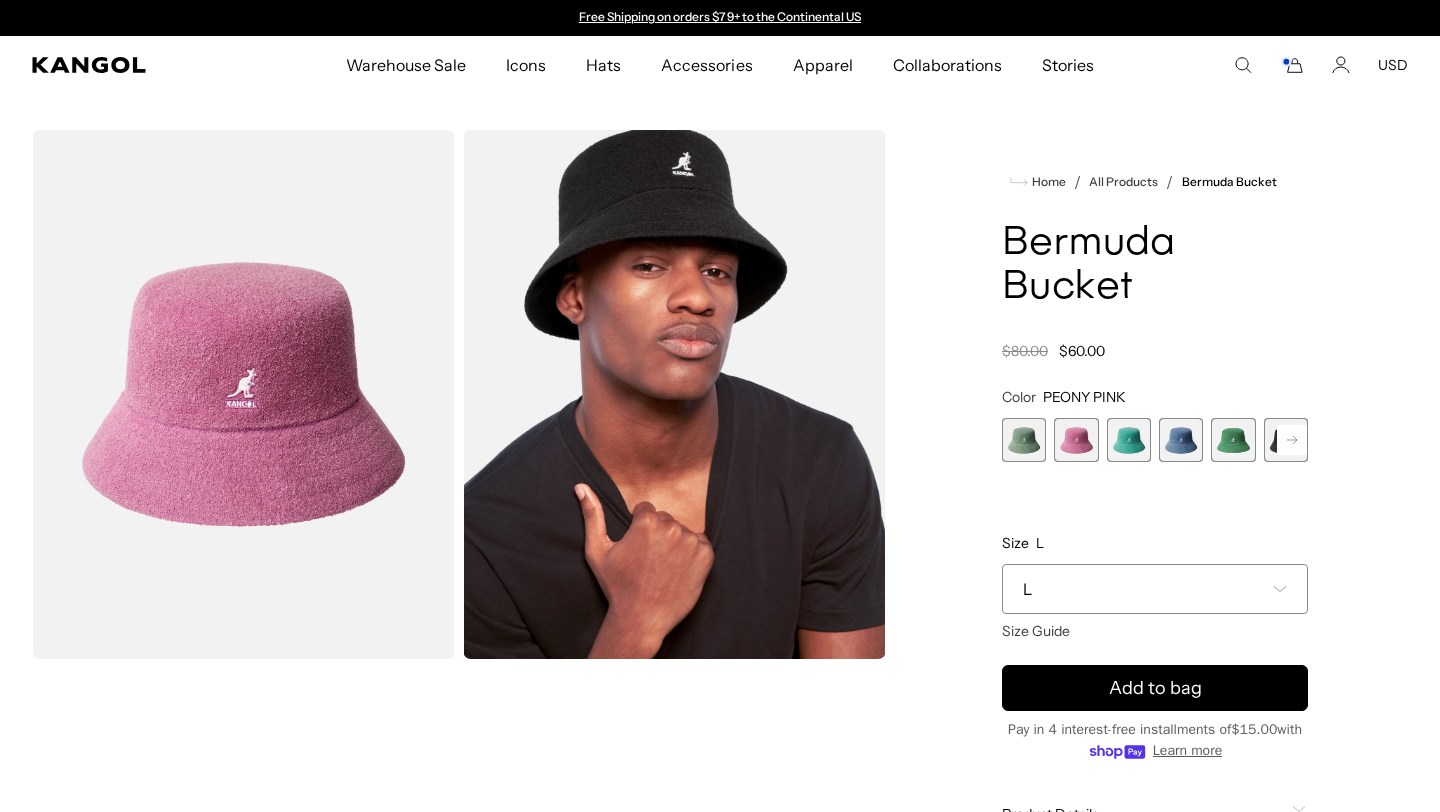 click 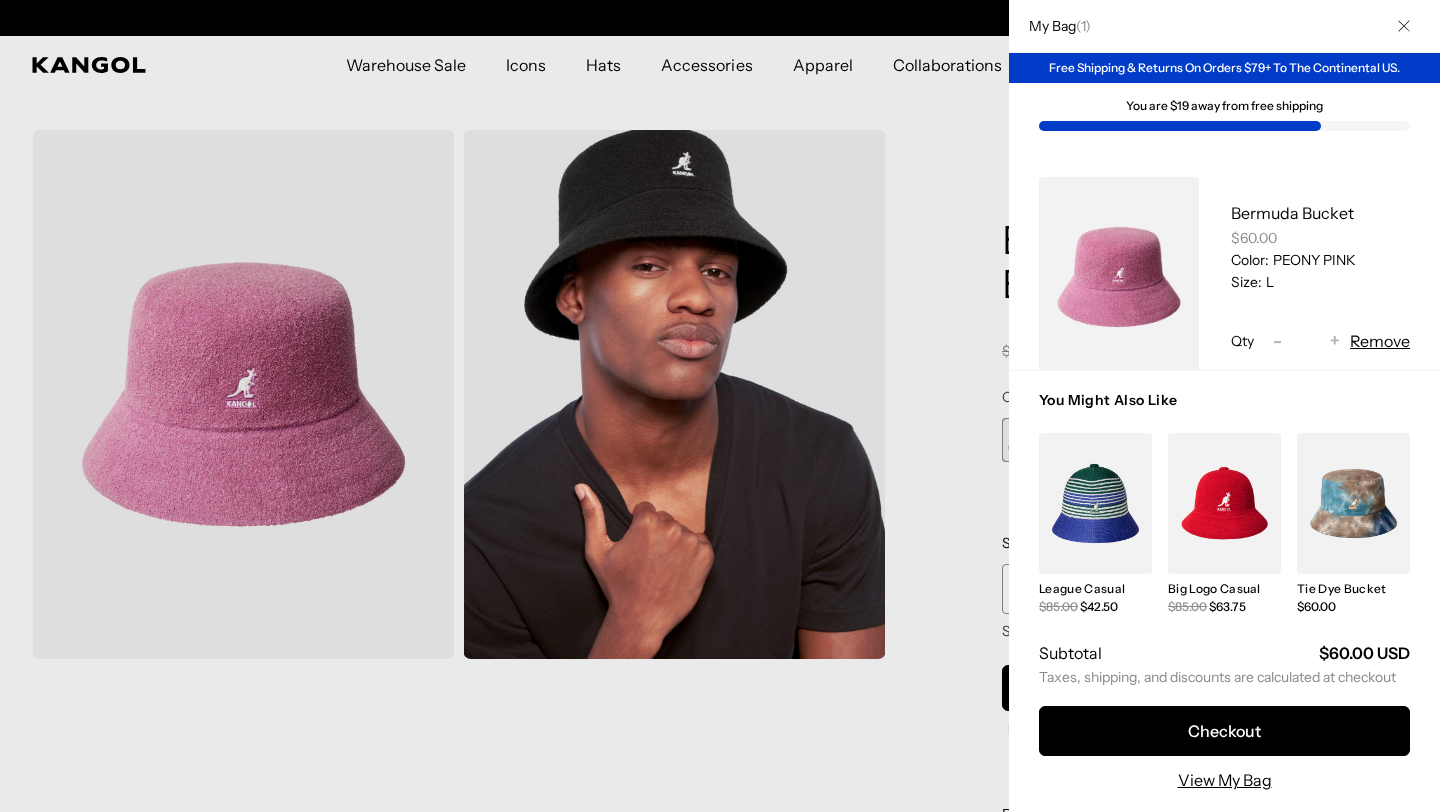 scroll, scrollTop: 0, scrollLeft: 412, axis: horizontal 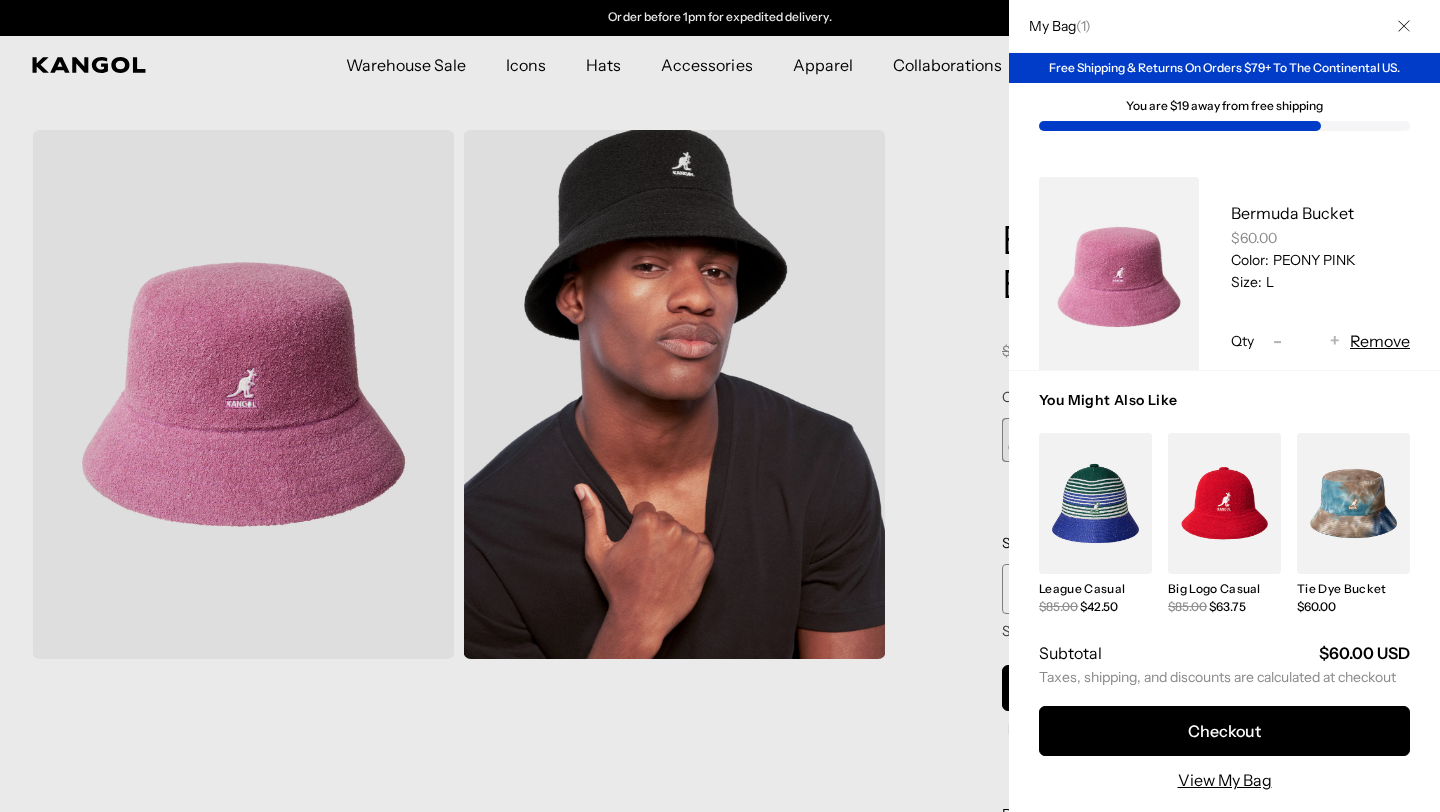 click at bounding box center [1095, 503] 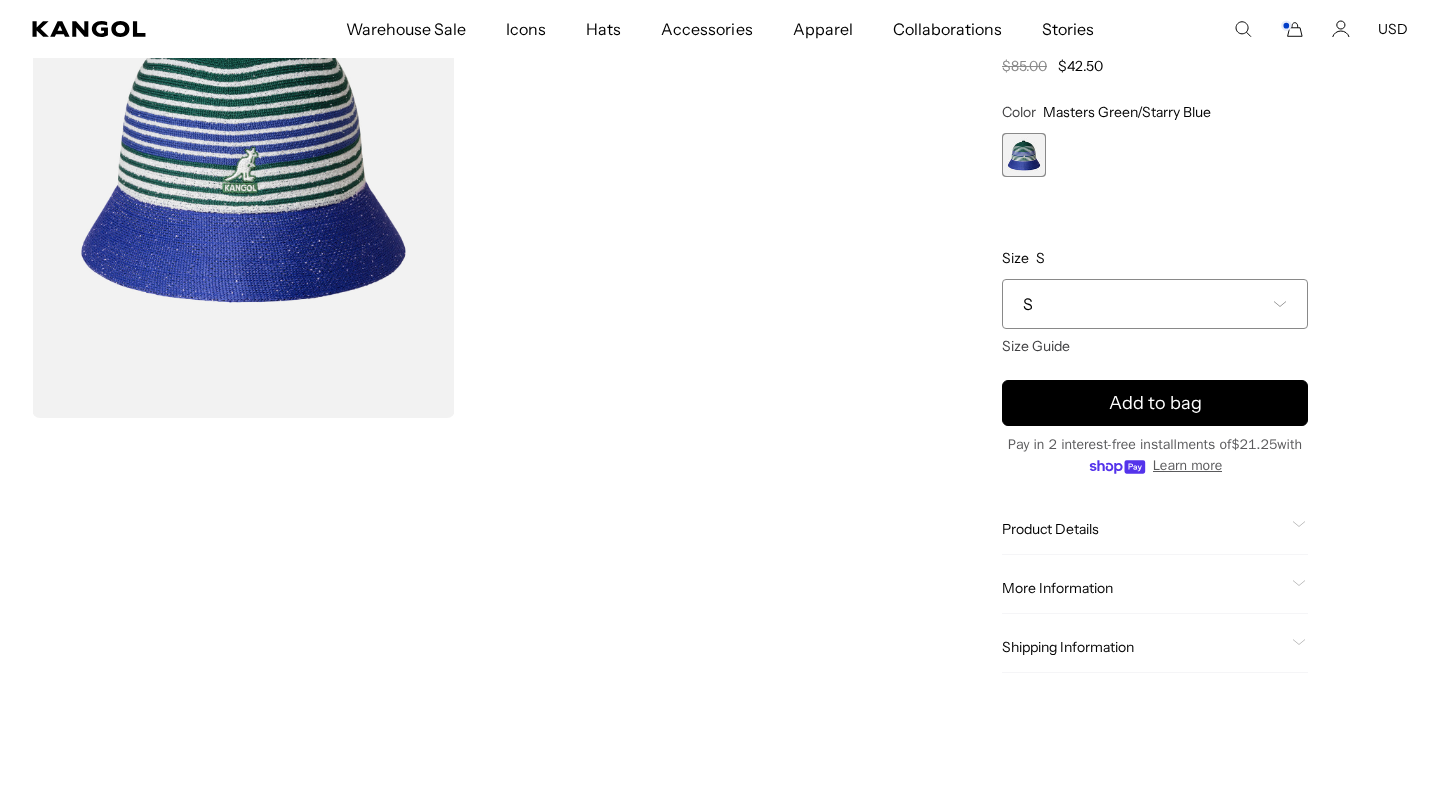 scroll, scrollTop: 0, scrollLeft: 0, axis: both 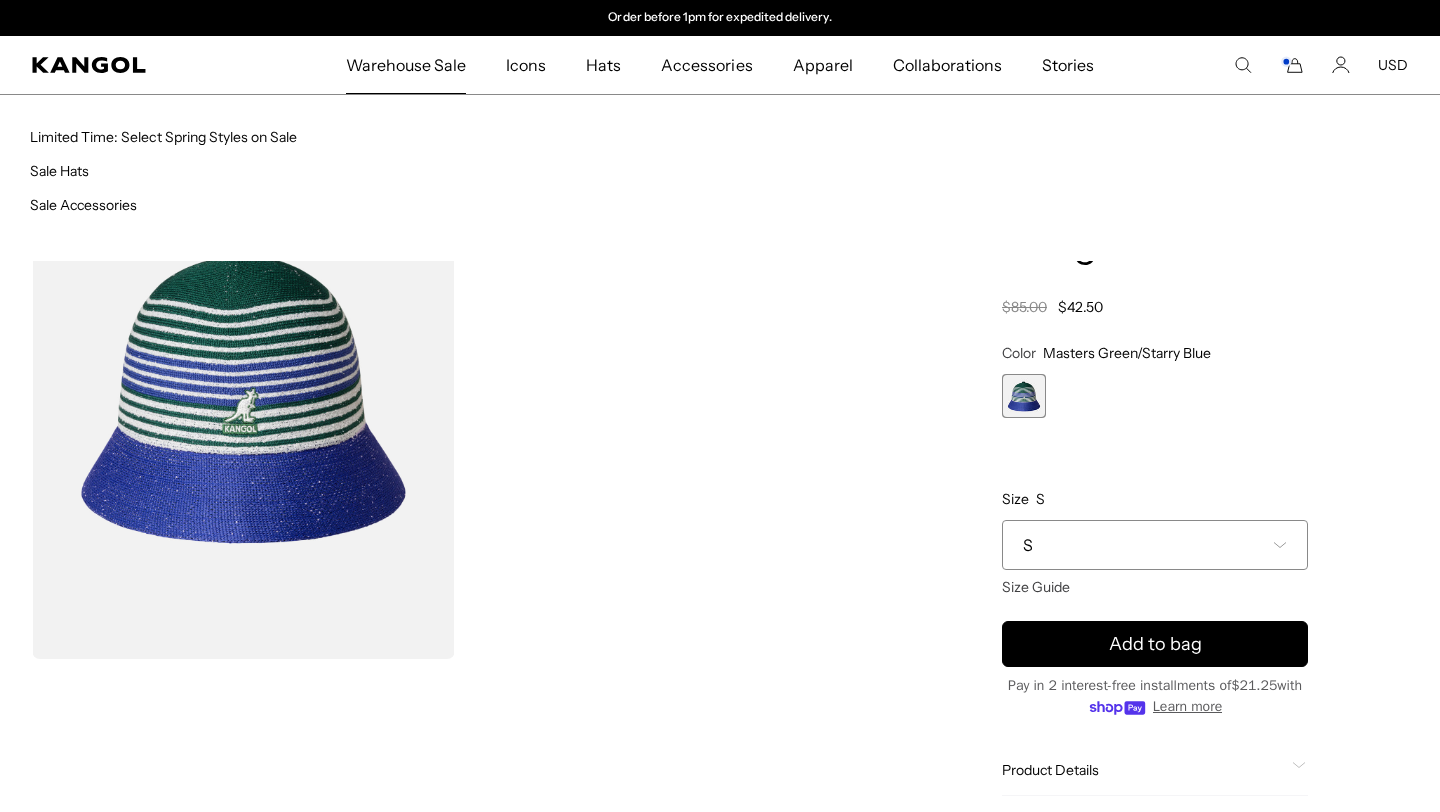 click on "Warehouse Sale" at bounding box center (406, 65) 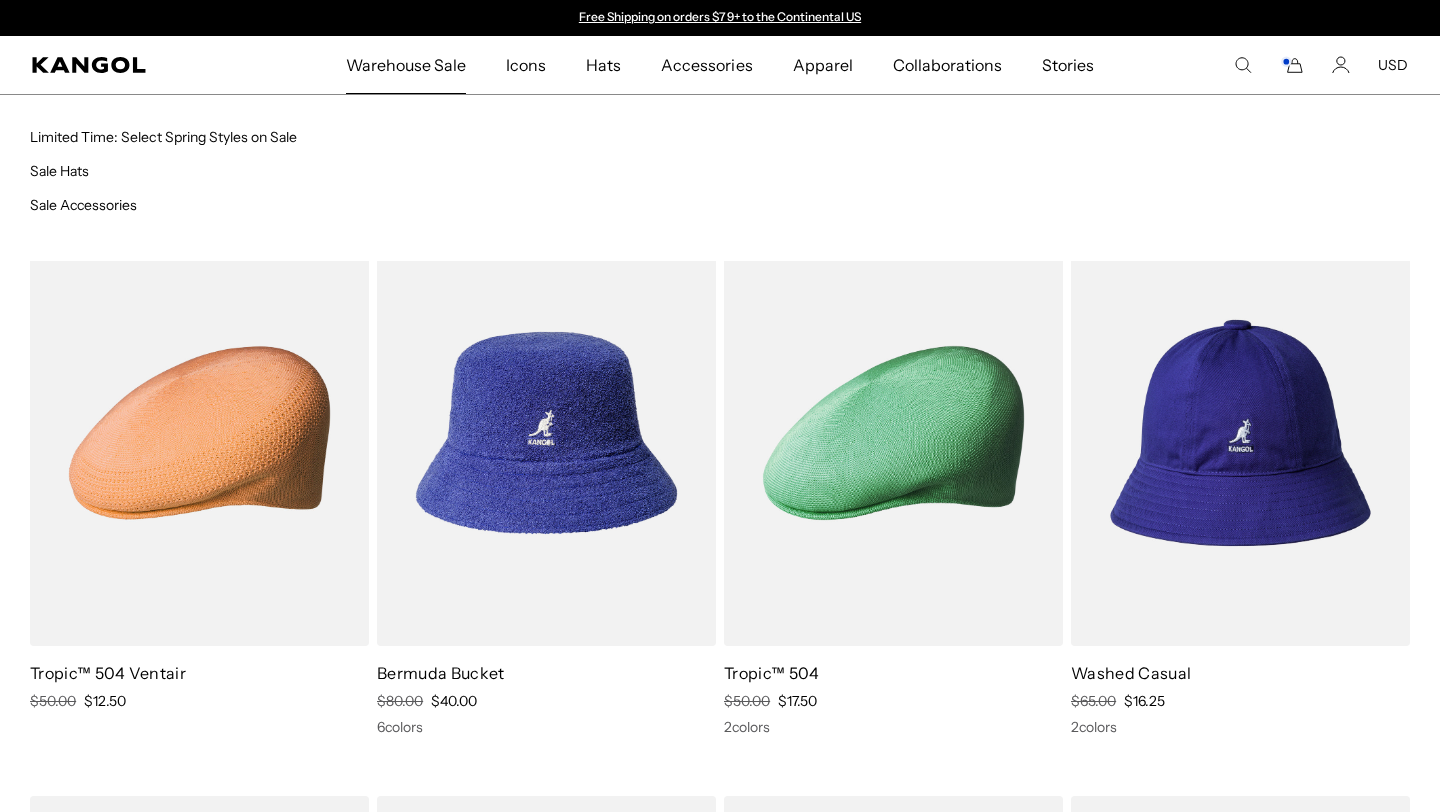 scroll, scrollTop: 0, scrollLeft: 0, axis: both 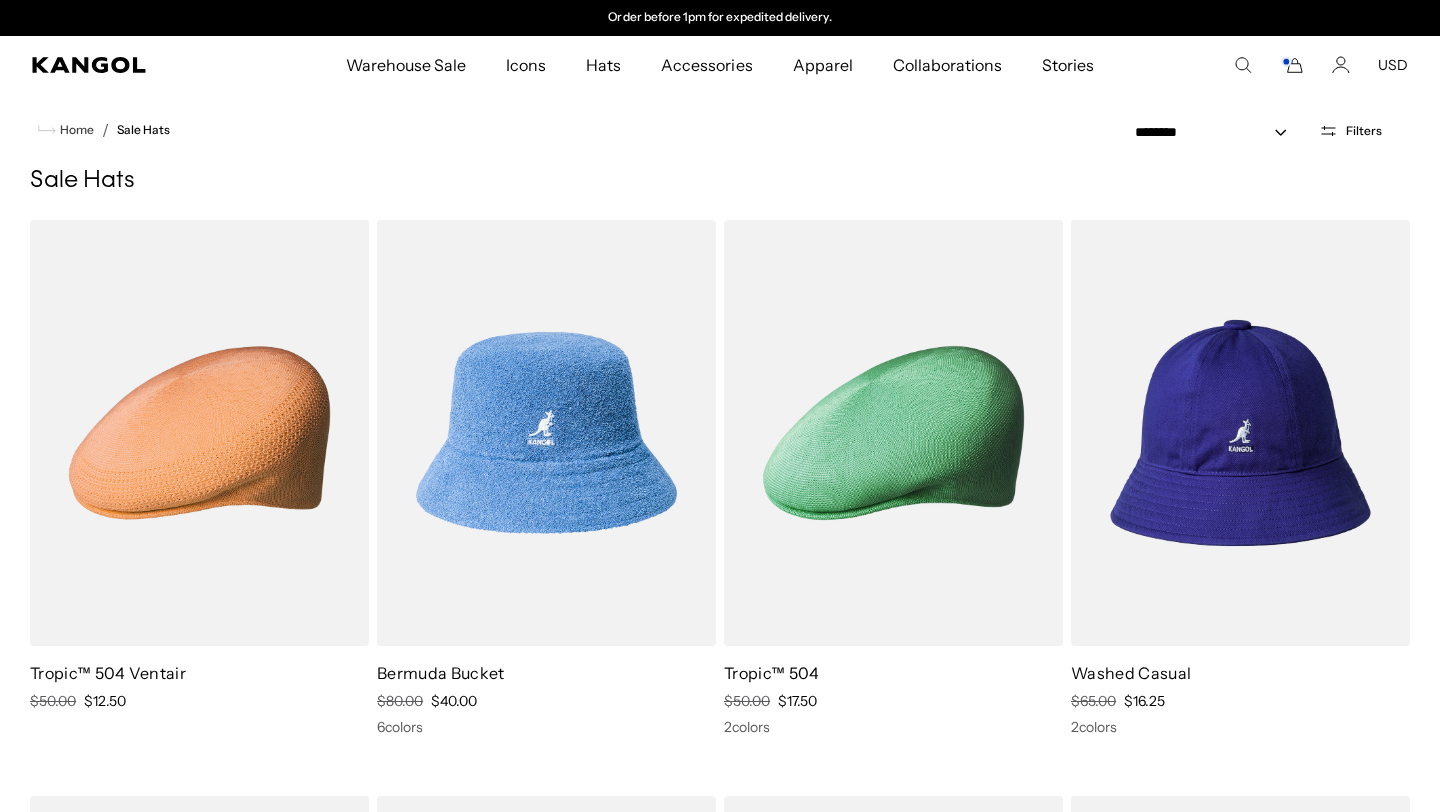 click at bounding box center [546, 433] 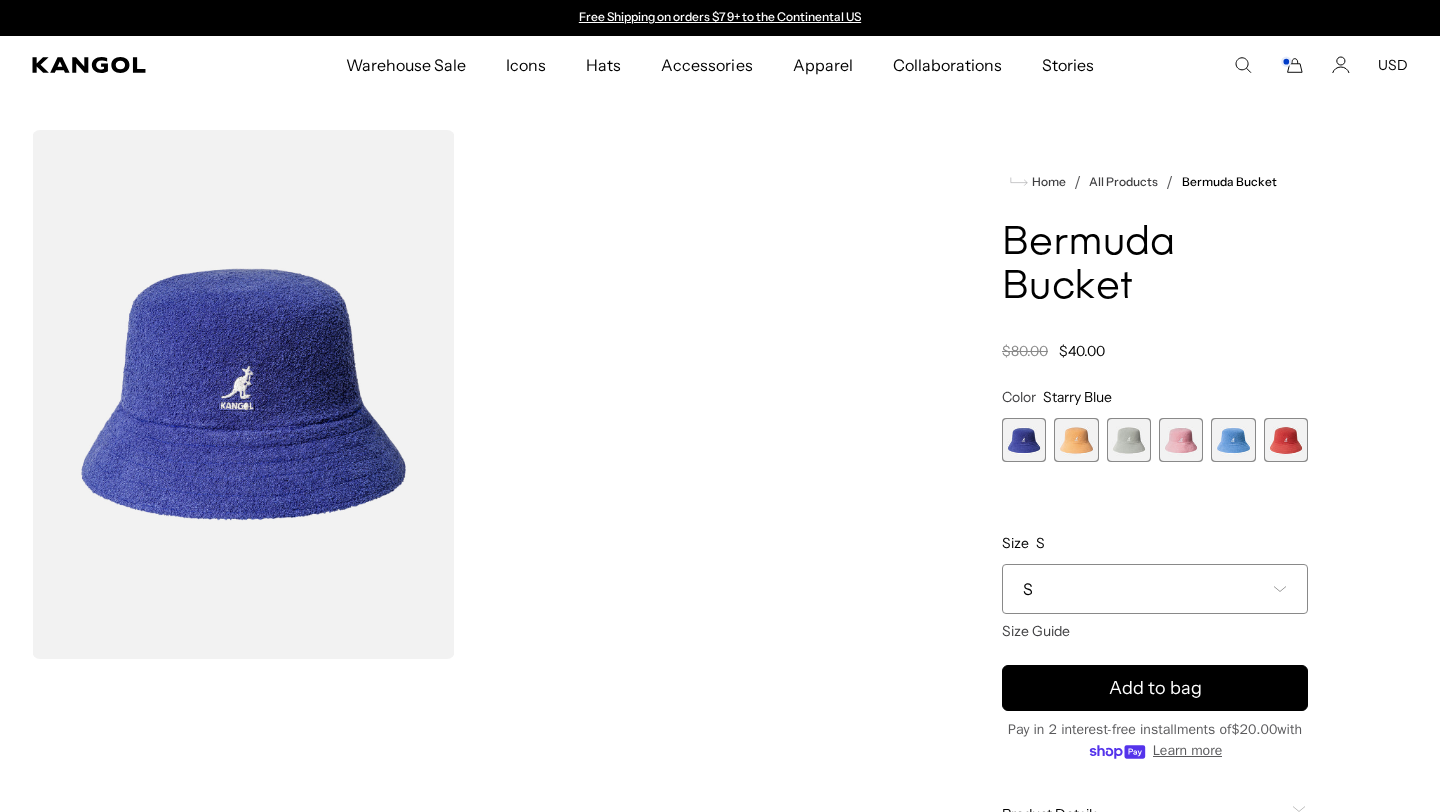 scroll, scrollTop: 0, scrollLeft: 0, axis: both 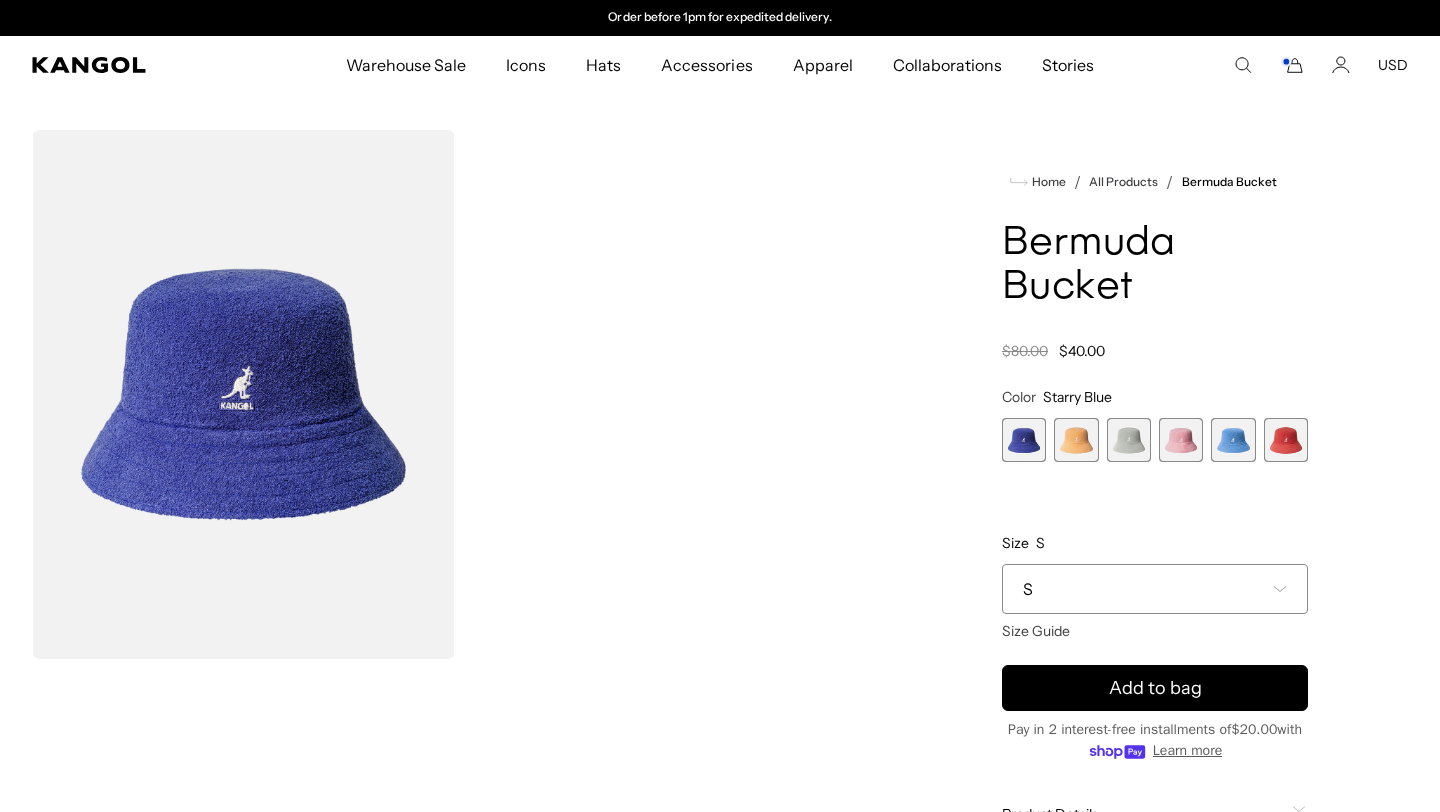 click on "S" at bounding box center [1155, 589] 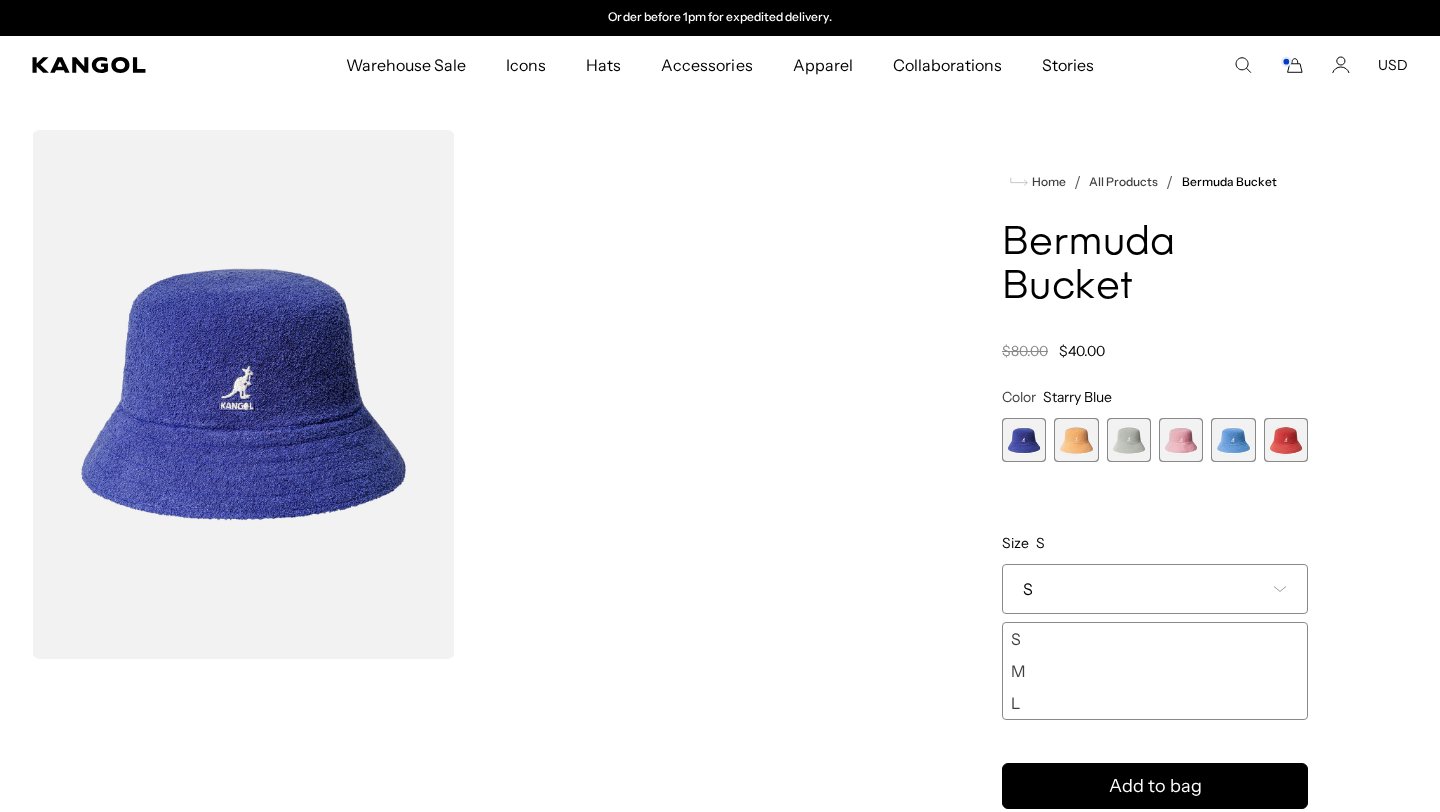click on "Color
Starry Blue
Previous
Next
Starry Blue
Variant sold out or unavailable
Papaya Milk
Variant sold out or unavailable
Moonstruck
Variant sold out or unavailable
Pepto
Variant sold out or unavailable
Surf
Variant sold out or unavailable
Cayenne" at bounding box center [1155, 554] 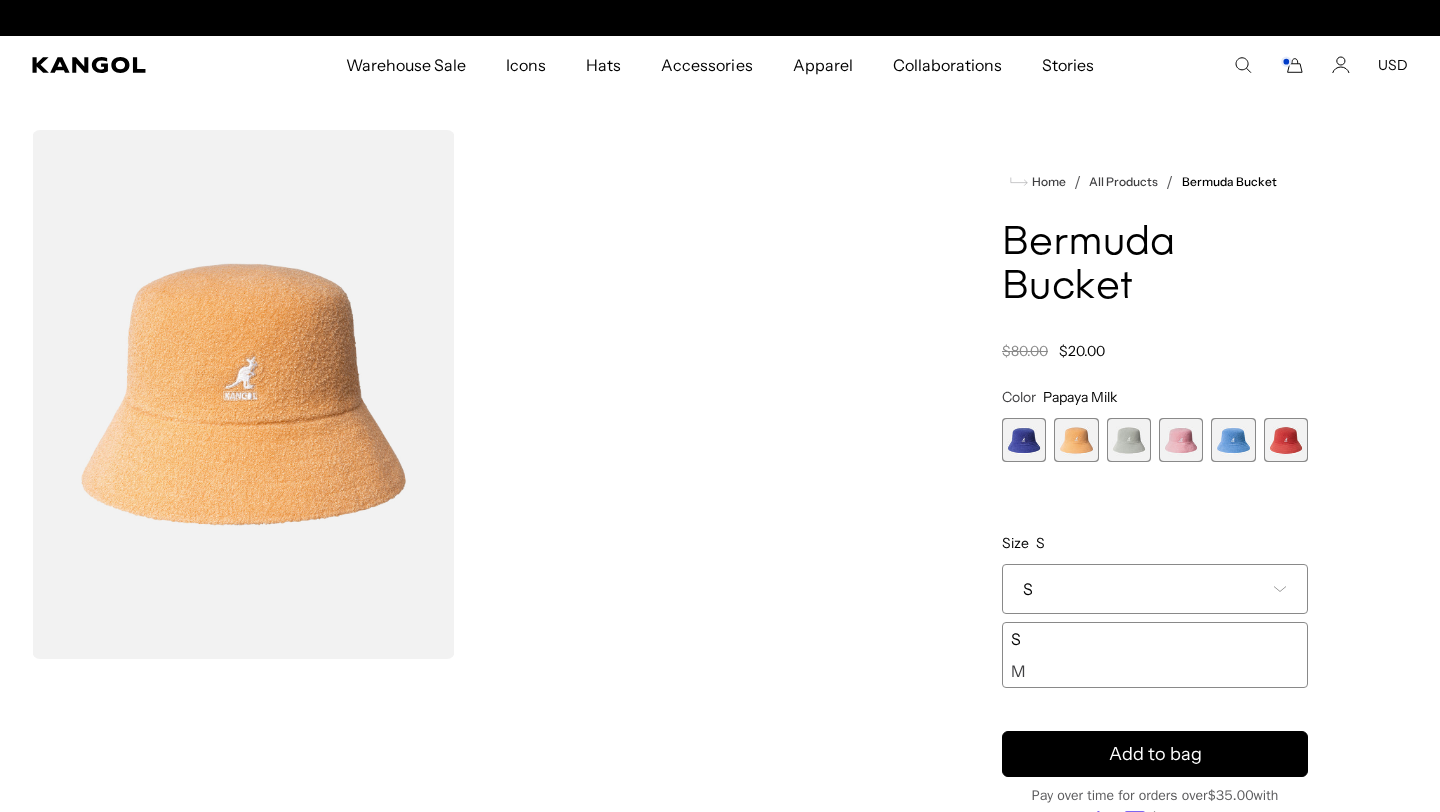 scroll, scrollTop: 0, scrollLeft: 412, axis: horizontal 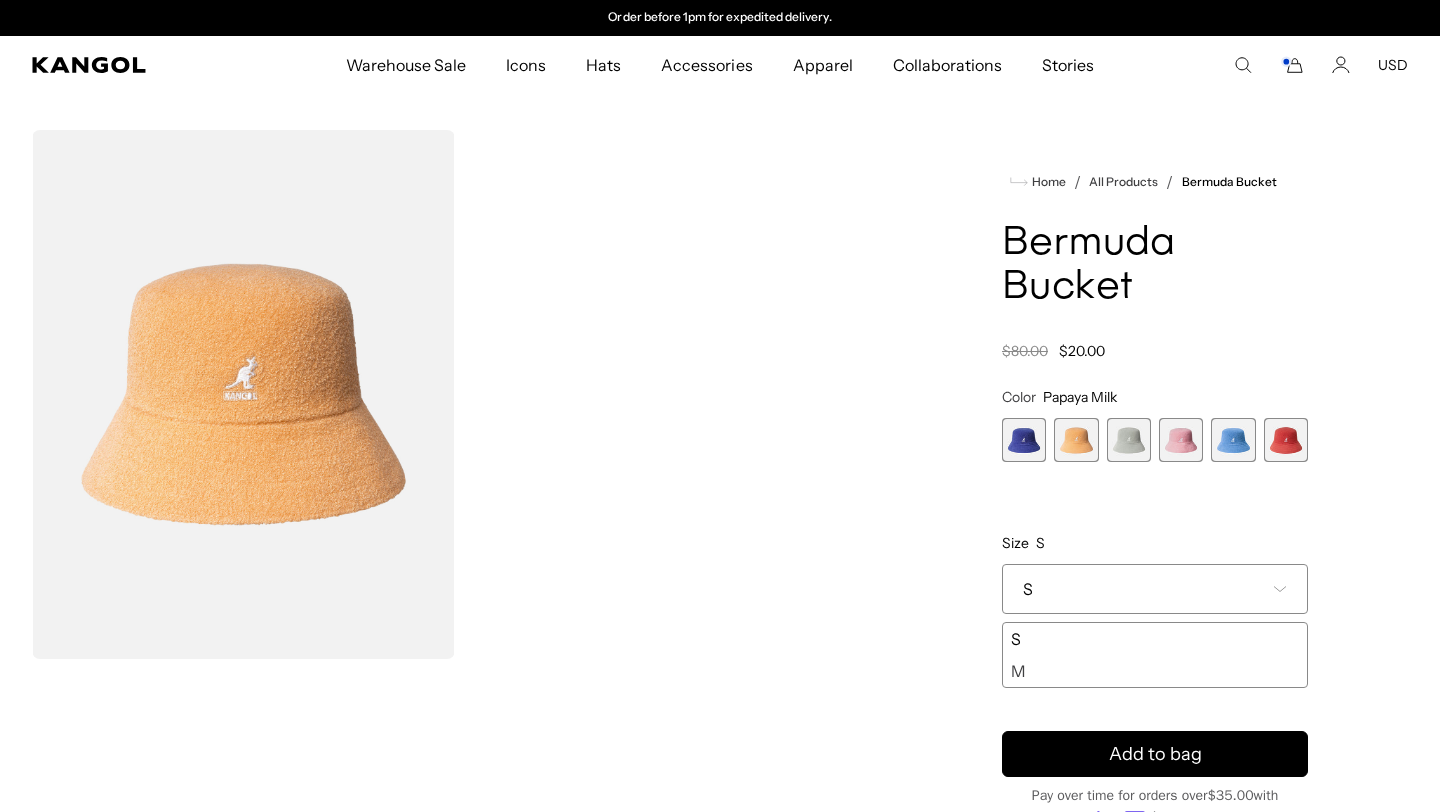 click on "M" at bounding box center (1155, 671) 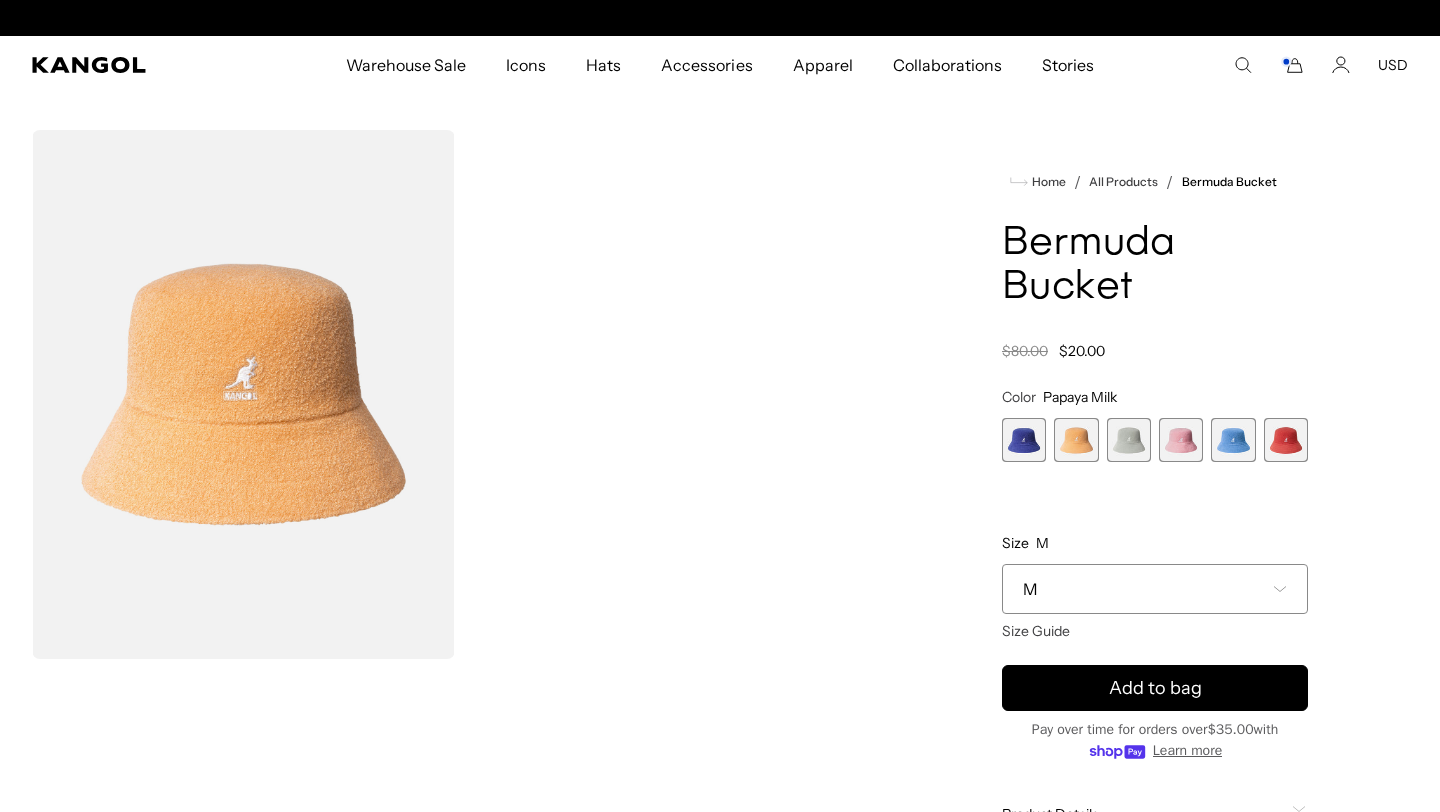scroll, scrollTop: 0, scrollLeft: 0, axis: both 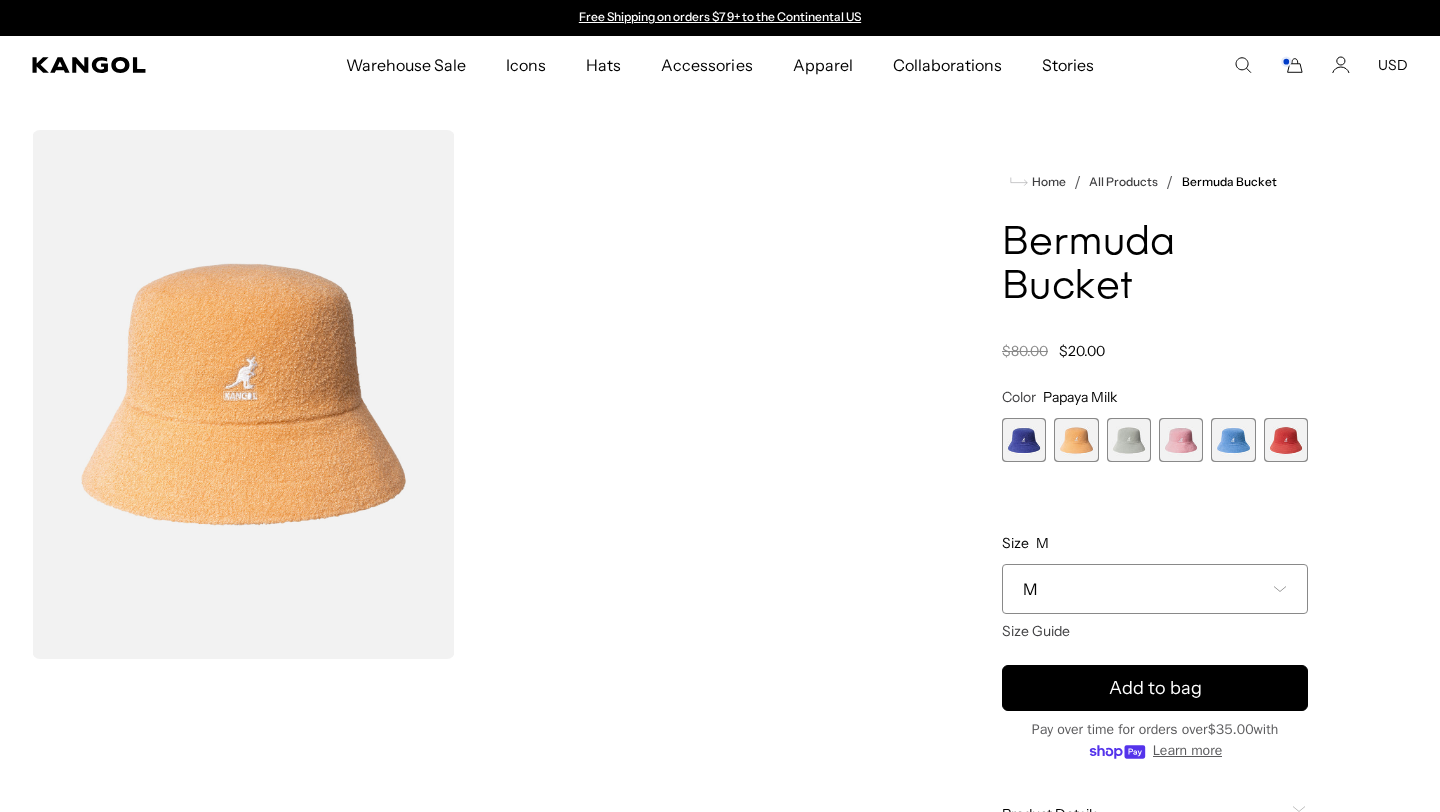 click at bounding box center (1181, 440) 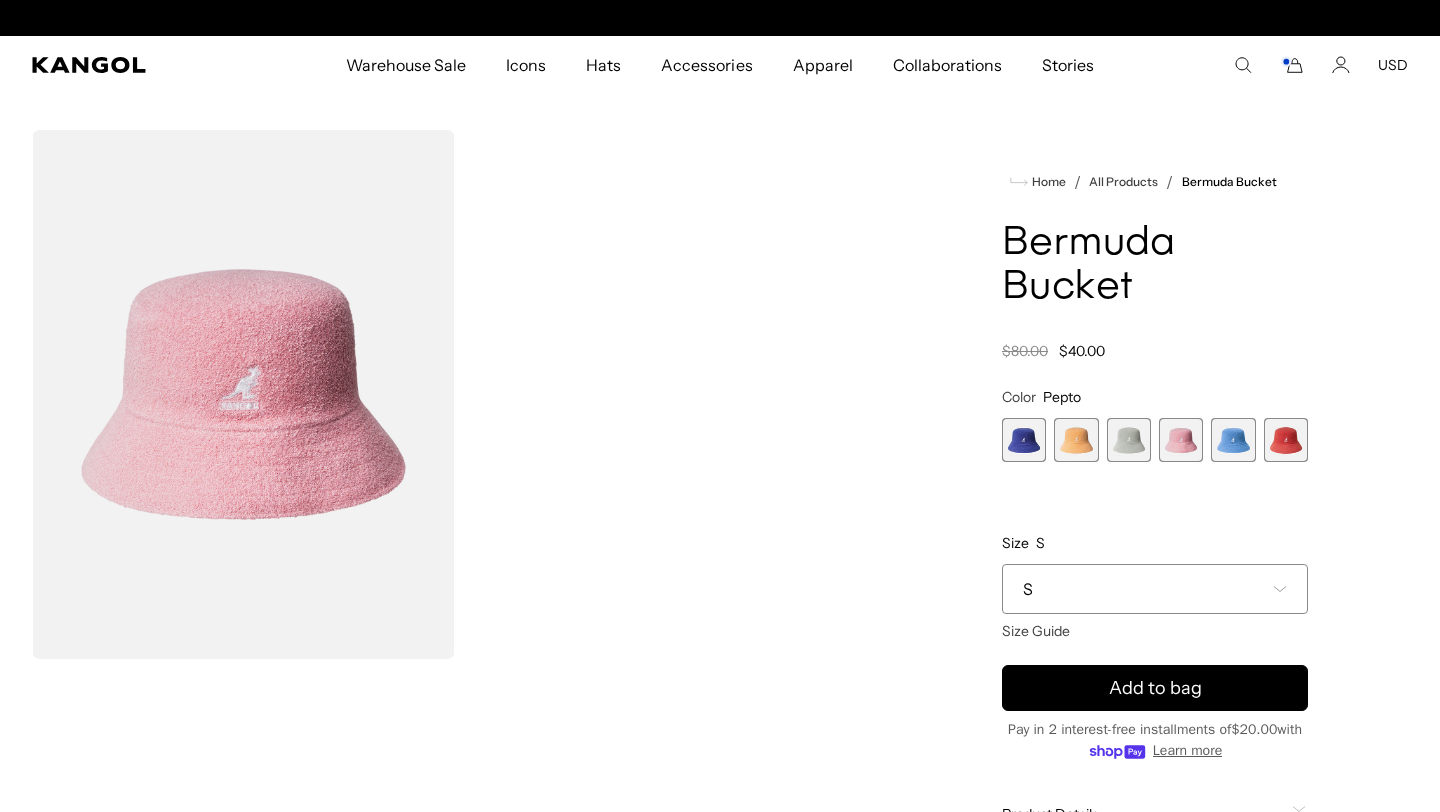 scroll, scrollTop: 0, scrollLeft: 412, axis: horizontal 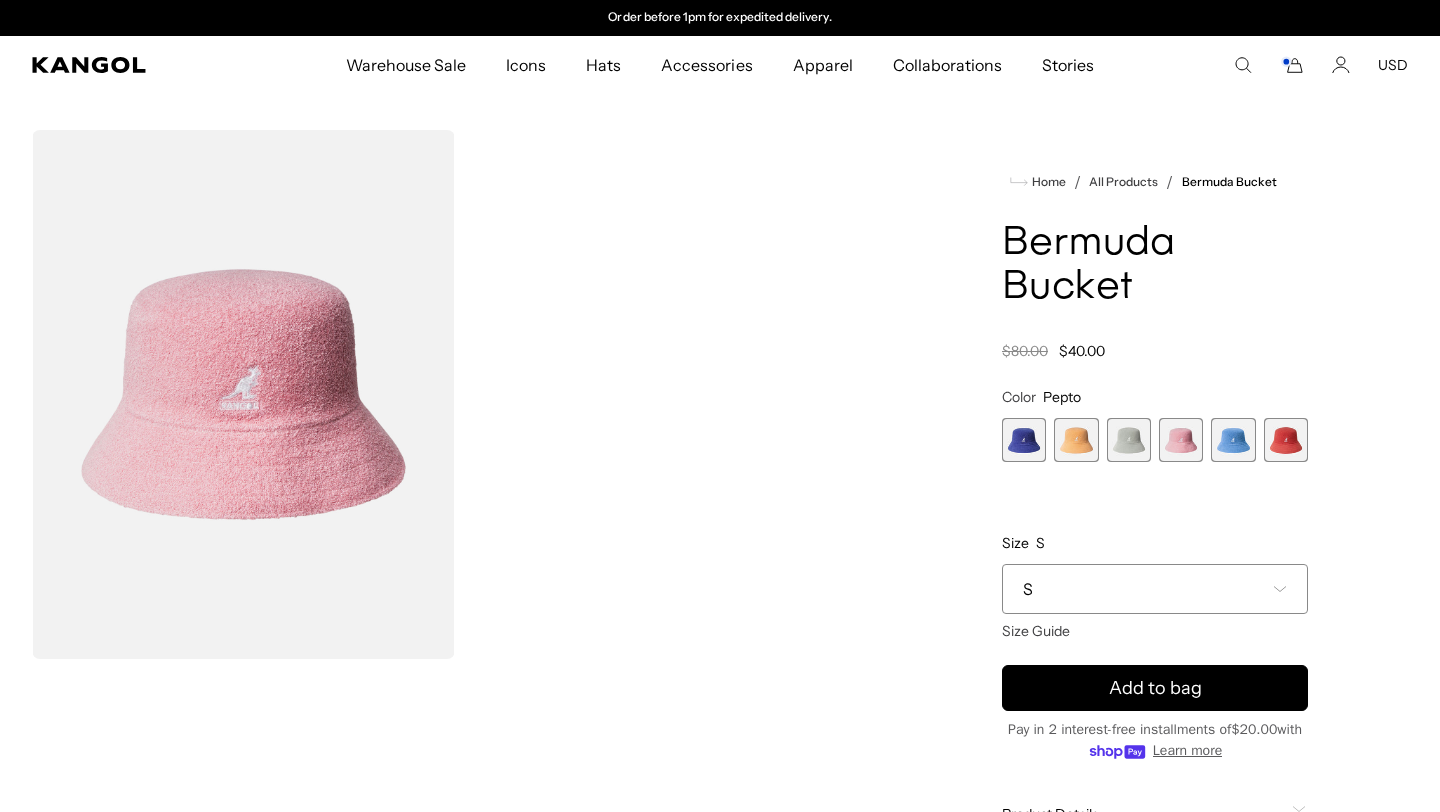 click at bounding box center [1233, 440] 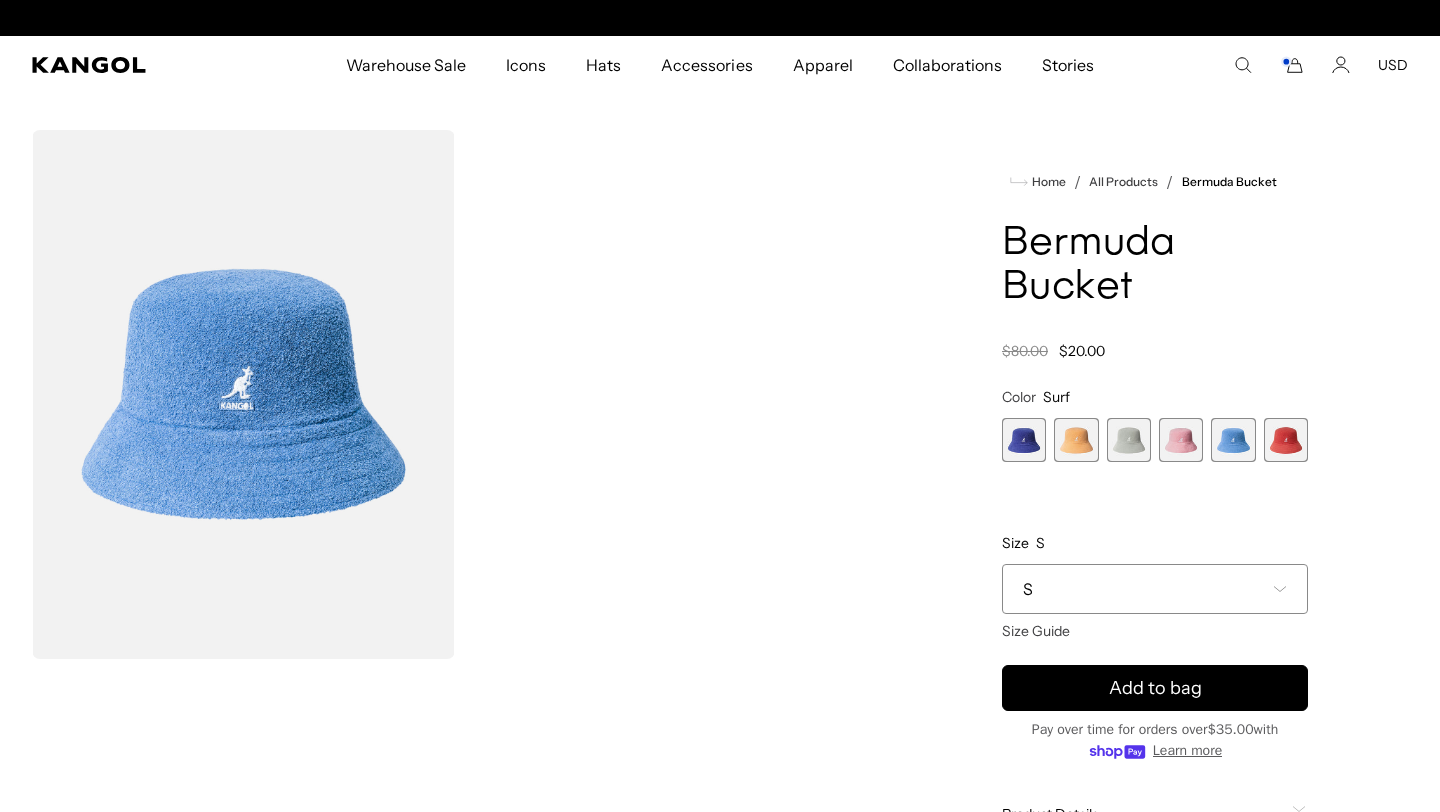 scroll, scrollTop: 0, scrollLeft: 0, axis: both 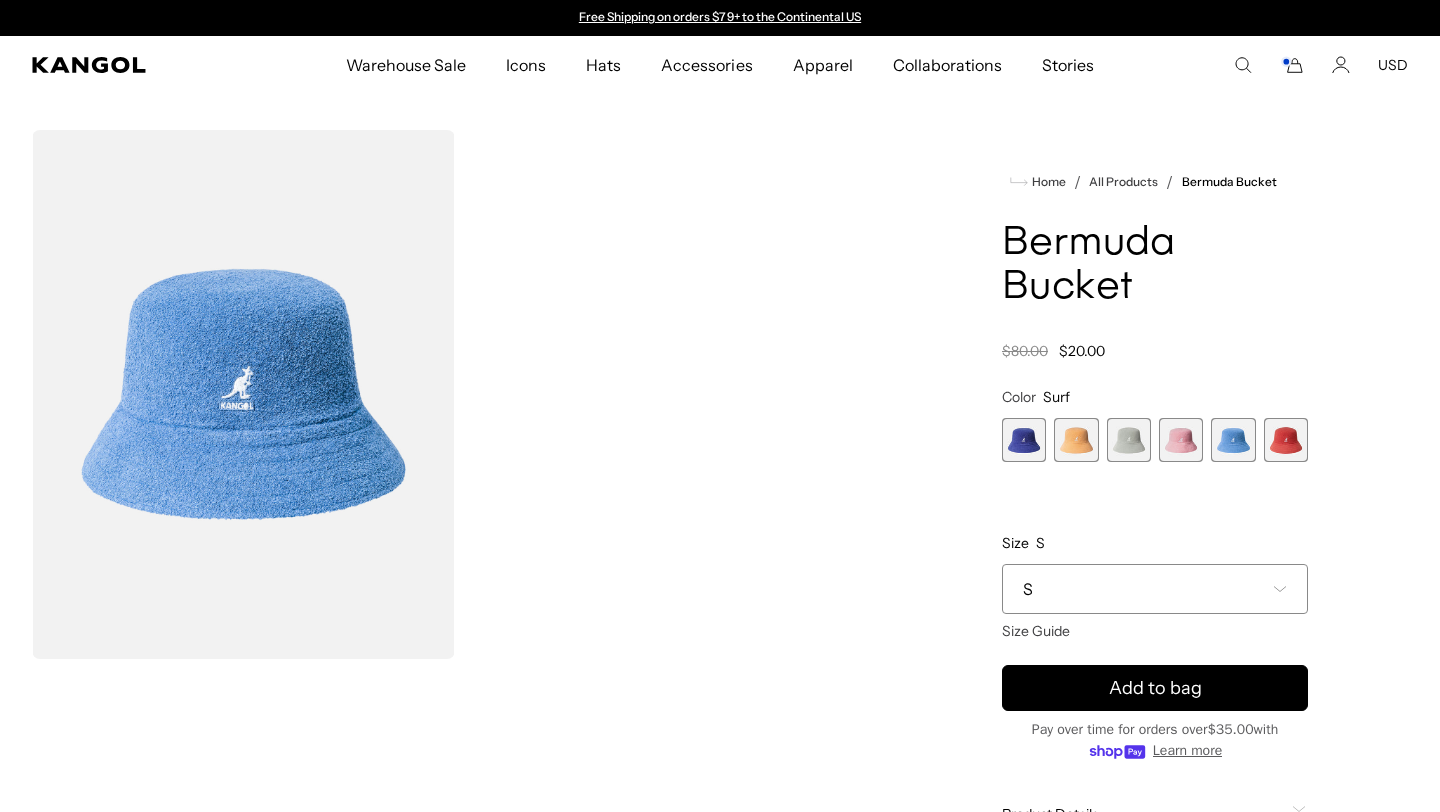 click at bounding box center [1286, 440] 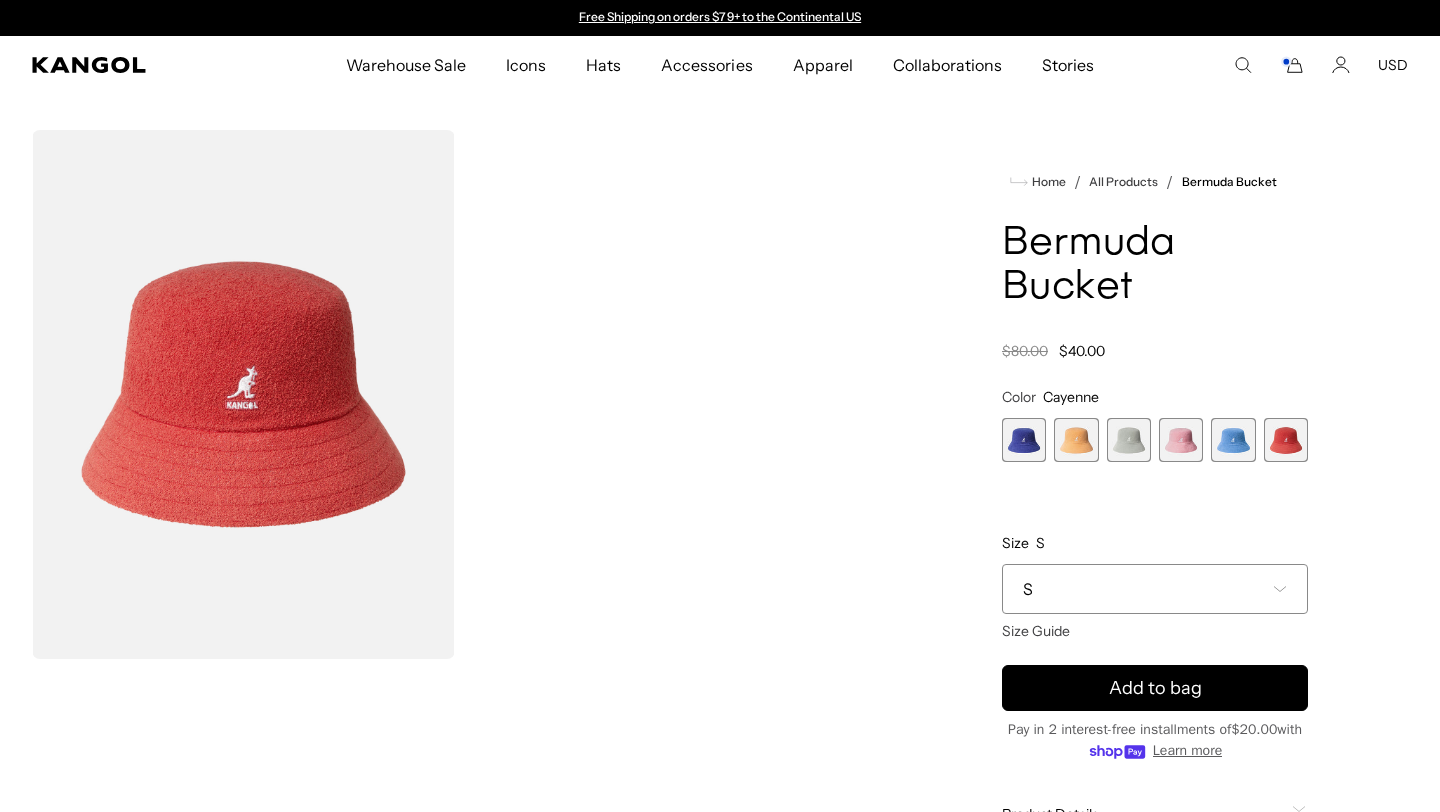click at bounding box center [1233, 440] 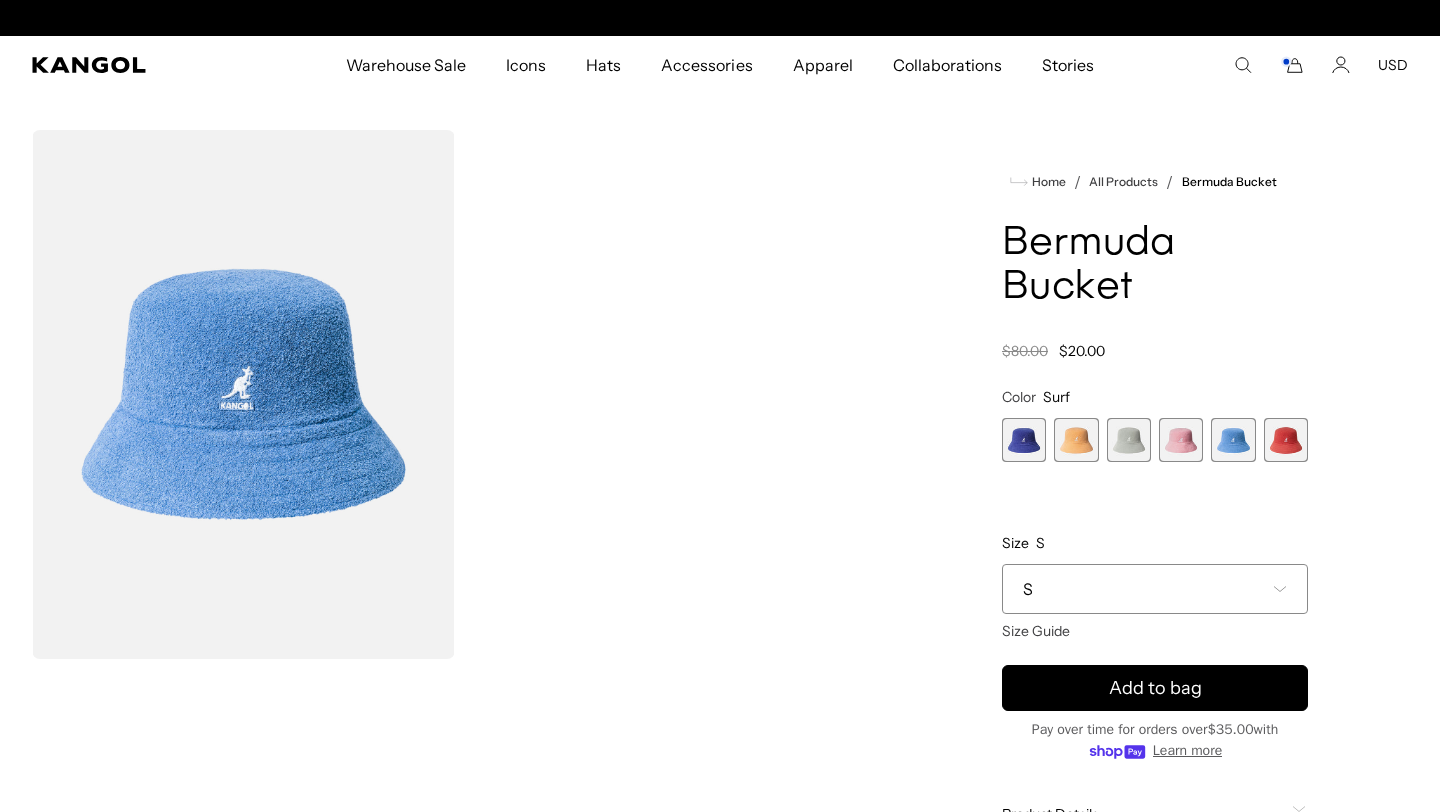 scroll, scrollTop: 0, scrollLeft: 412, axis: horizontal 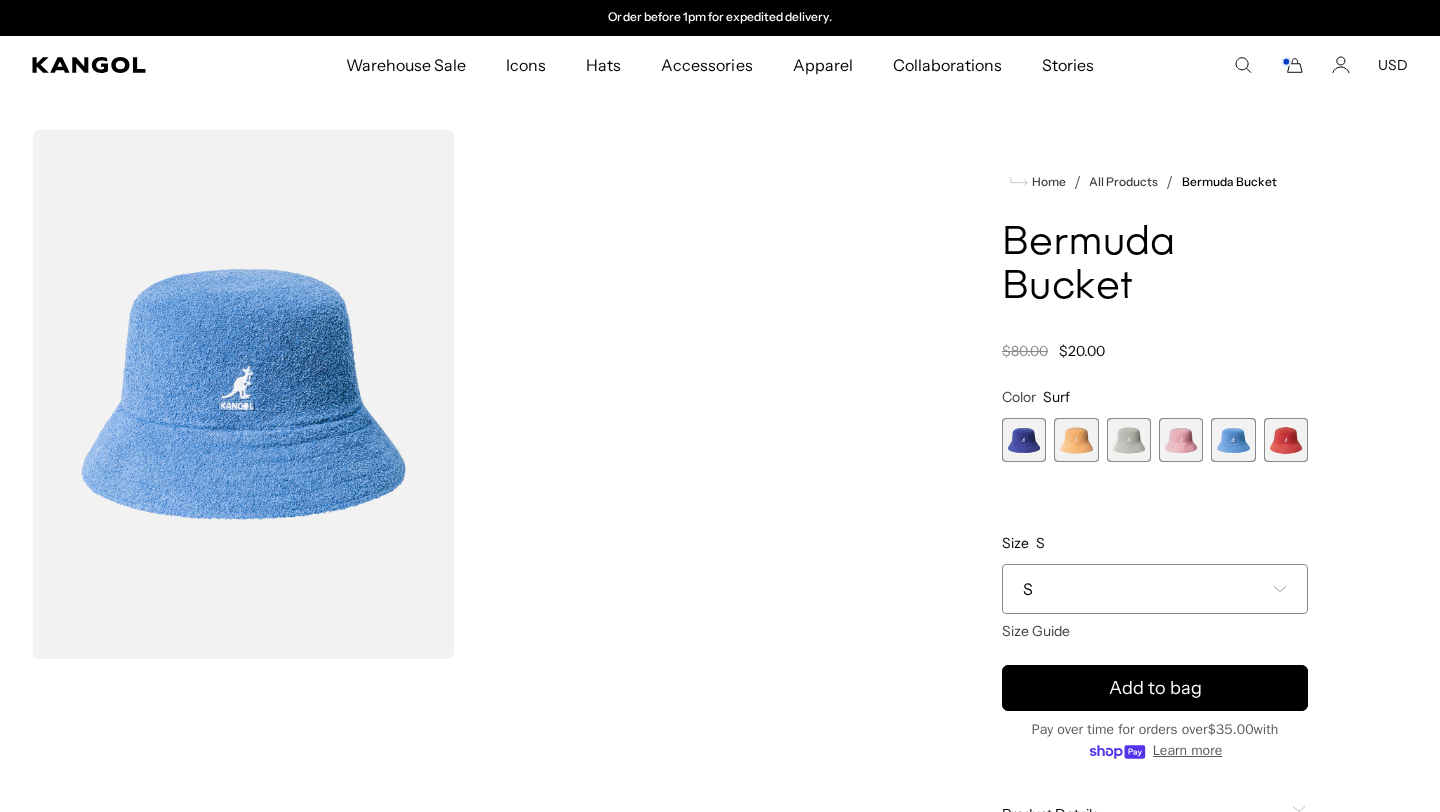 click on "S" at bounding box center (1155, 589) 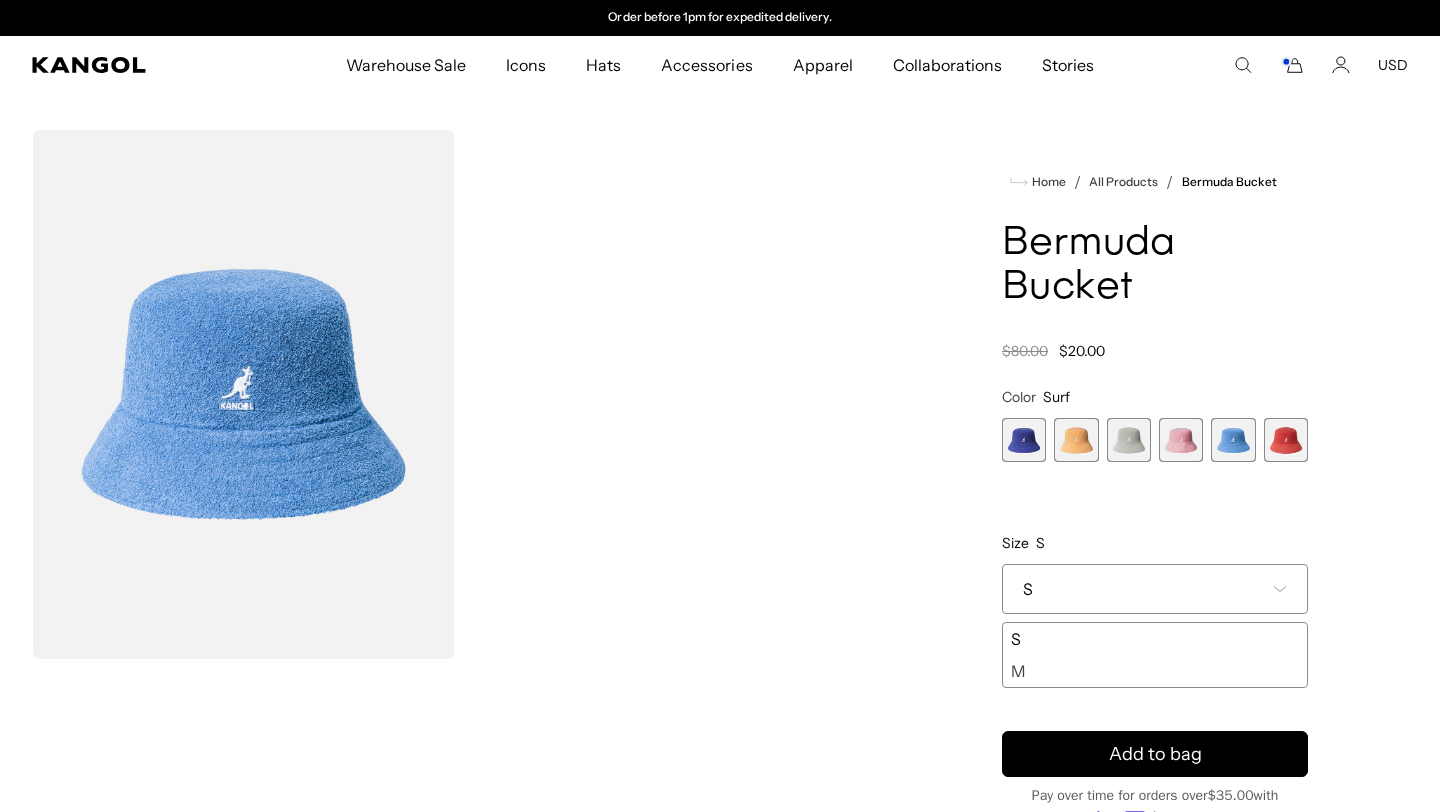 click on "M" at bounding box center (1155, 671) 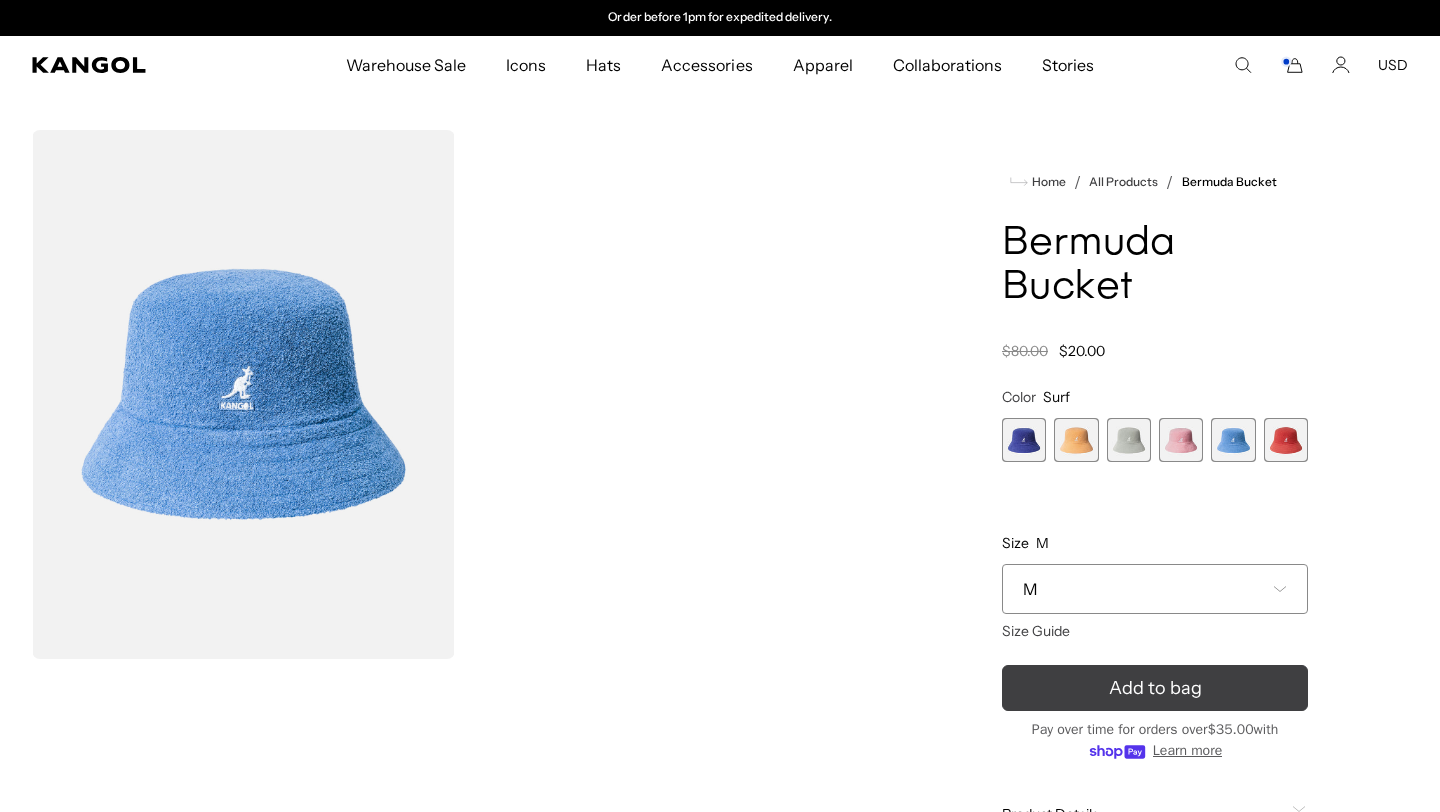click on "Add to bag" at bounding box center [1155, 688] 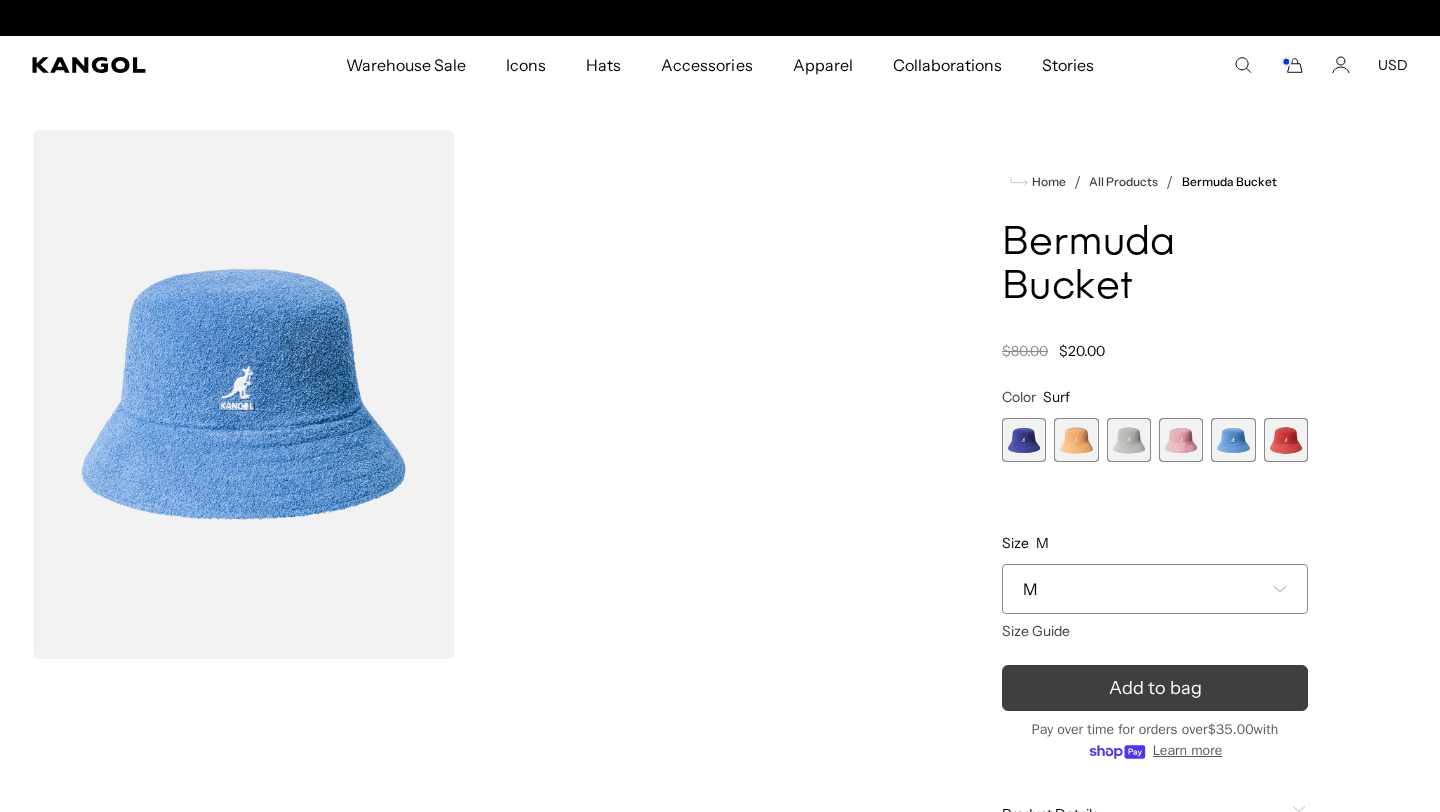 scroll, scrollTop: 0, scrollLeft: 0, axis: both 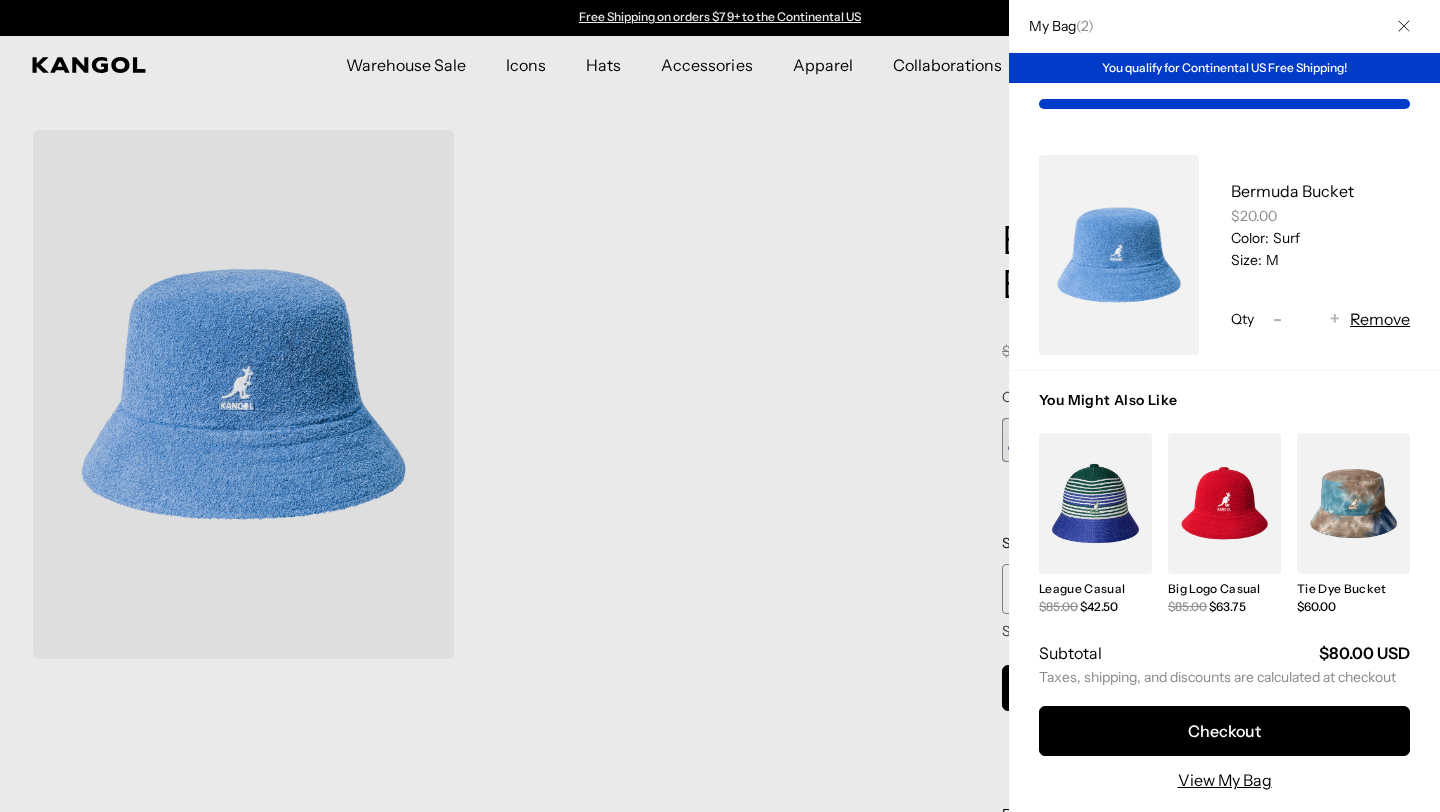 click at bounding box center [720, 406] 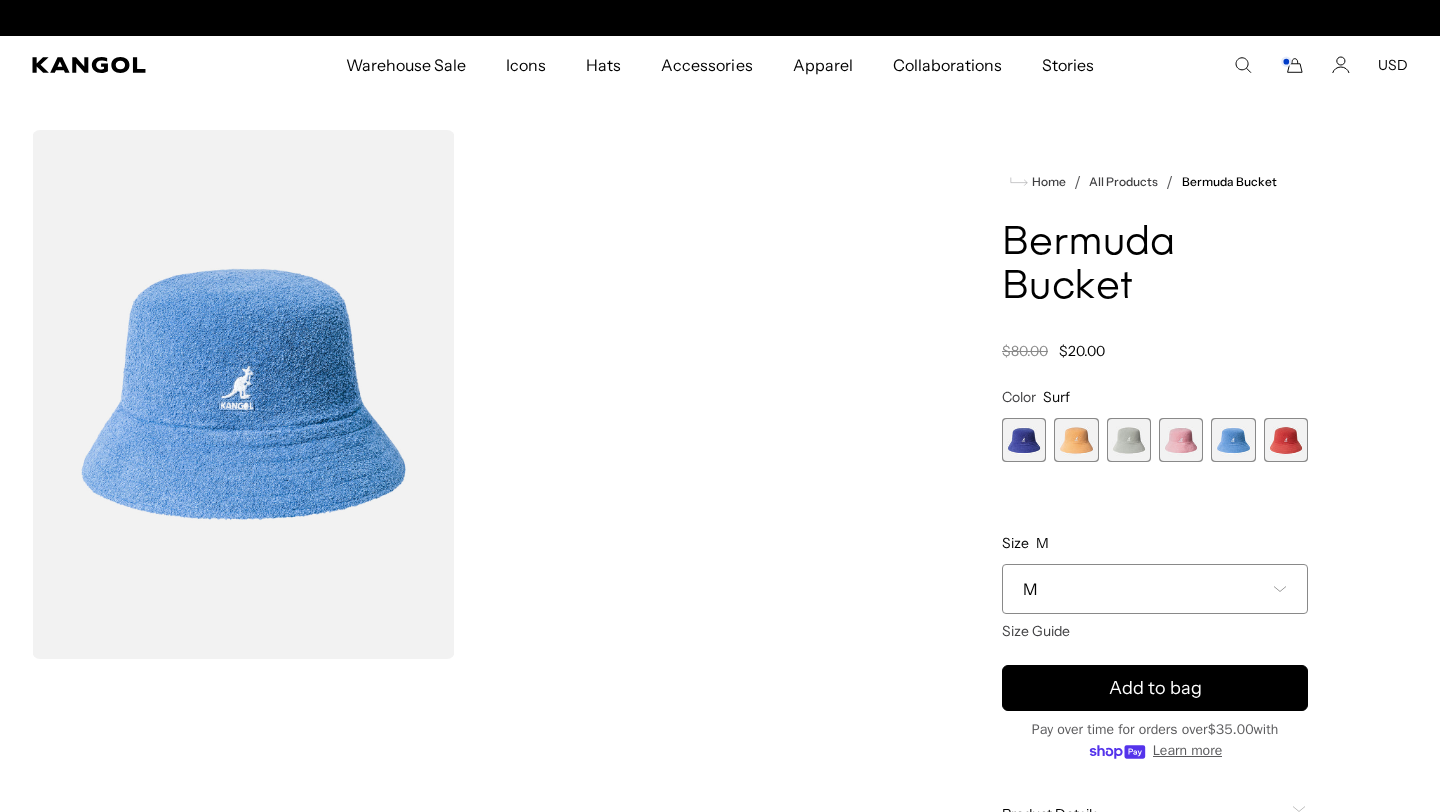 scroll, scrollTop: 0, scrollLeft: 412, axis: horizontal 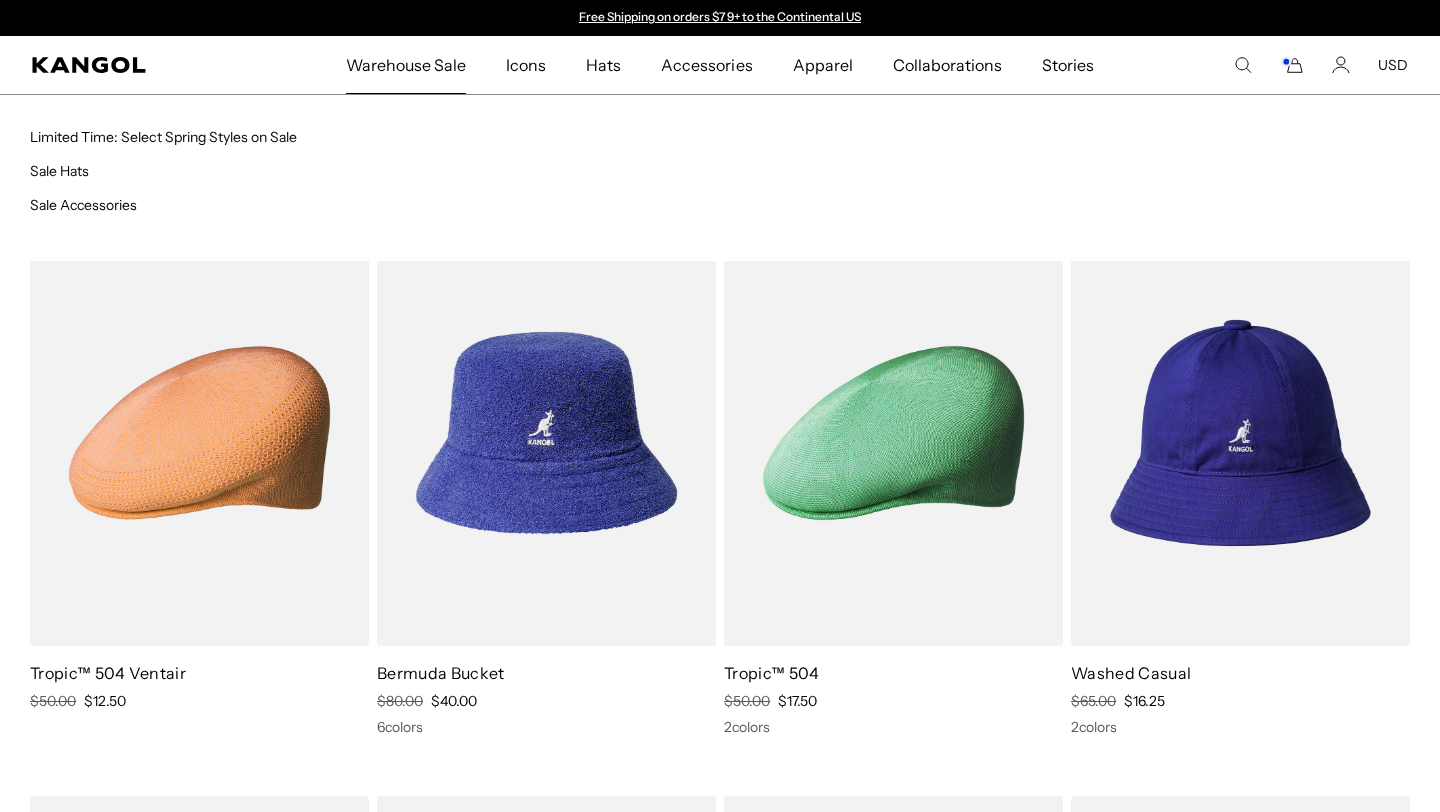 click on "Warehouse Sale" at bounding box center (406, 65) 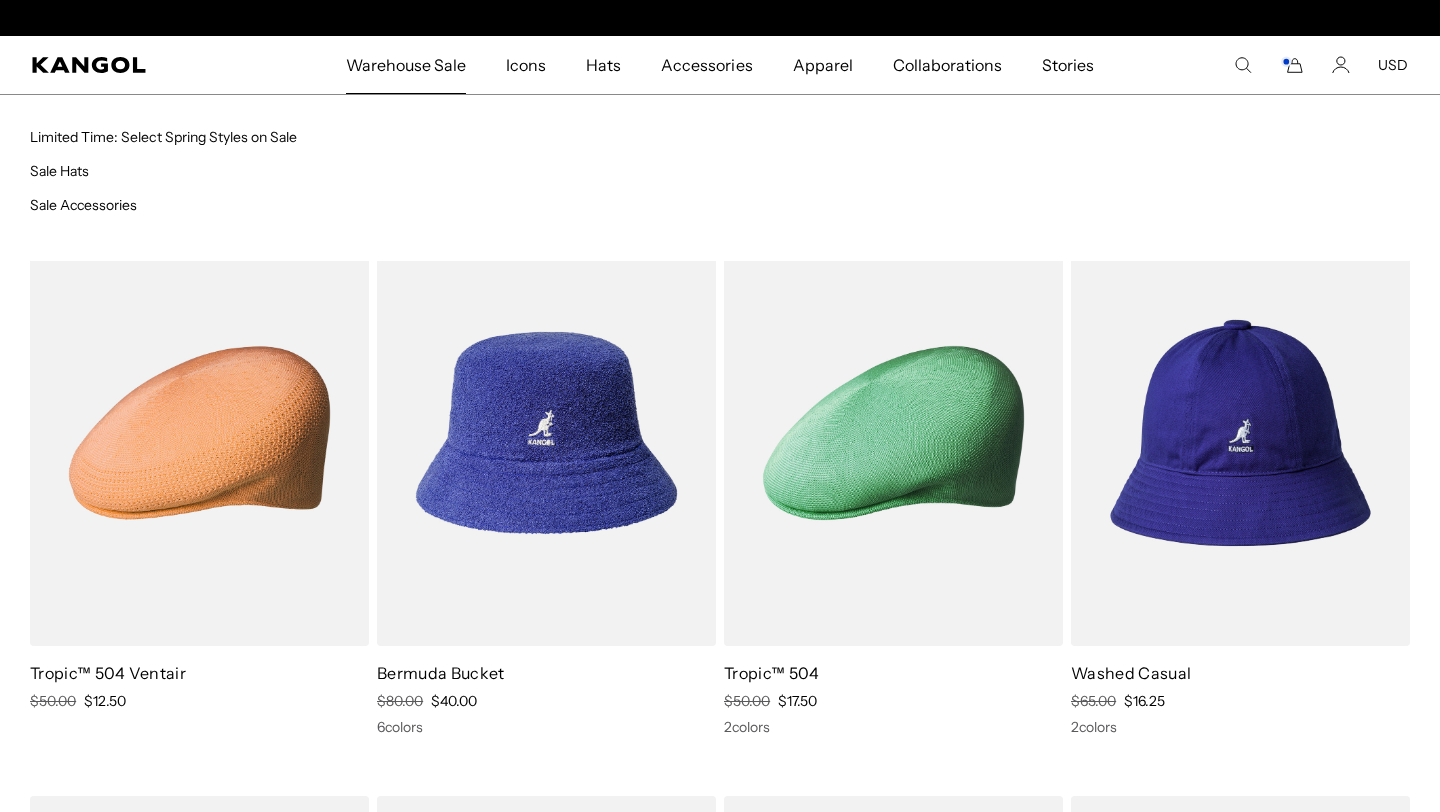 scroll, scrollTop: 0, scrollLeft: 412, axis: horizontal 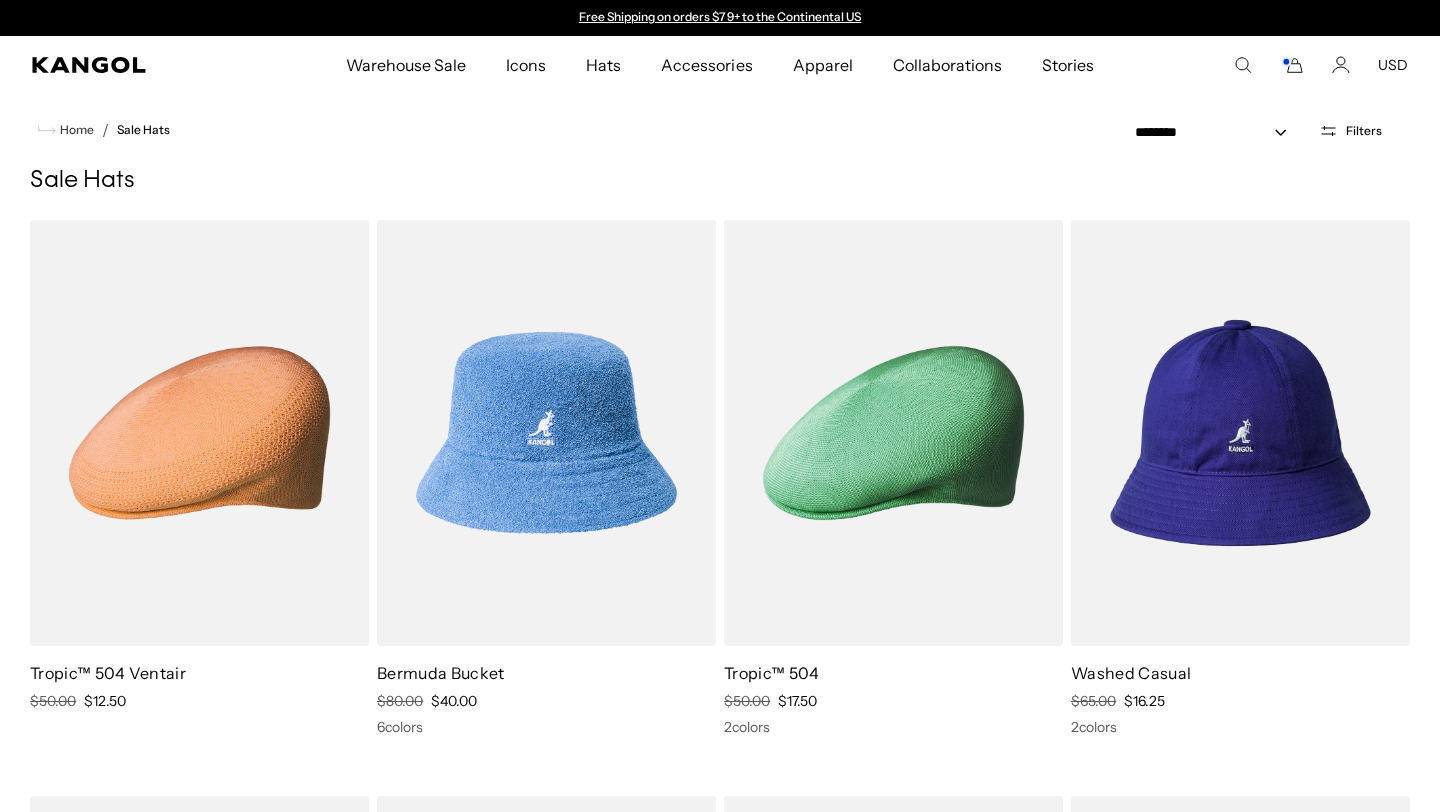 click at bounding box center (546, 433) 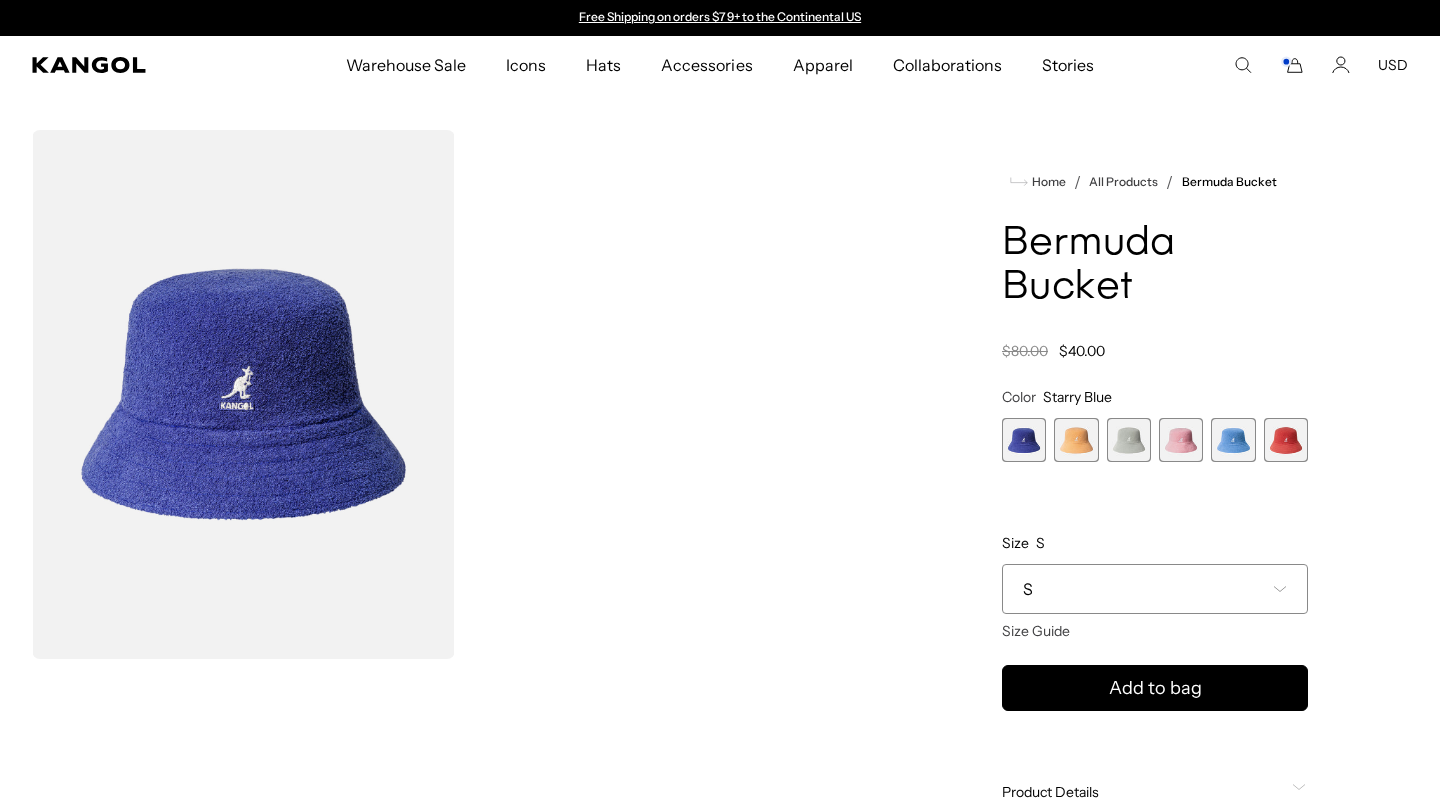 scroll, scrollTop: 0, scrollLeft: 0, axis: both 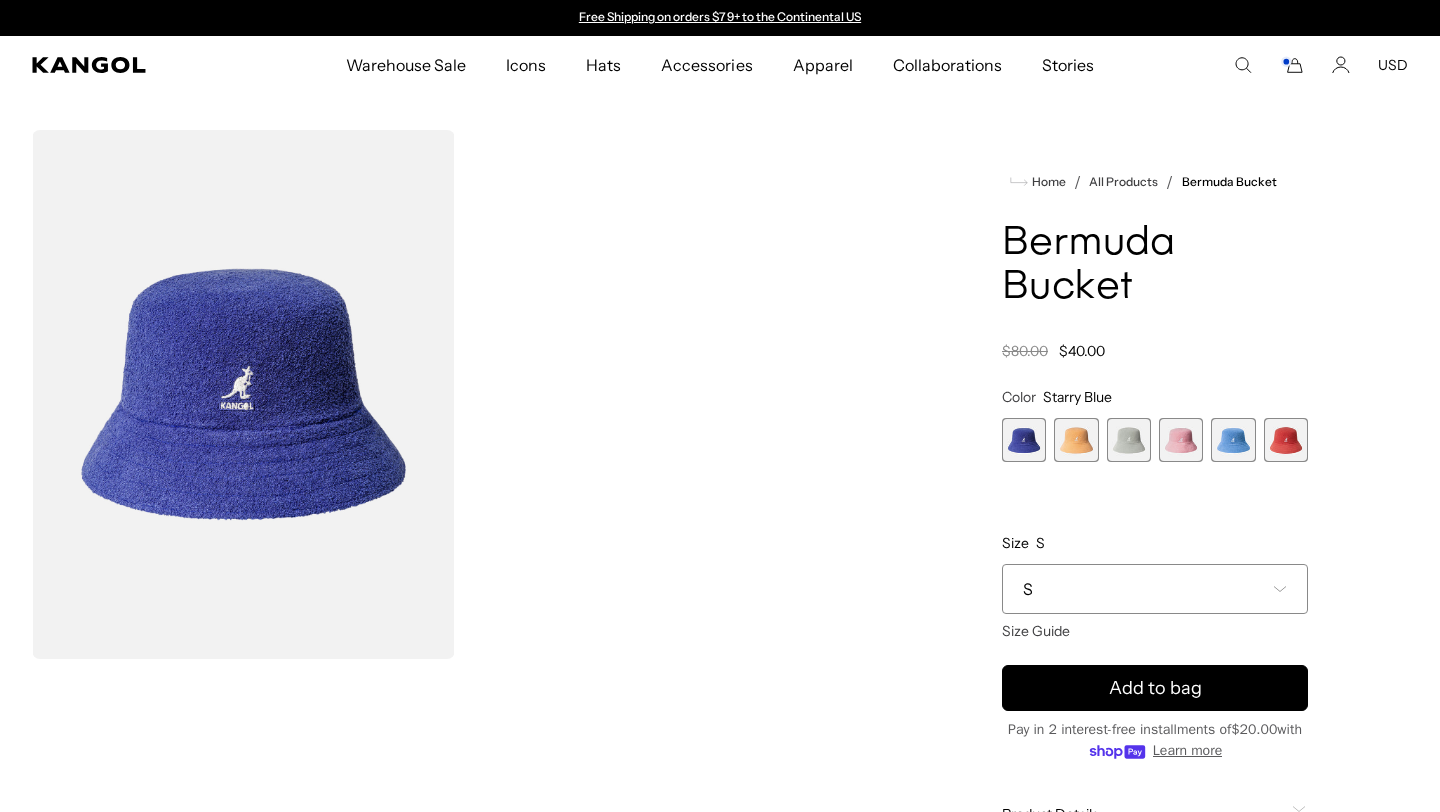 click at bounding box center (1233, 440) 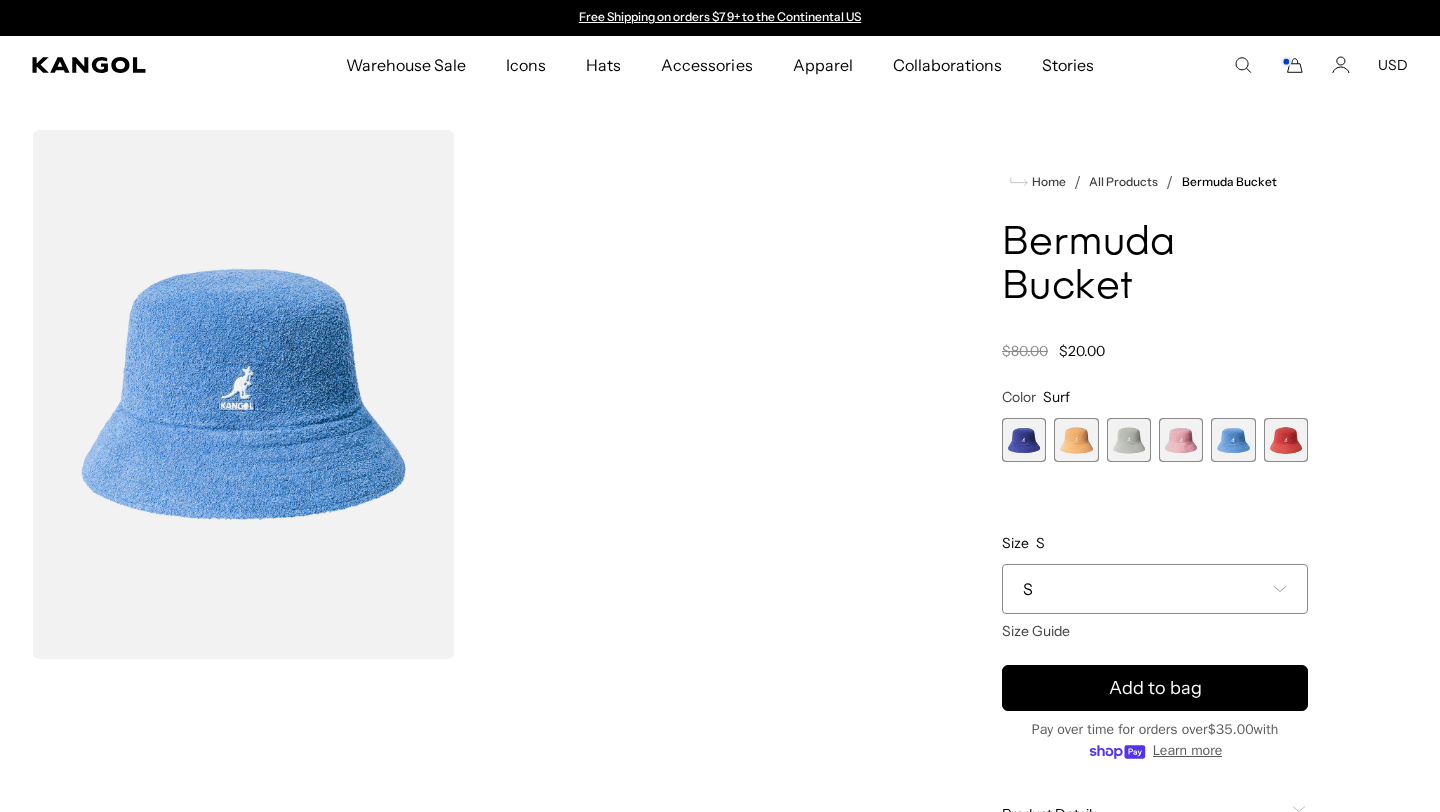 click on "S" at bounding box center [1155, 589] 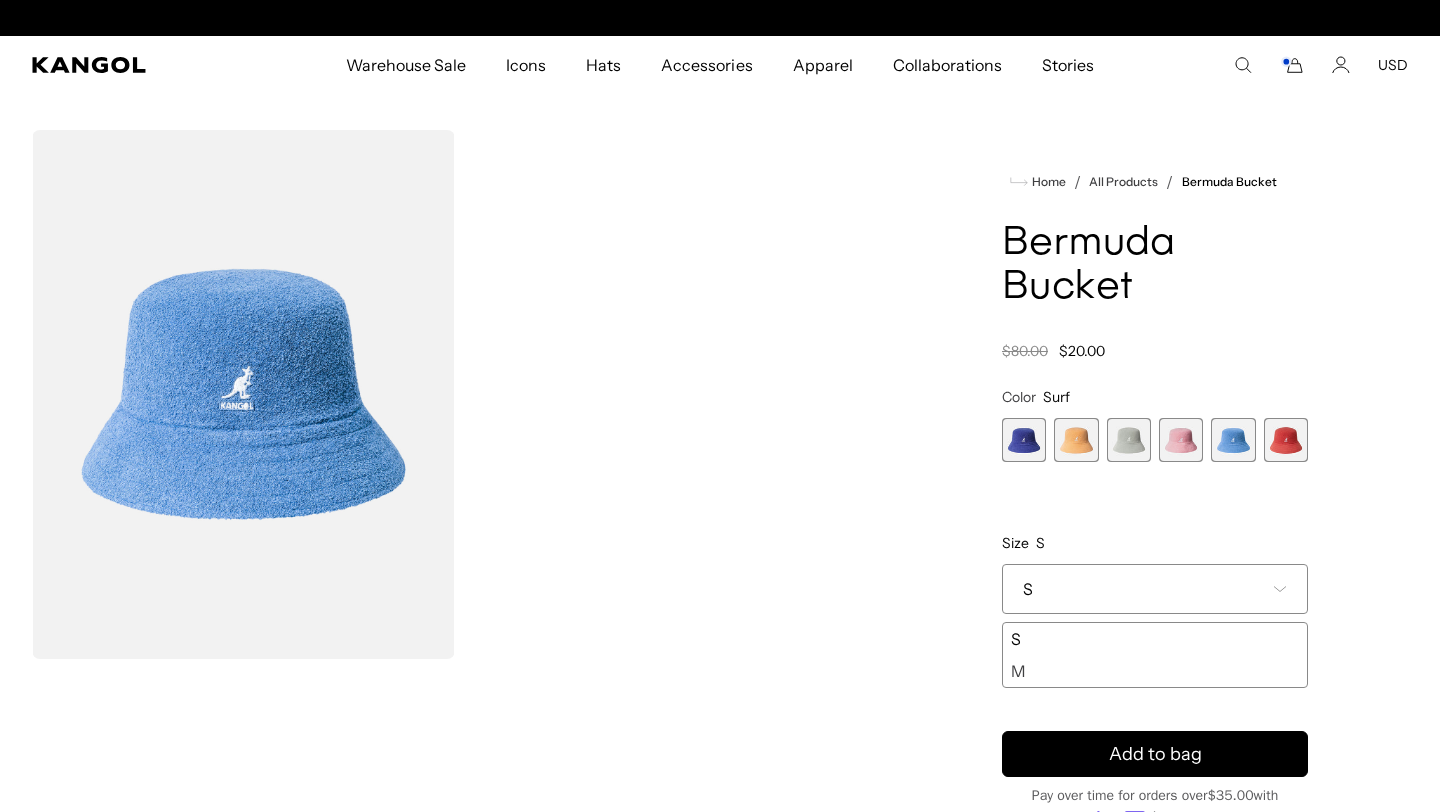 scroll, scrollTop: 0, scrollLeft: 412, axis: horizontal 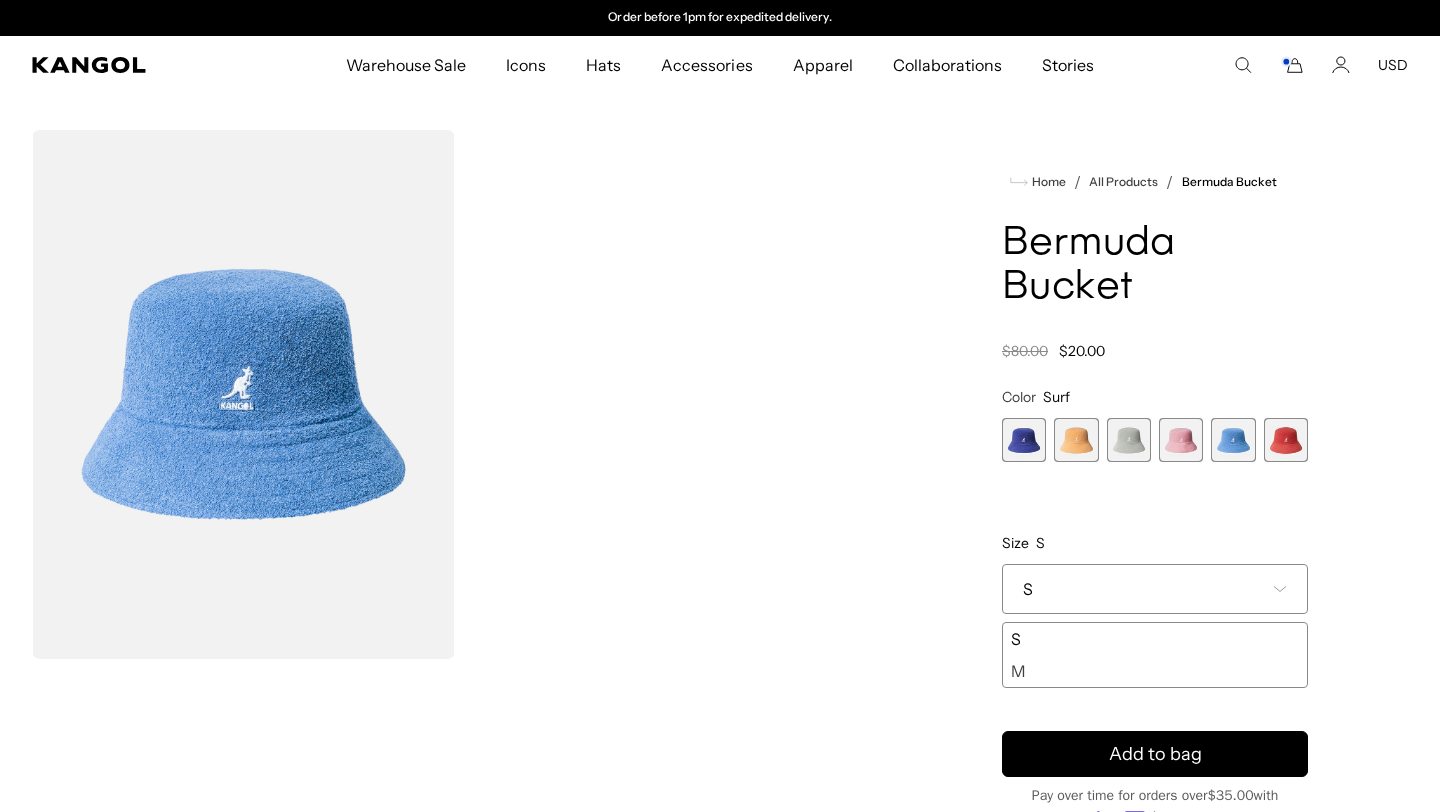 click on "M" at bounding box center (1155, 671) 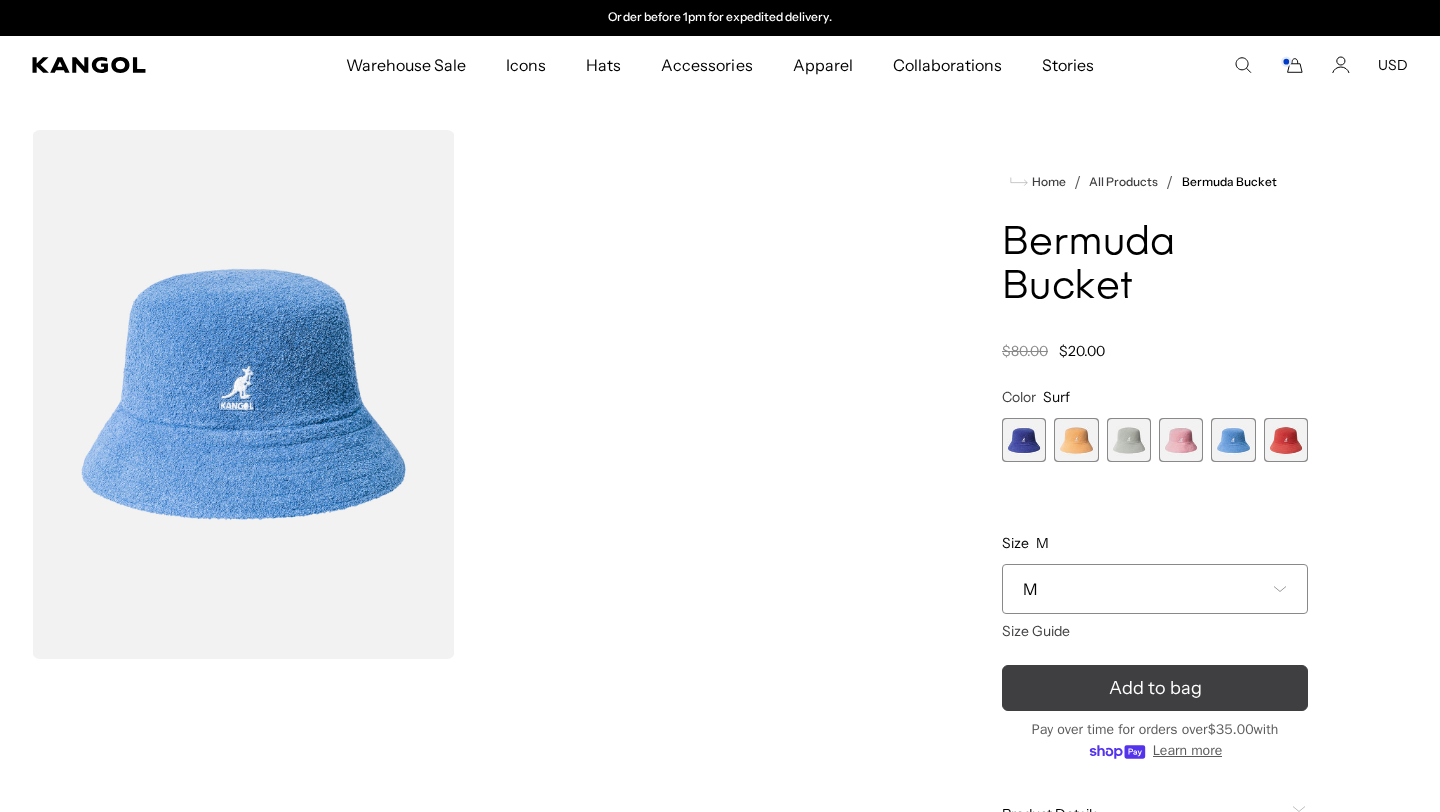 click on "Add to bag" at bounding box center [1155, 688] 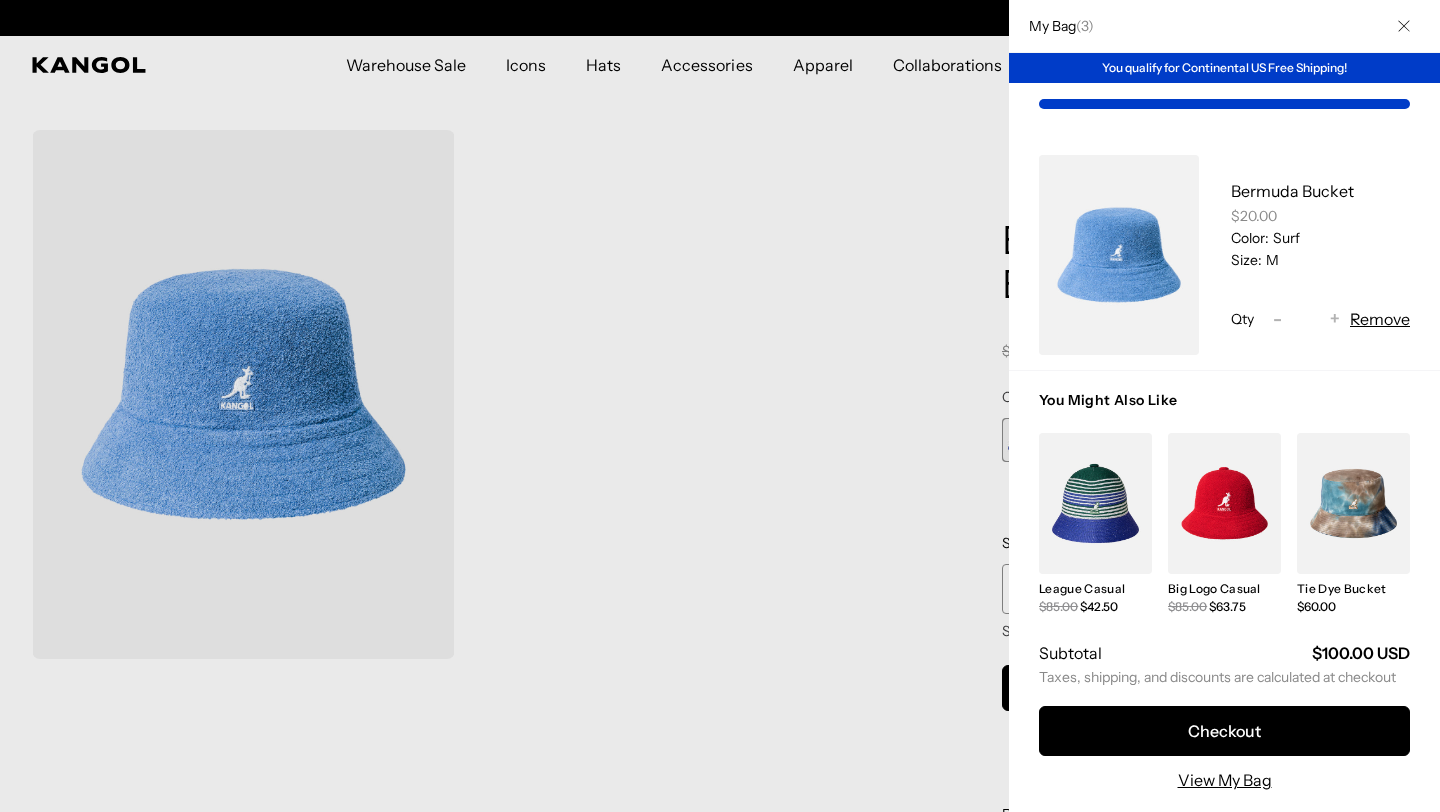 scroll, scrollTop: 0, scrollLeft: 0, axis: both 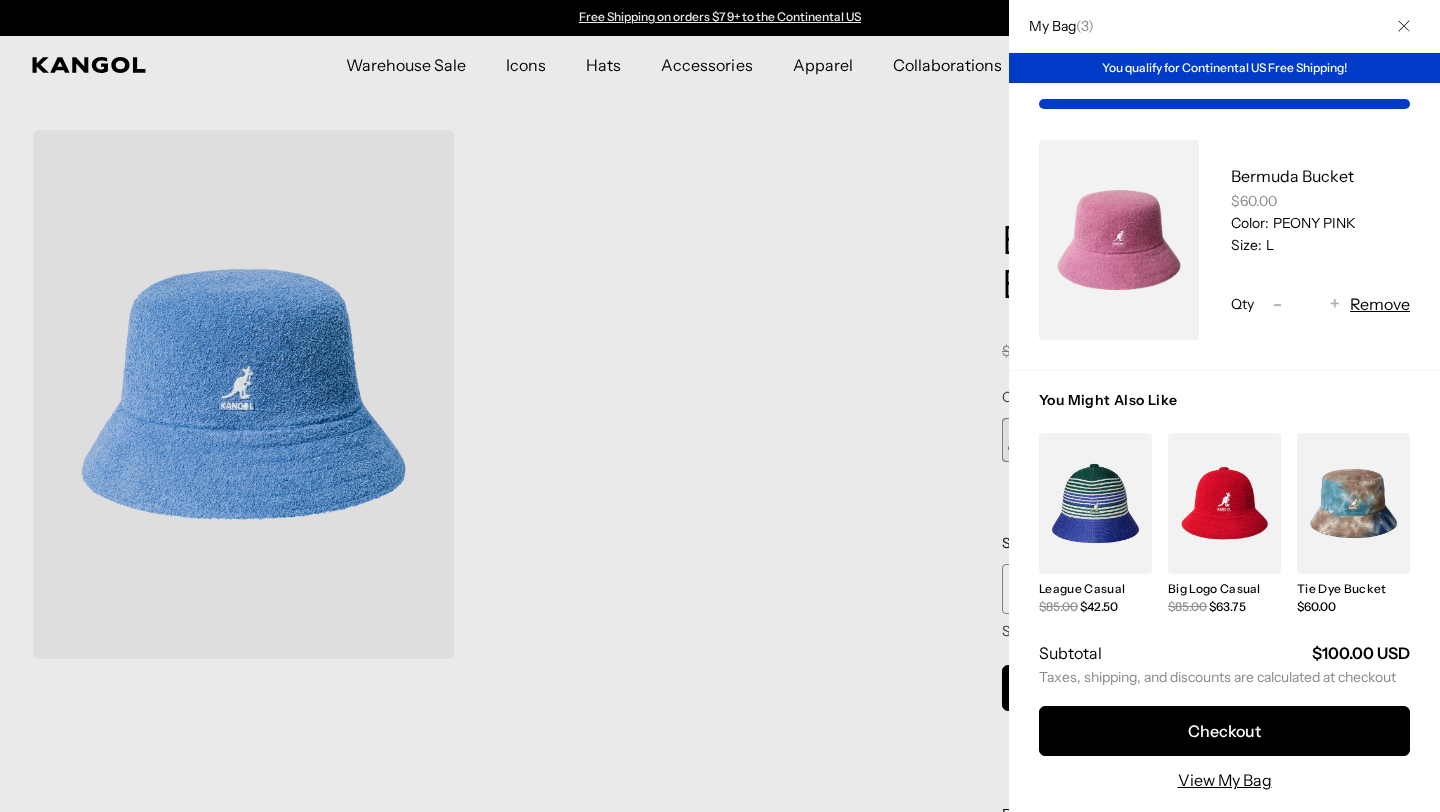 click at bounding box center [720, 406] 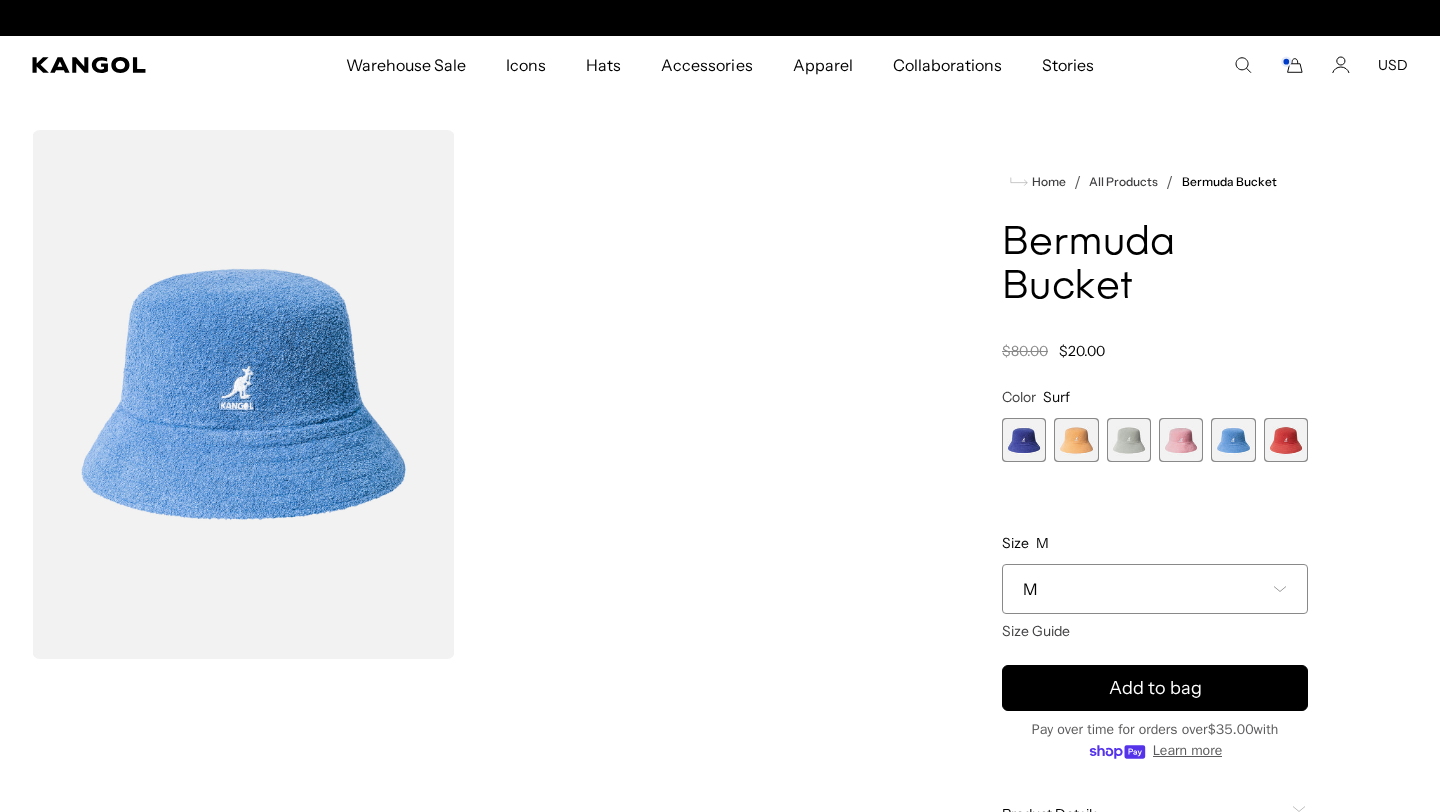 scroll, scrollTop: 0, scrollLeft: 412, axis: horizontal 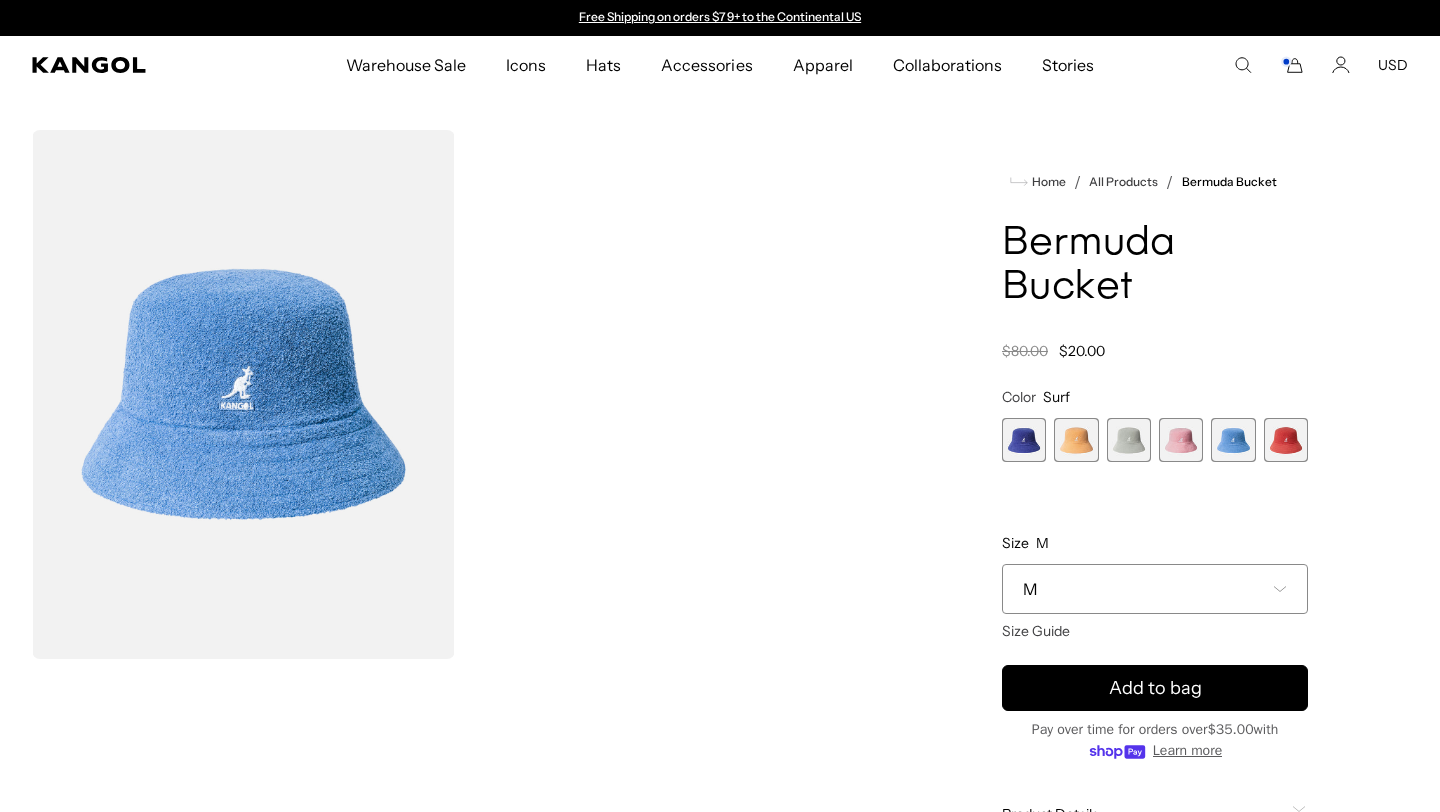 click 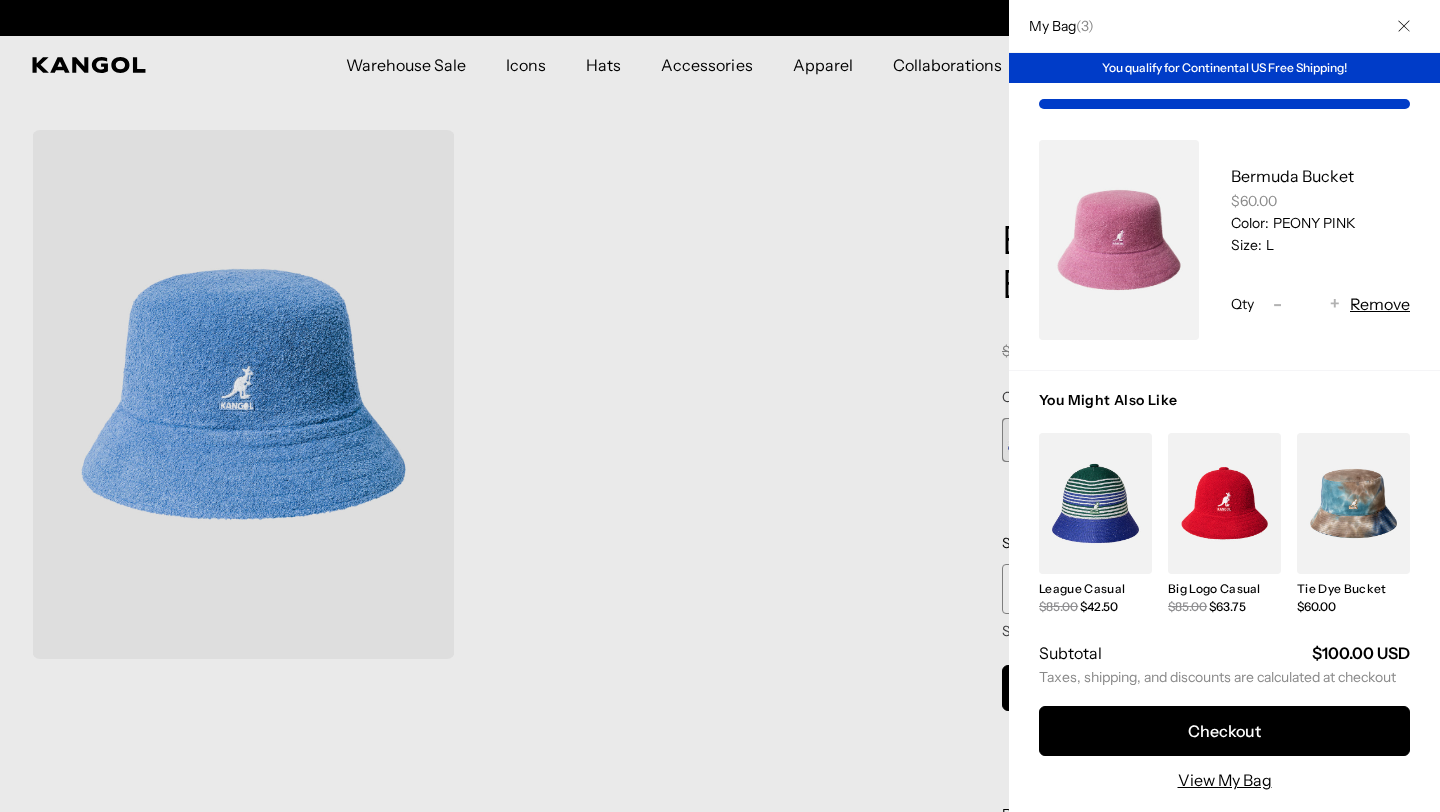 scroll, scrollTop: 0, scrollLeft: 412, axis: horizontal 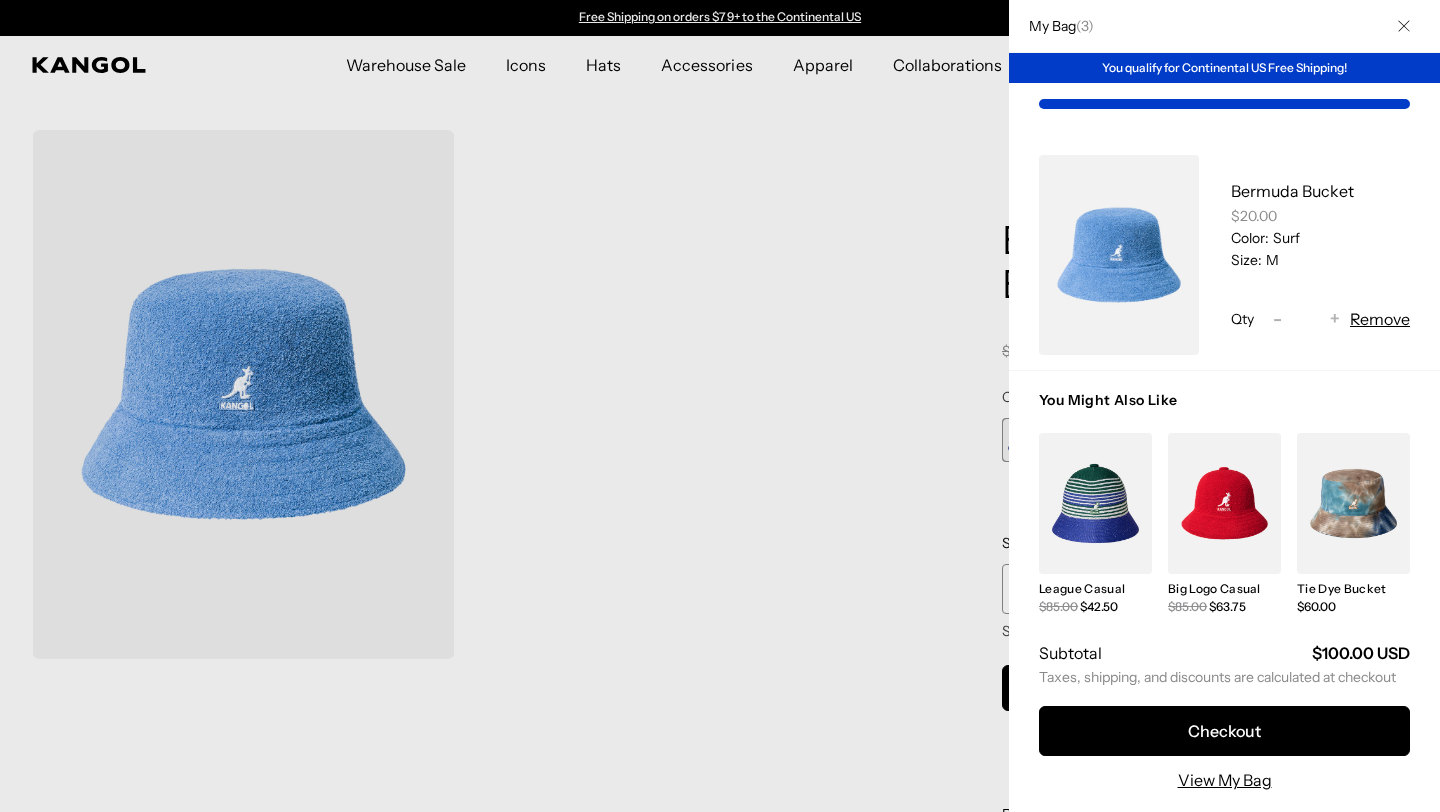click on "-" at bounding box center (1277, 319) 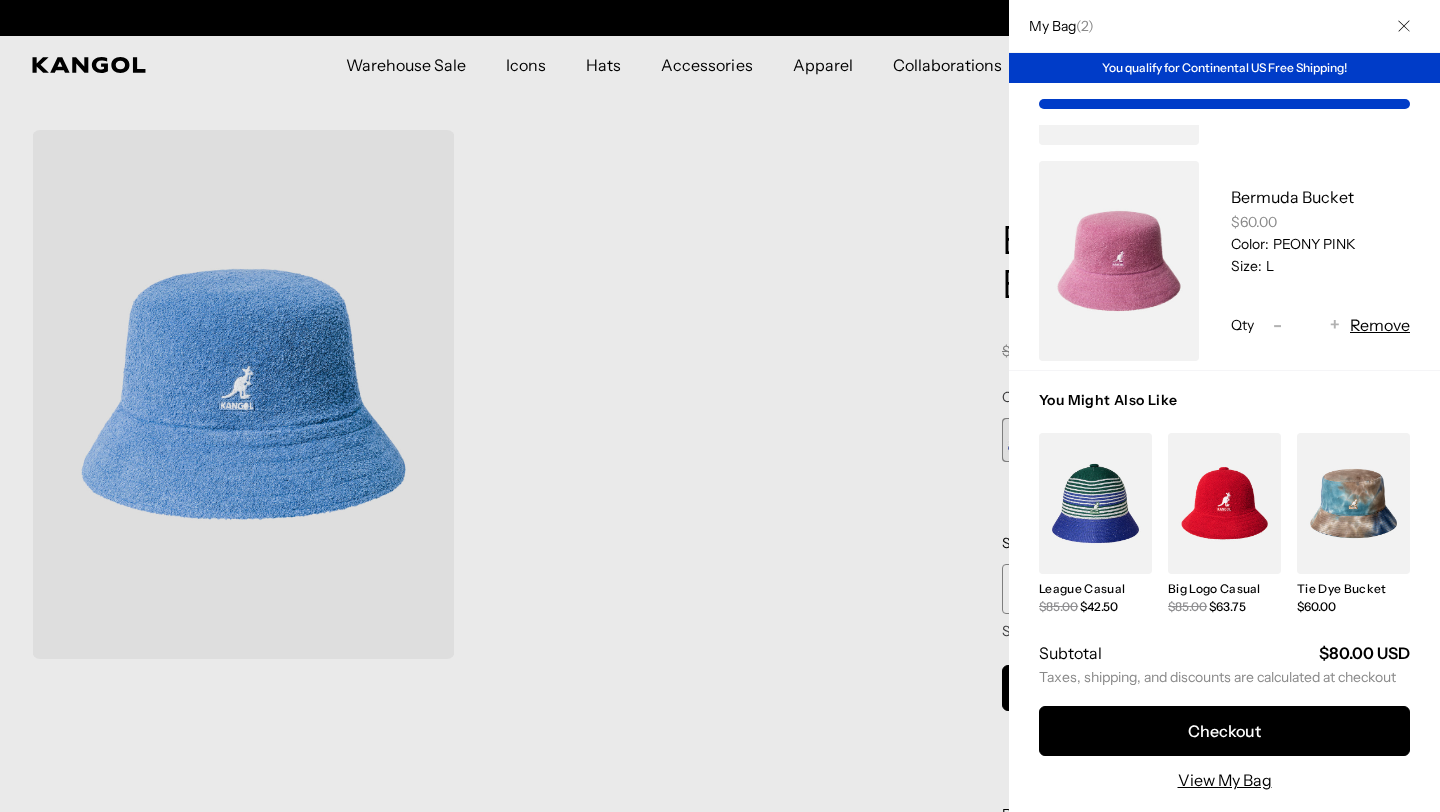scroll, scrollTop: 217, scrollLeft: 0, axis: vertical 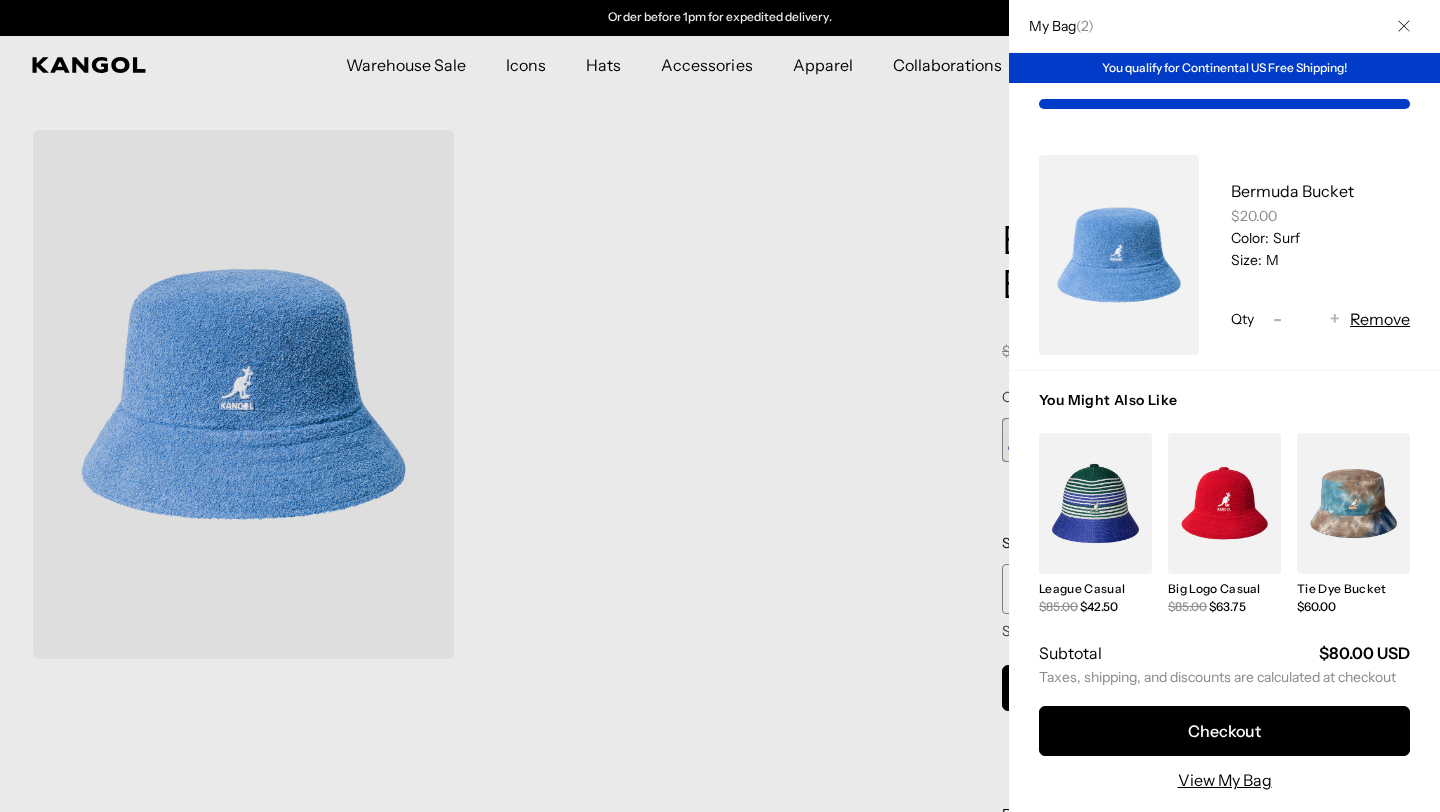 click at bounding box center (720, 406) 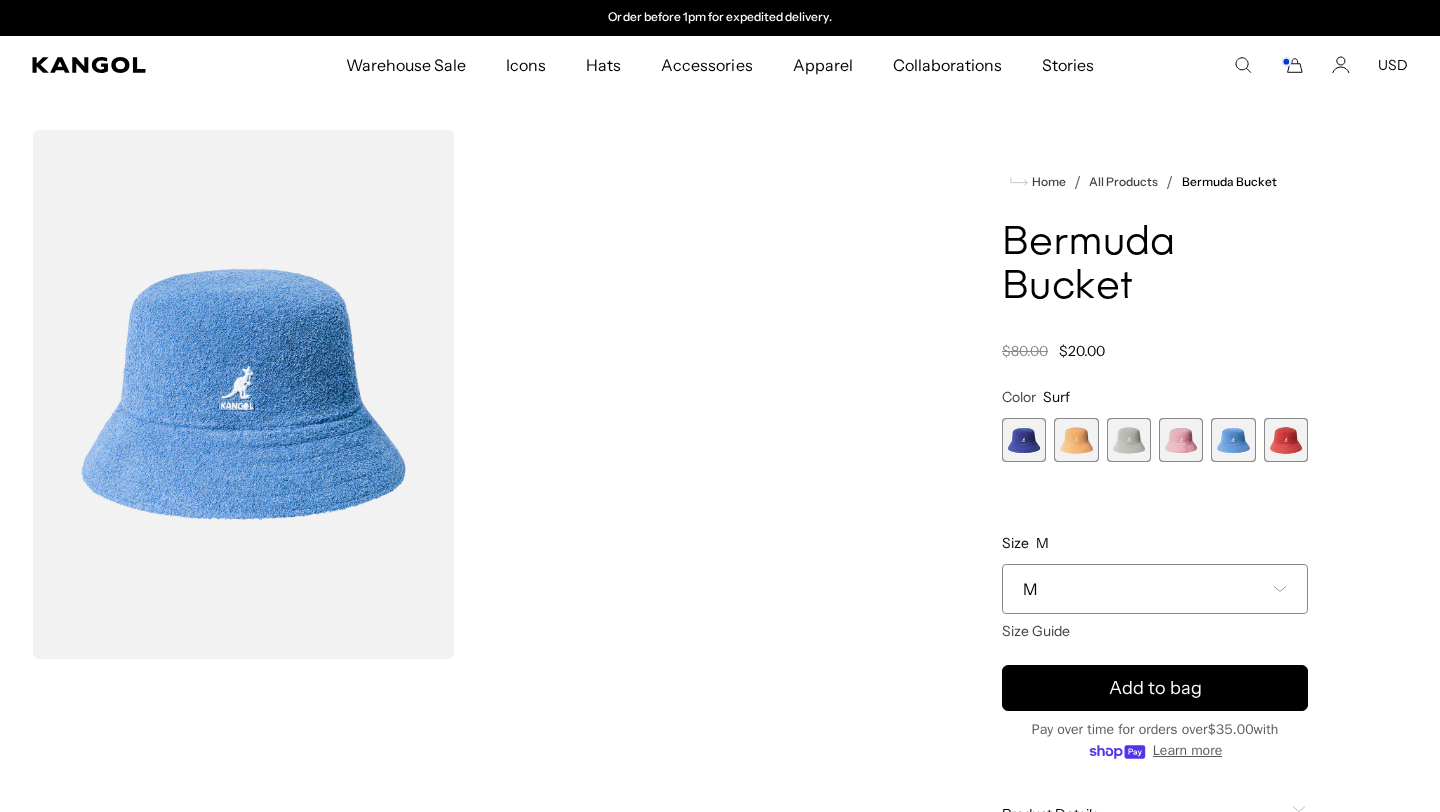 click at bounding box center (1076, 440) 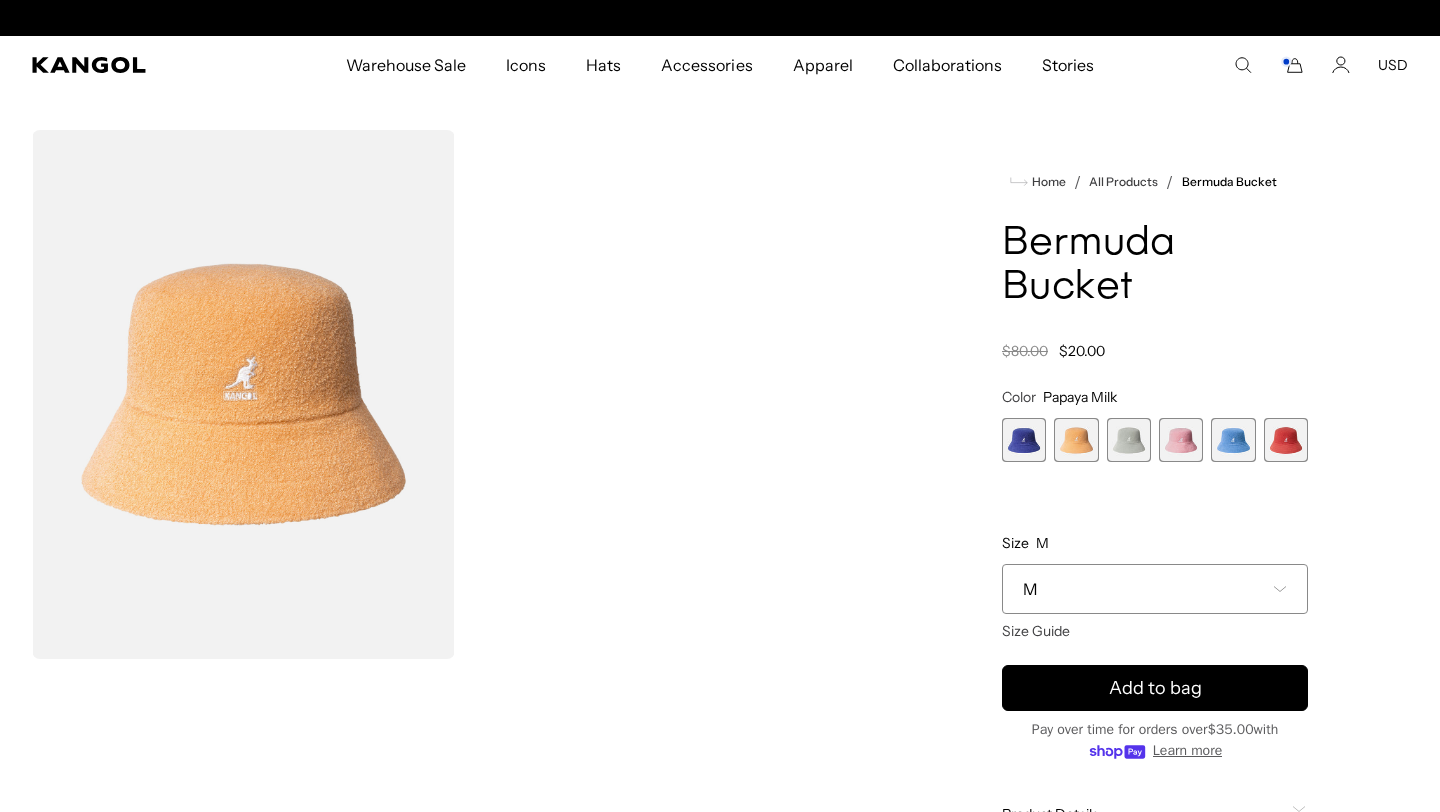 scroll, scrollTop: 0, scrollLeft: 0, axis: both 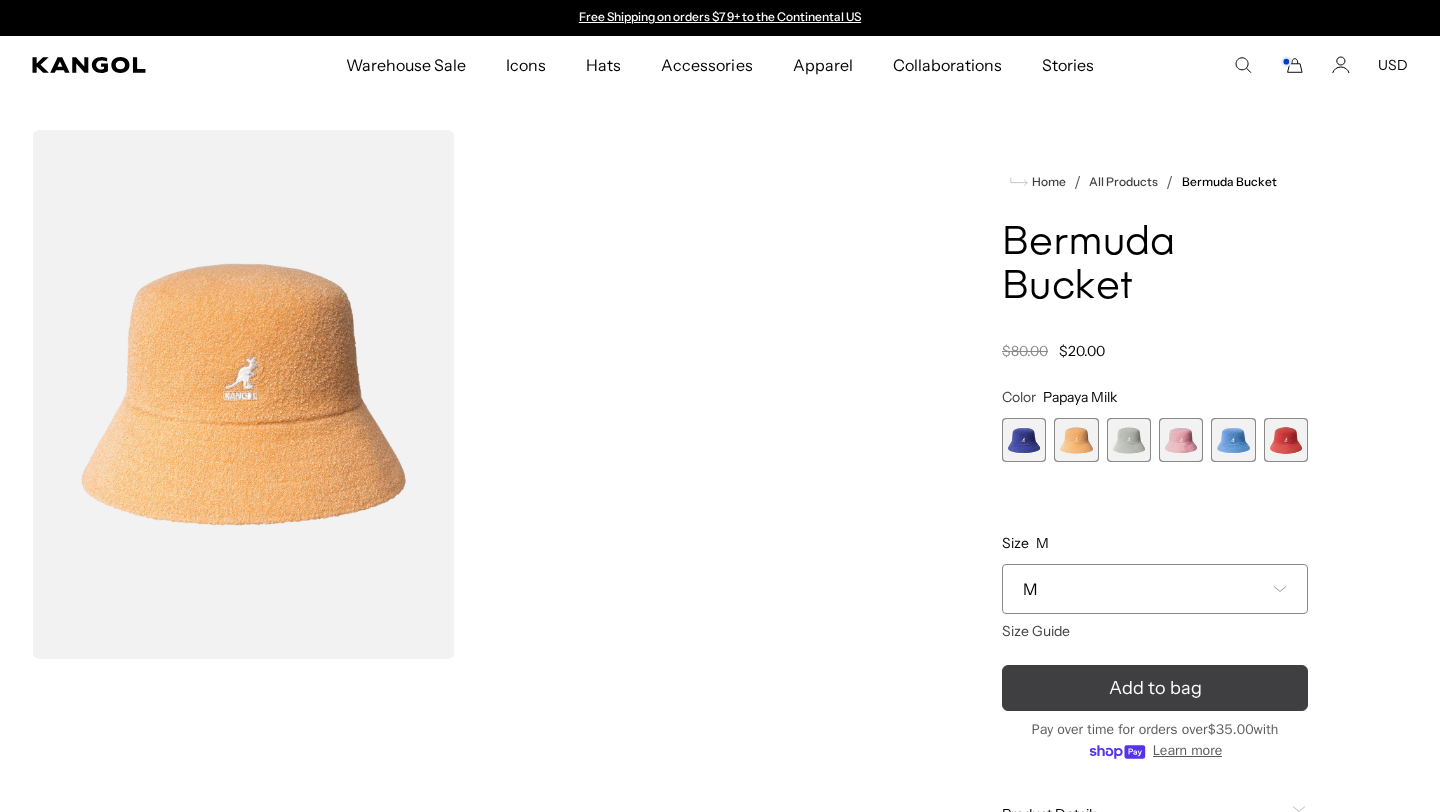 click on "Add to bag" at bounding box center [1155, 688] 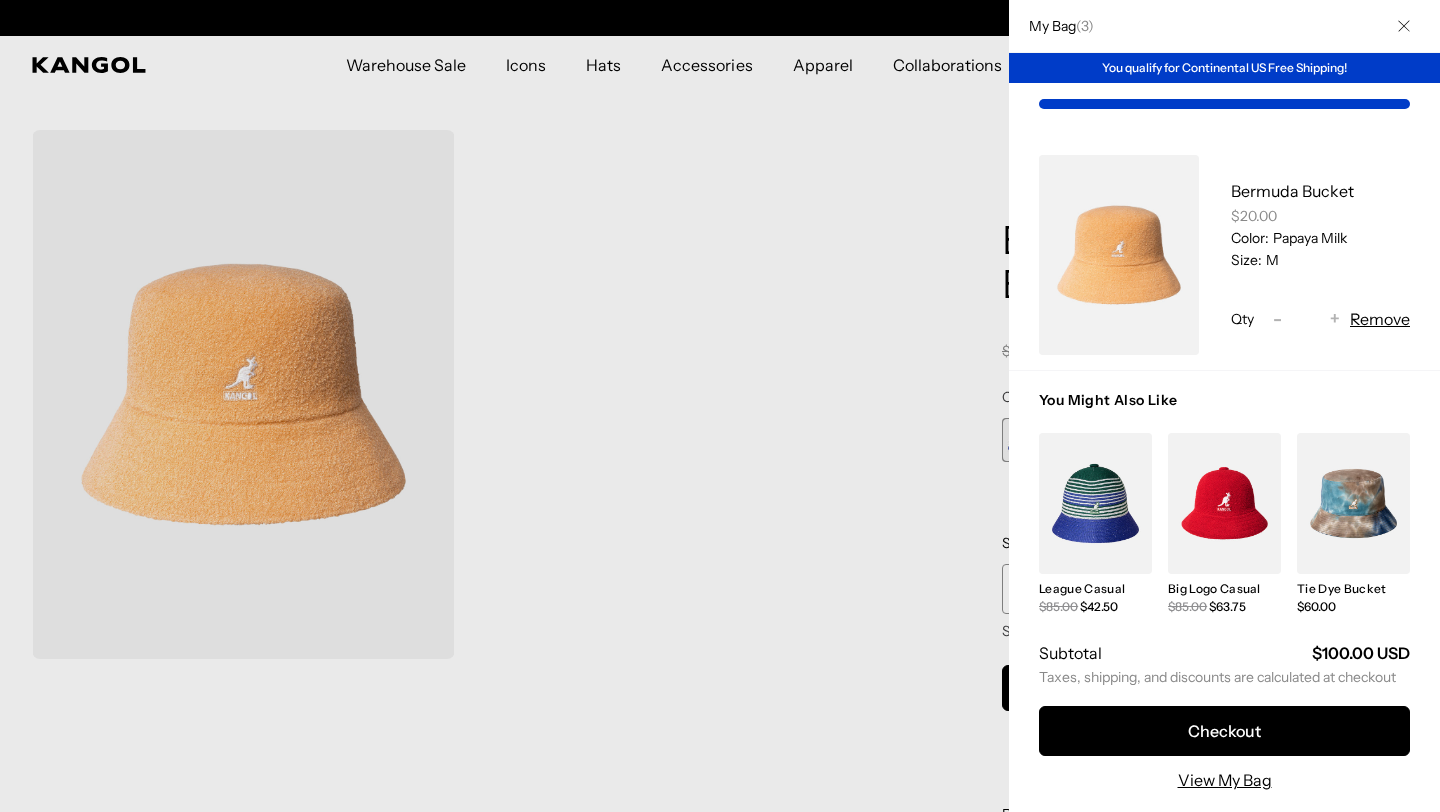 scroll, scrollTop: 0, scrollLeft: 0, axis: both 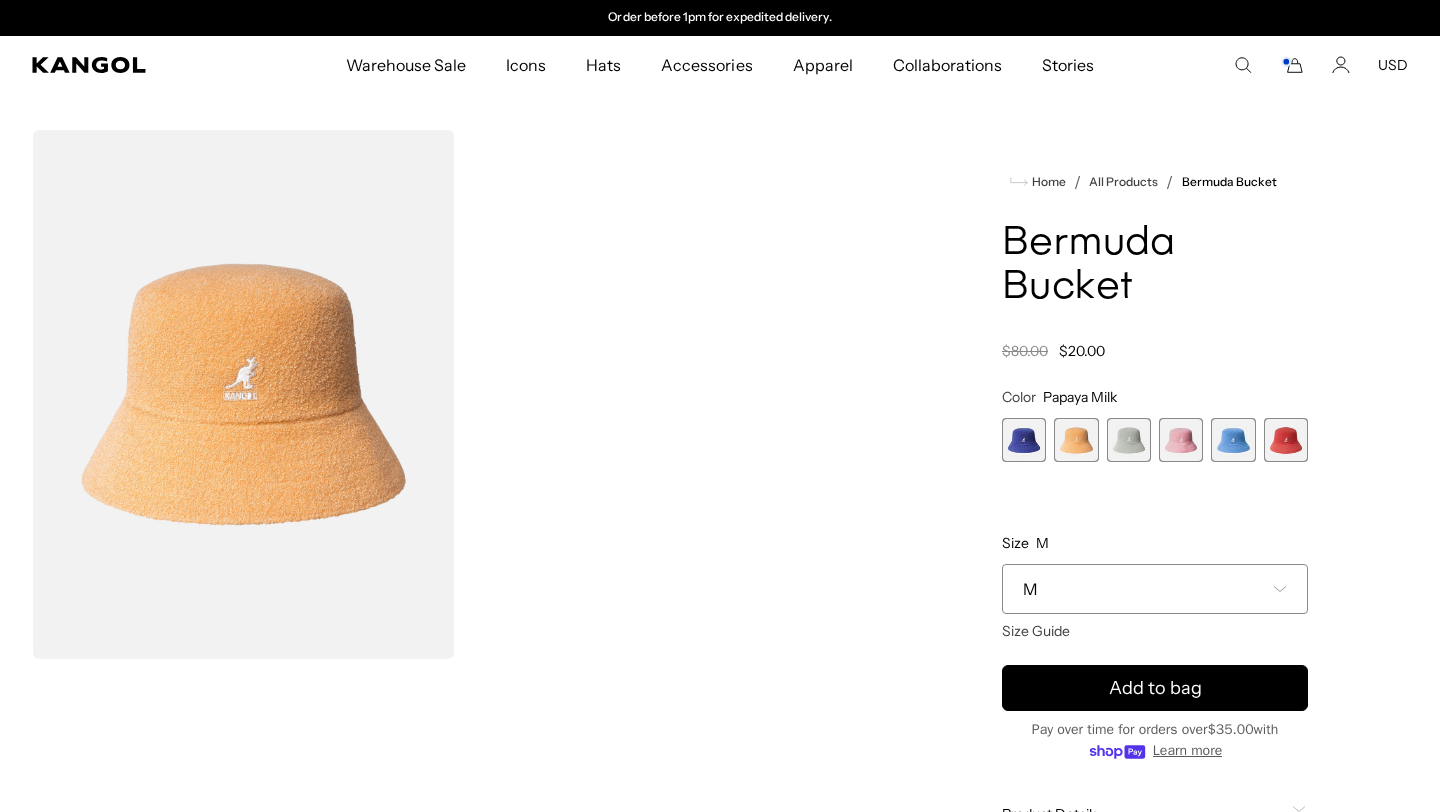 click 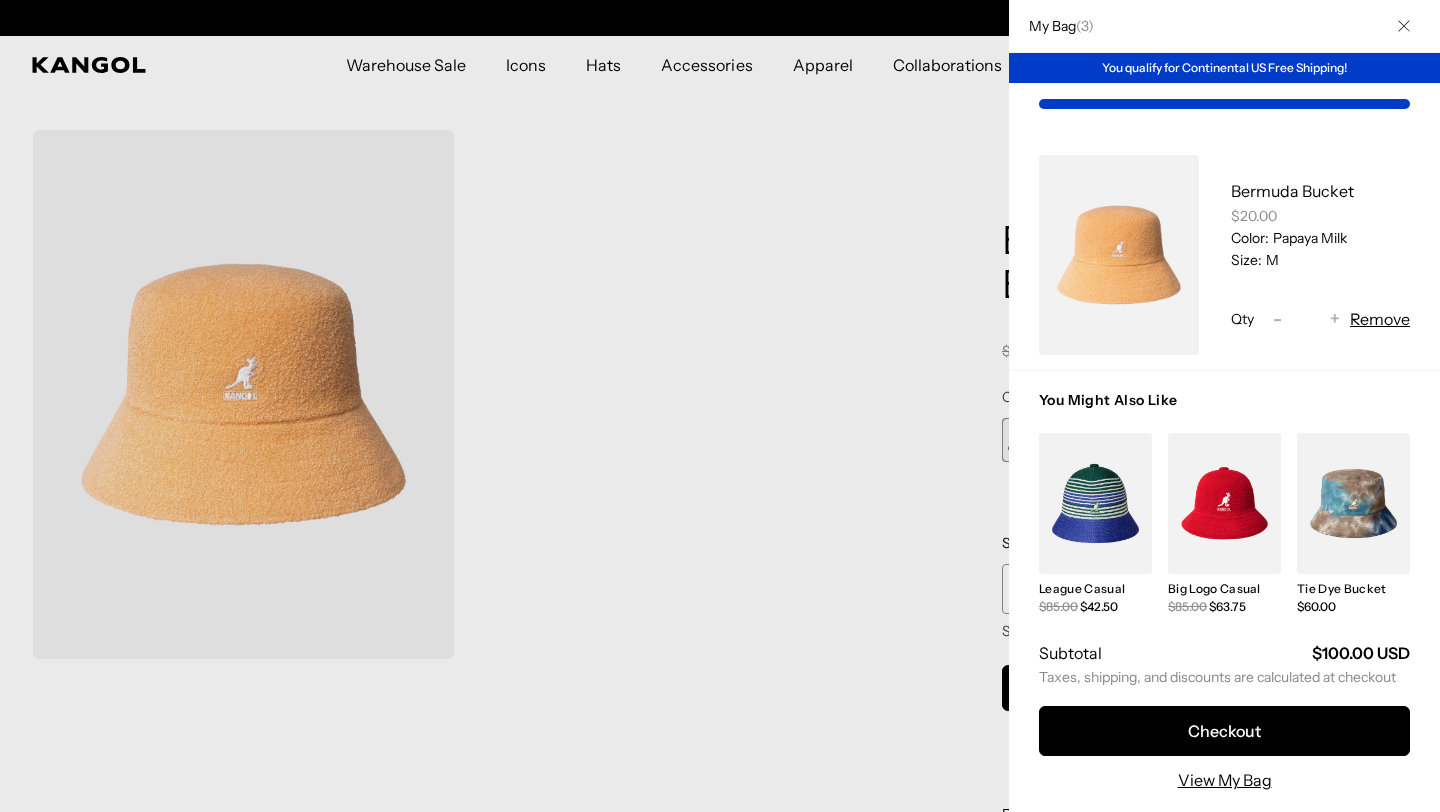 scroll, scrollTop: 0, scrollLeft: 0, axis: both 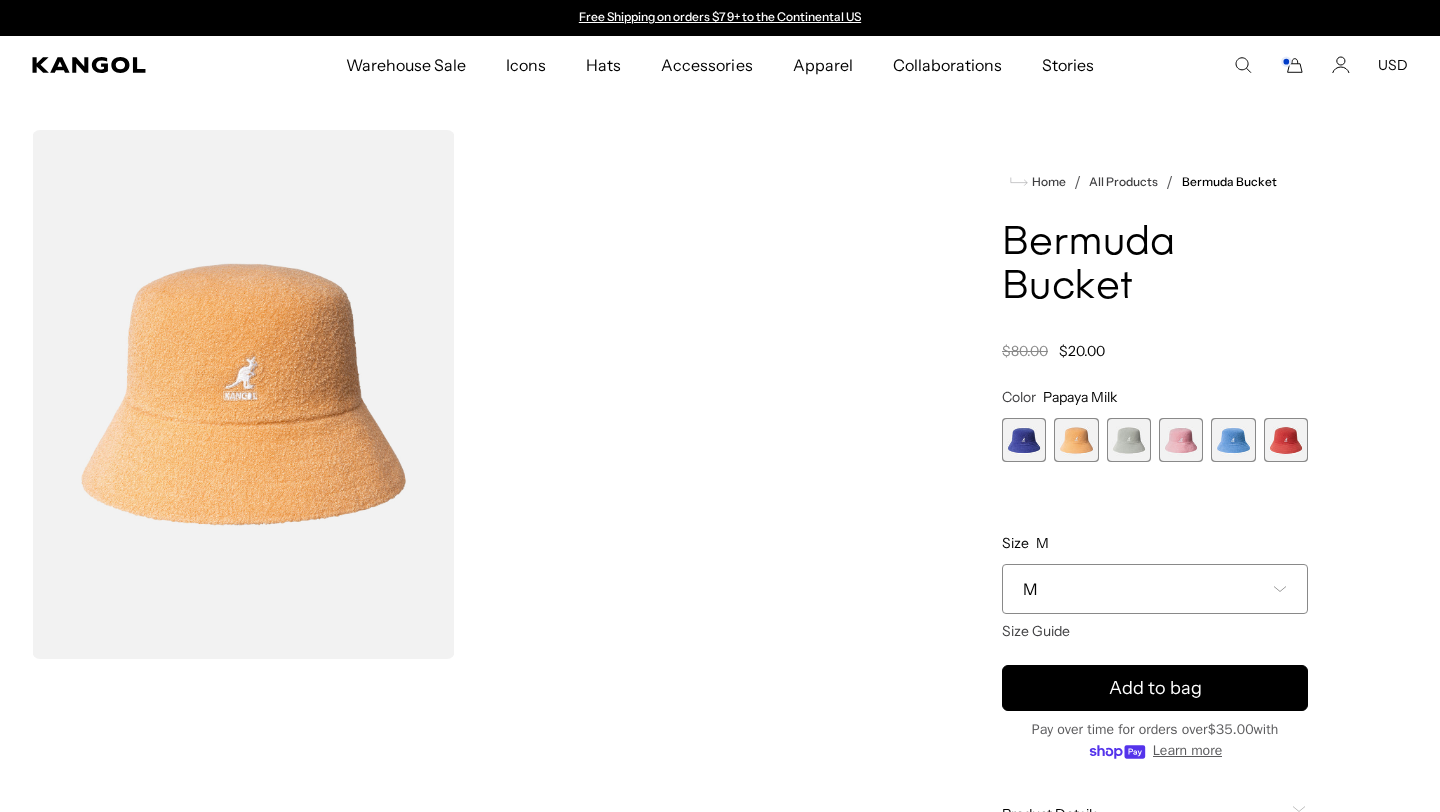click at bounding box center (1024, 440) 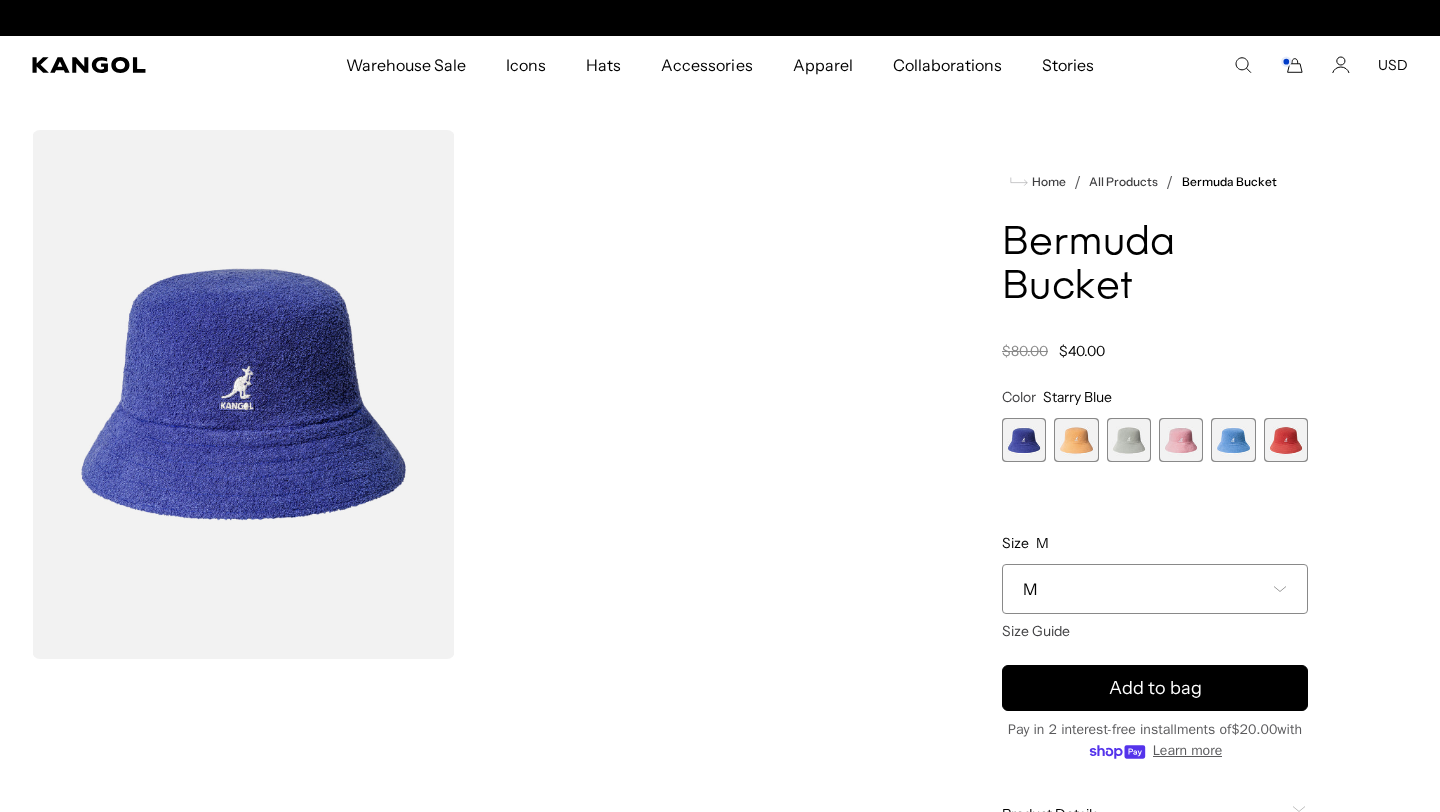 scroll, scrollTop: 0, scrollLeft: 412, axis: horizontal 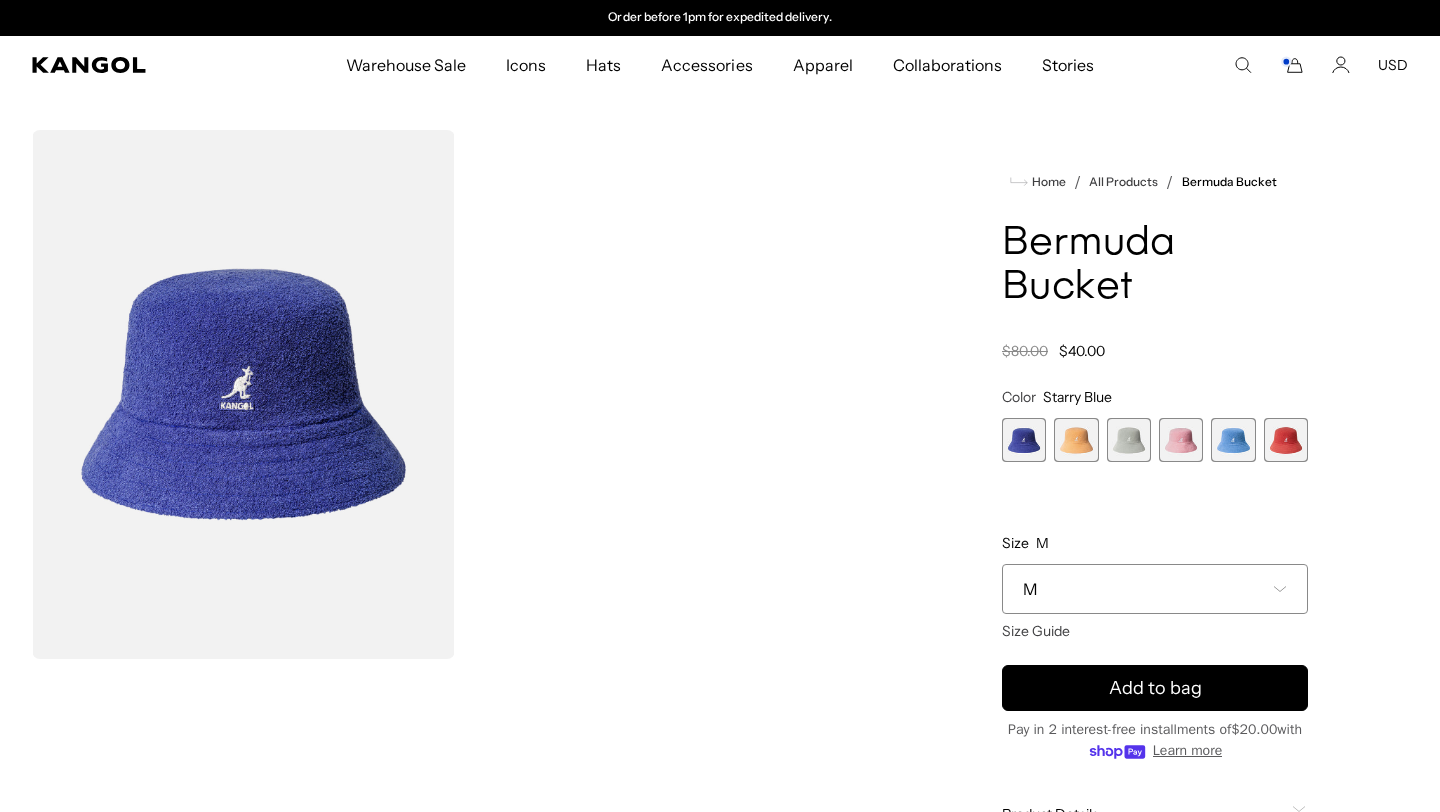 click at bounding box center (1076, 440) 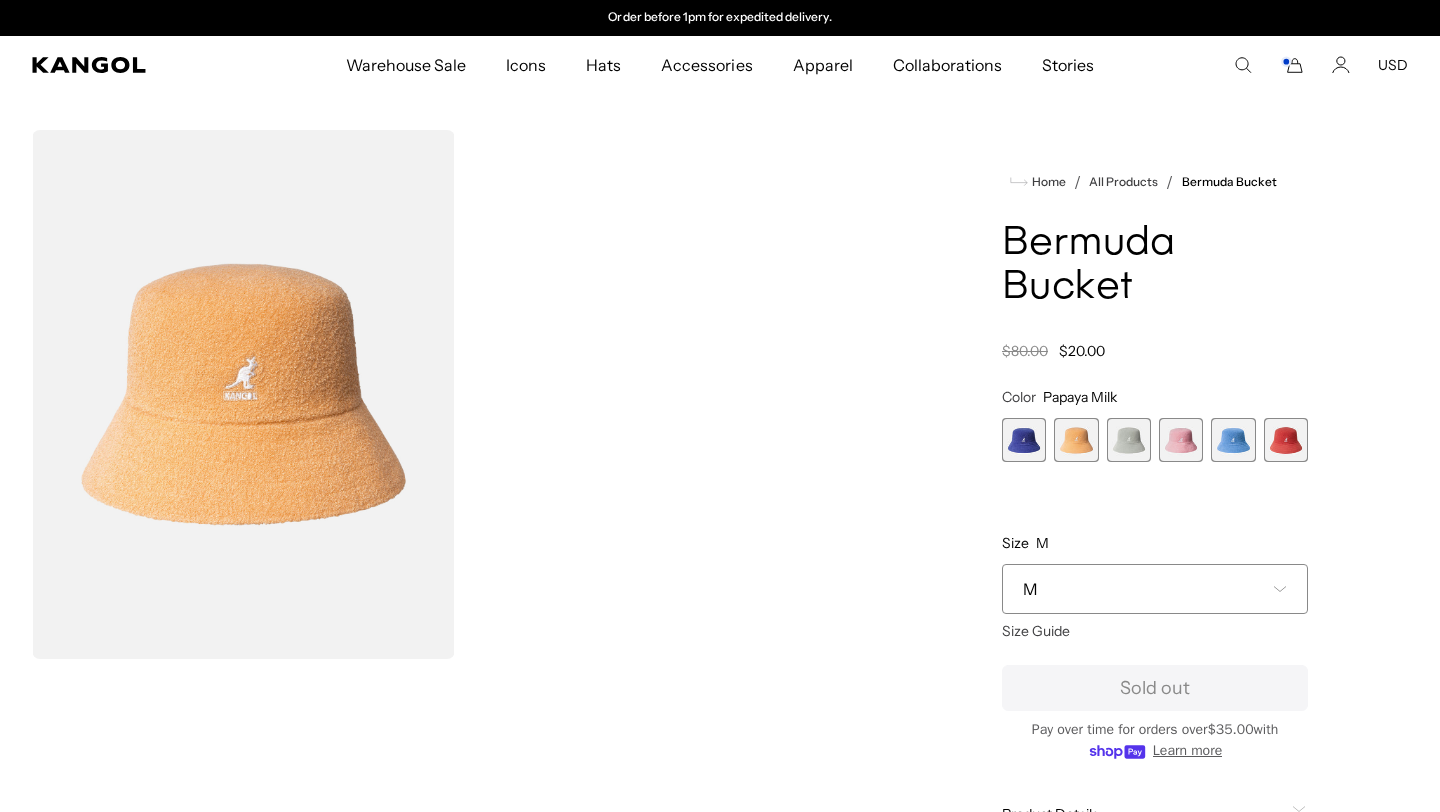 click at bounding box center [1129, 440] 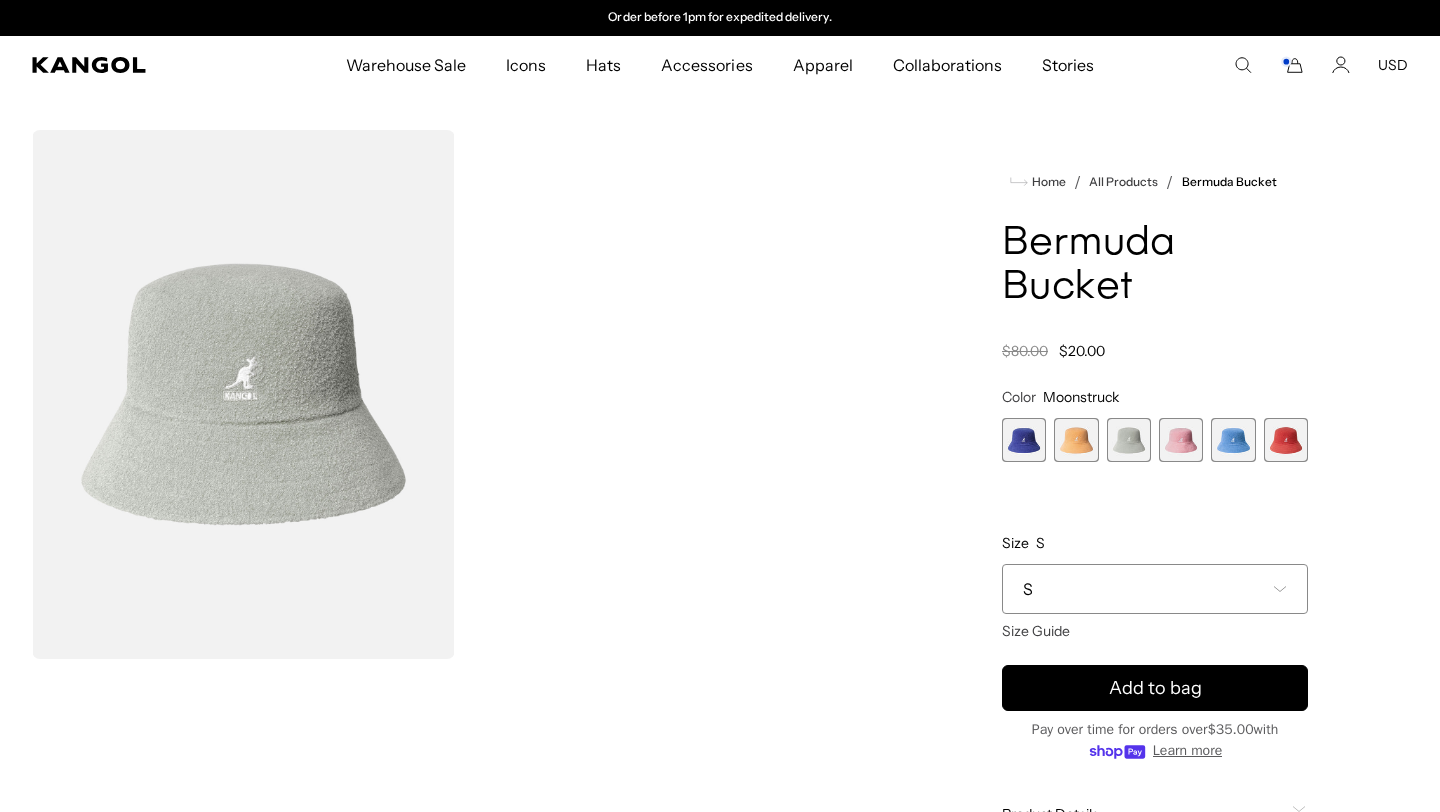 click at bounding box center (1181, 440) 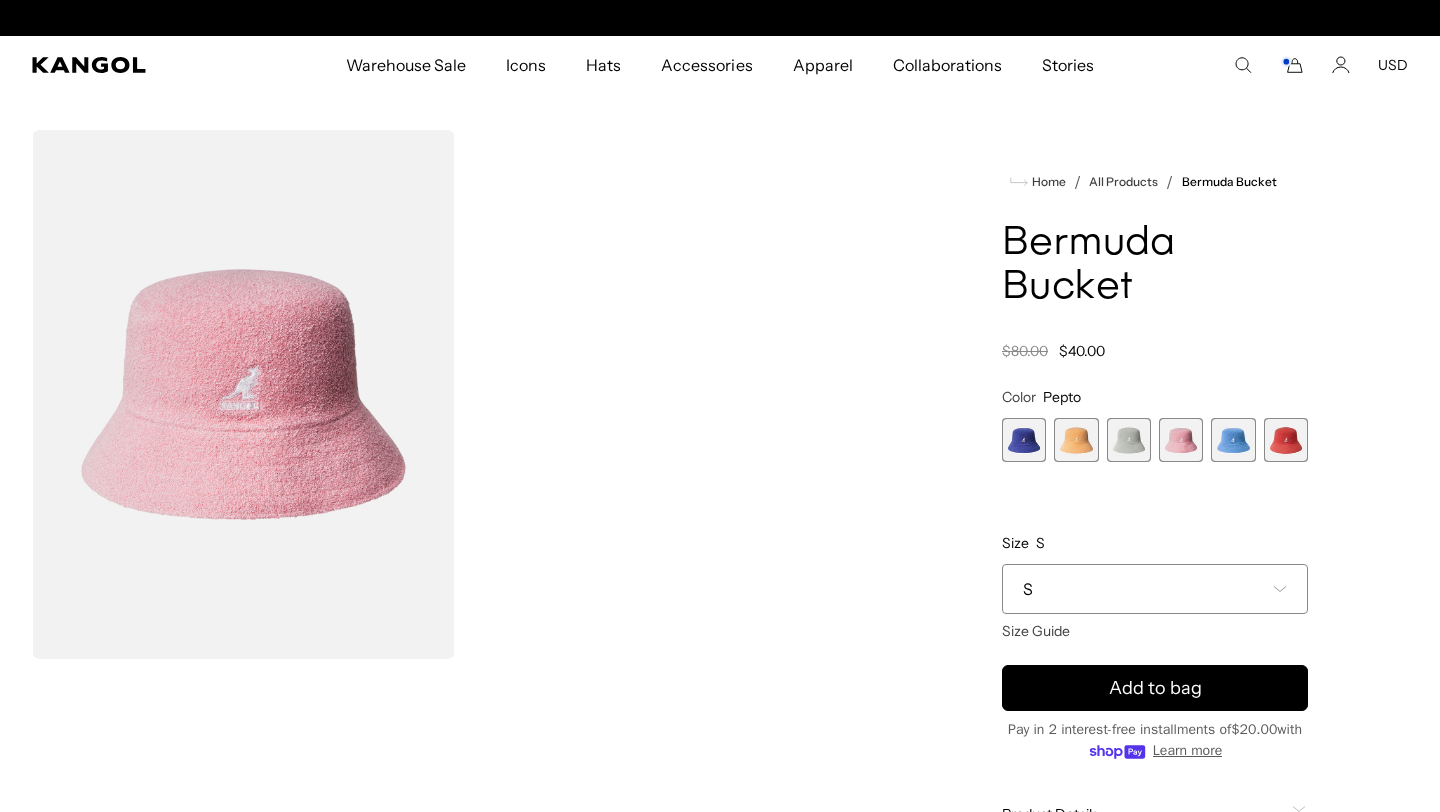 scroll, scrollTop: 0, scrollLeft: 0, axis: both 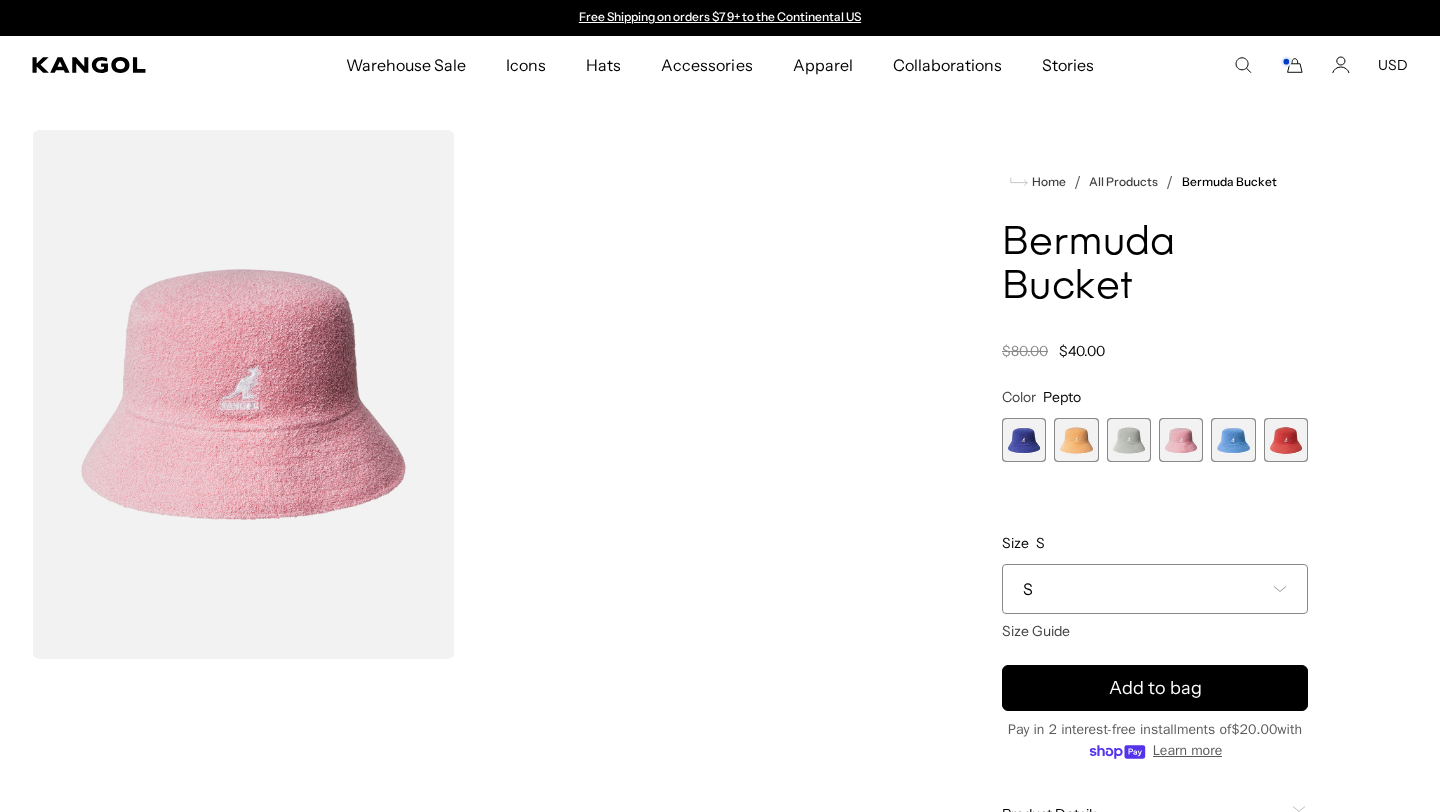 click at bounding box center [1233, 440] 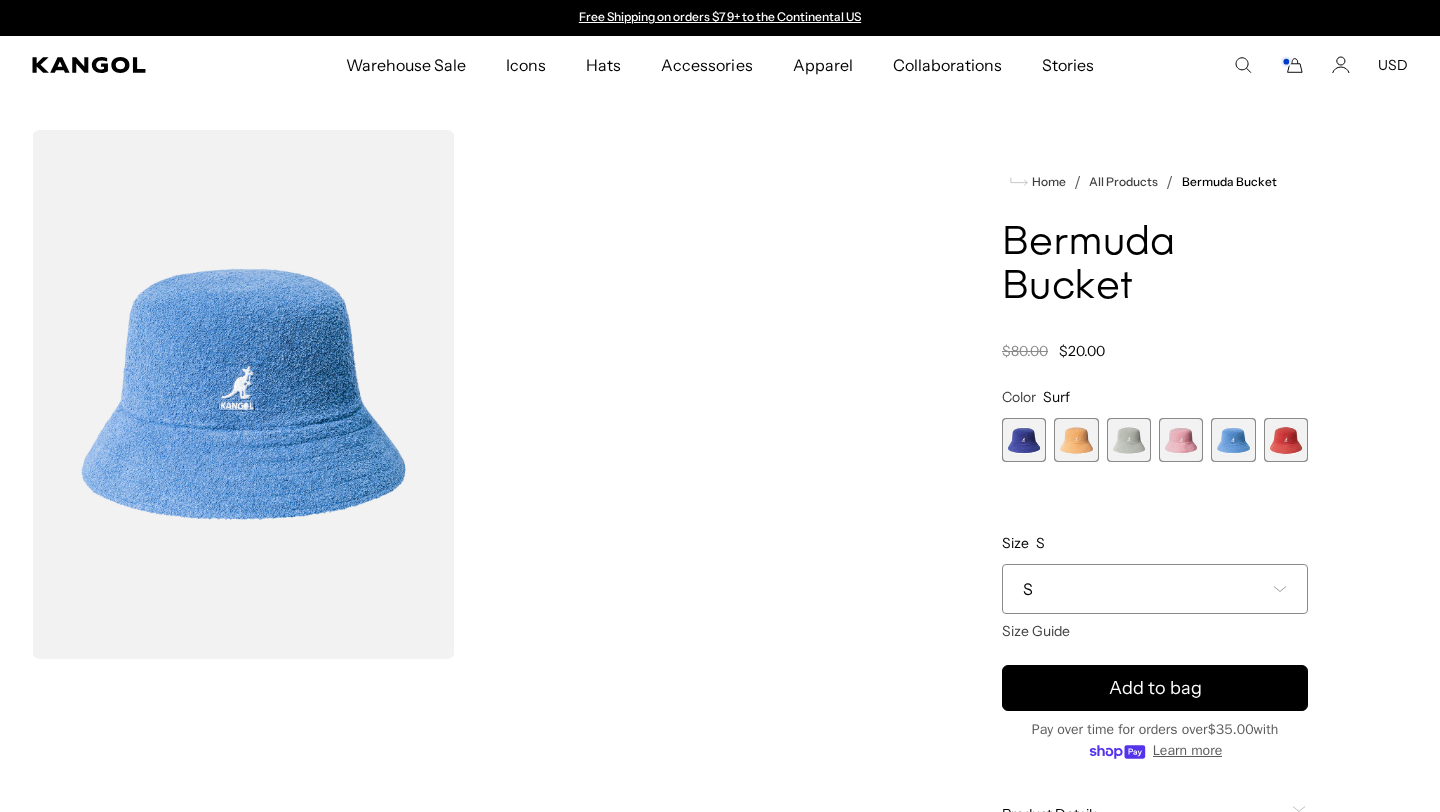 click at bounding box center [1286, 440] 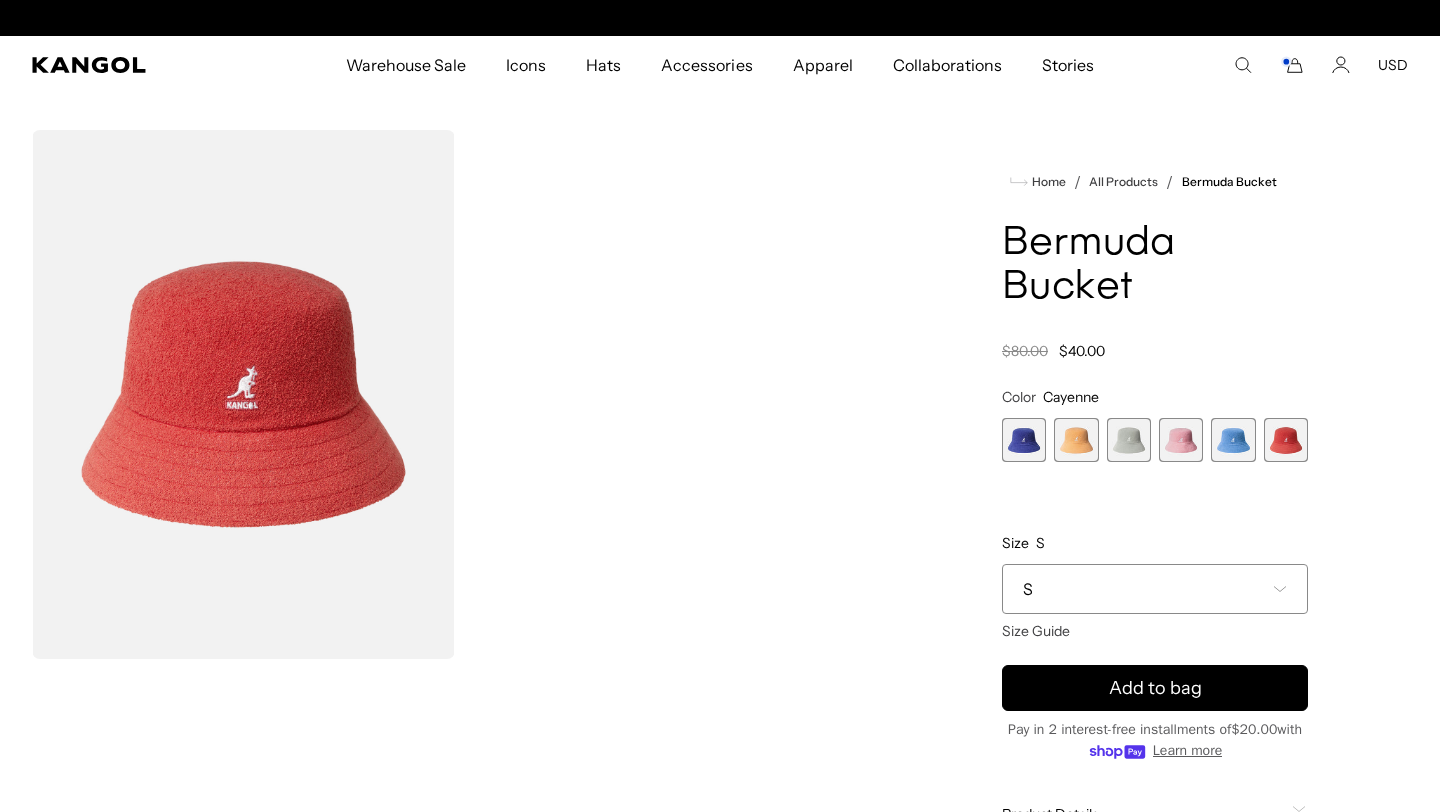 scroll, scrollTop: 0, scrollLeft: 412, axis: horizontal 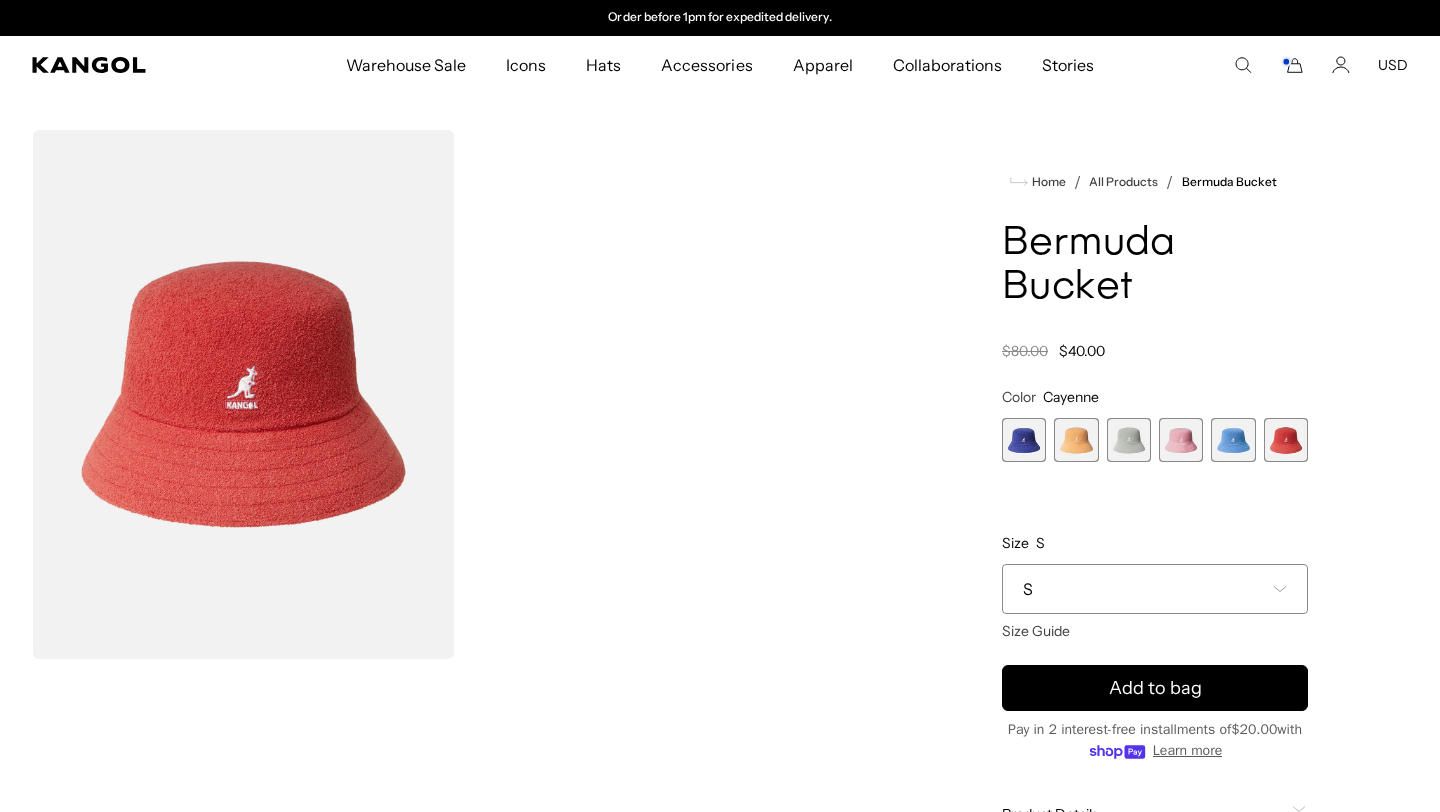 click at bounding box center [1181, 440] 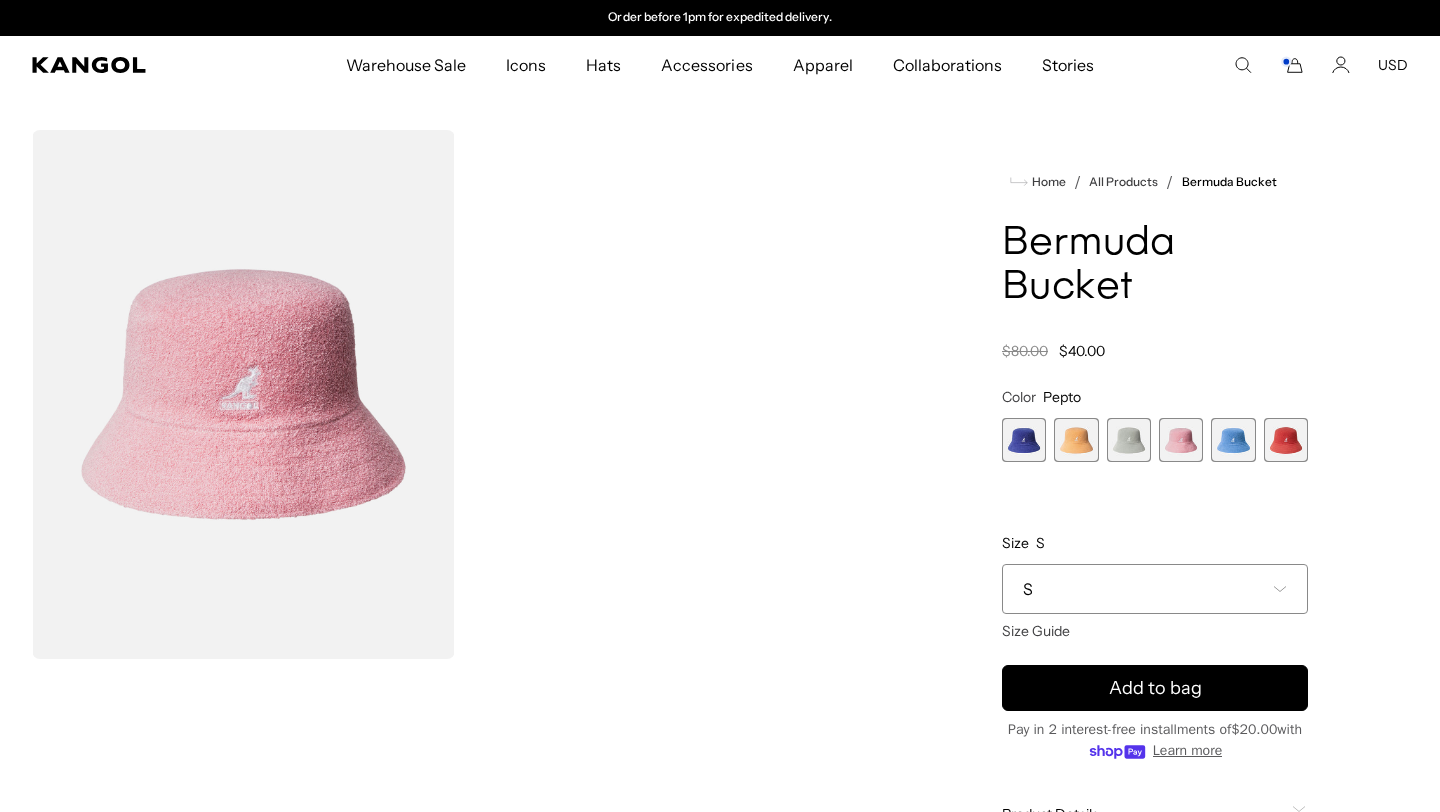 scroll, scrollTop: 3, scrollLeft: 0, axis: vertical 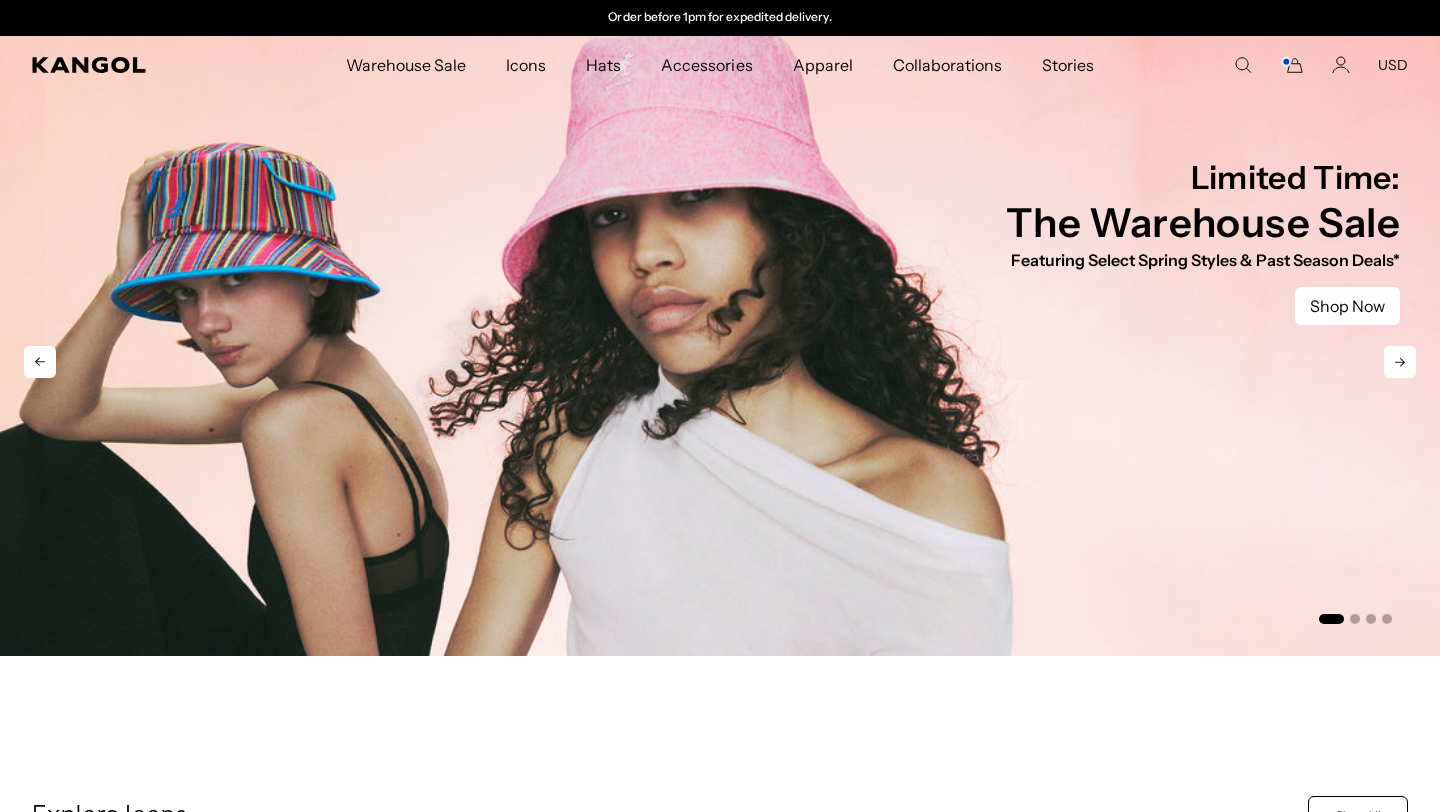 click at bounding box center (720, 346) 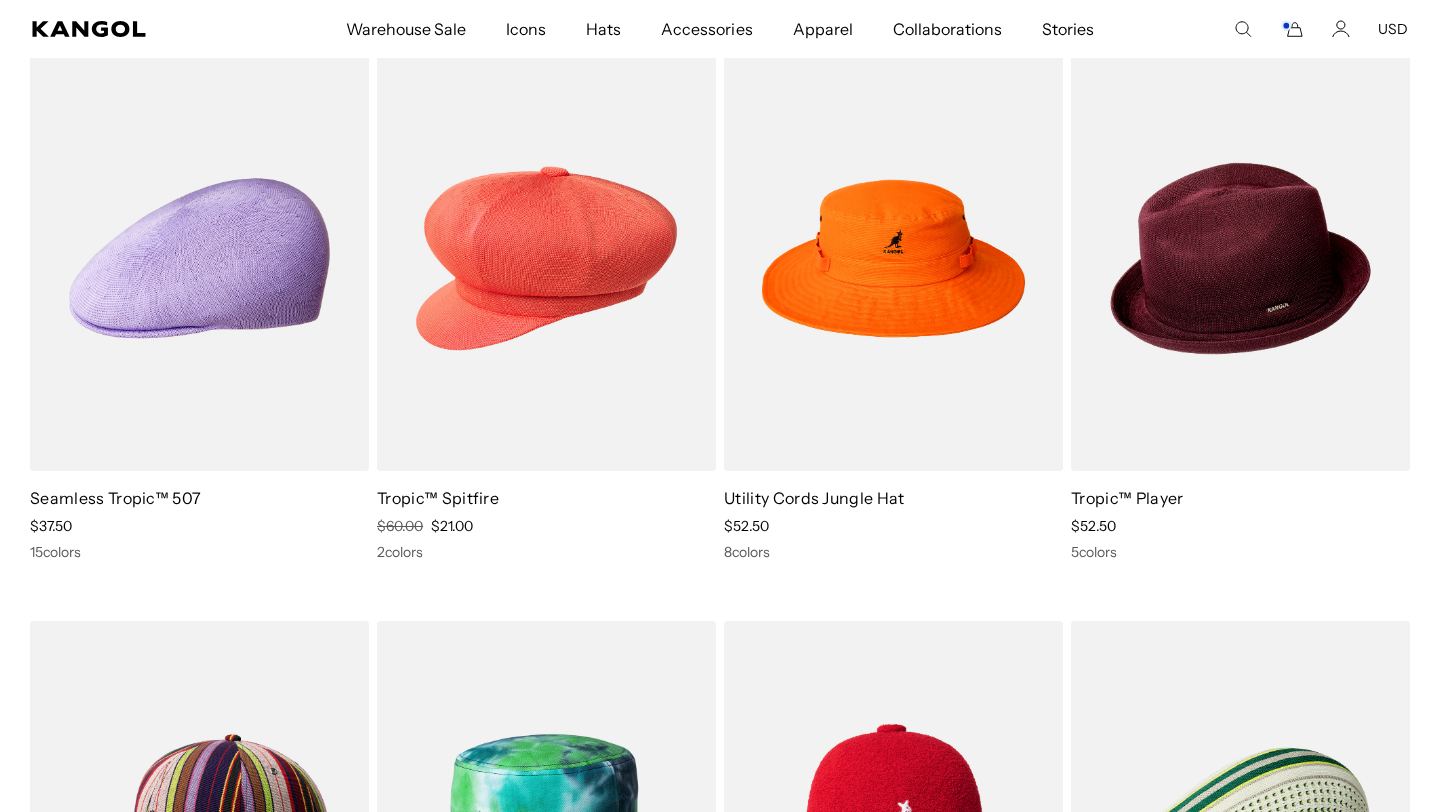scroll, scrollTop: 961, scrollLeft: 0, axis: vertical 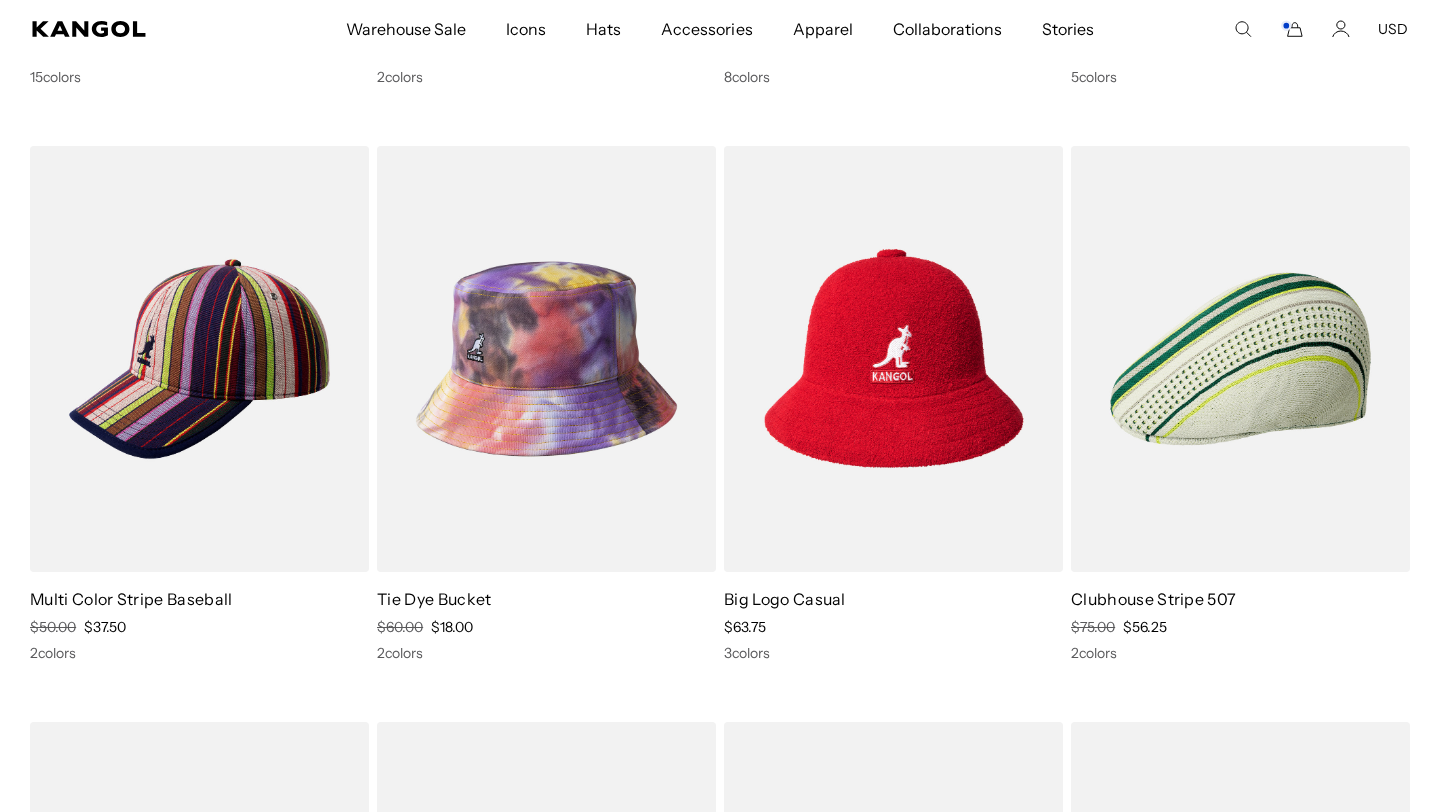 click at bounding box center (546, 359) 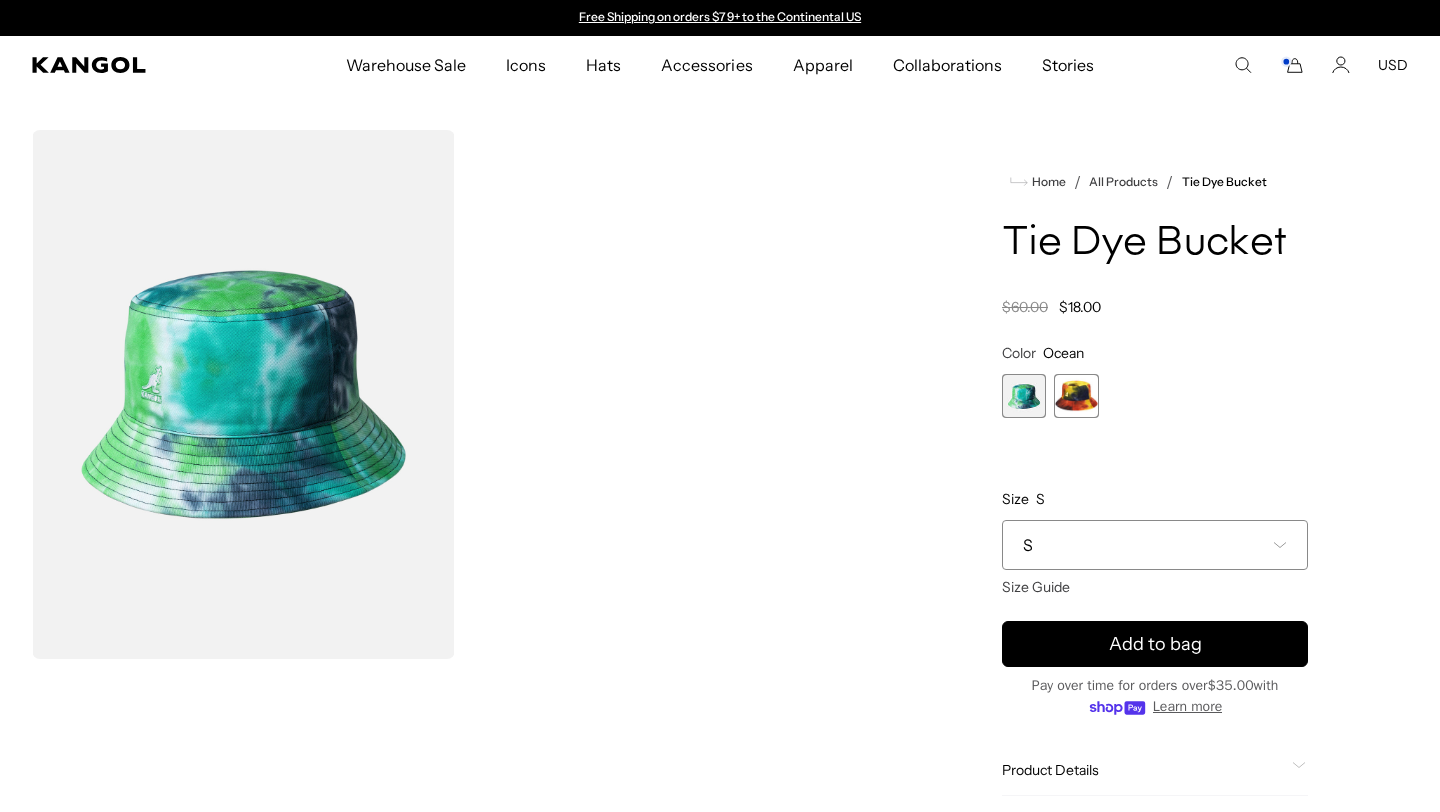 scroll, scrollTop: 0, scrollLeft: 0, axis: both 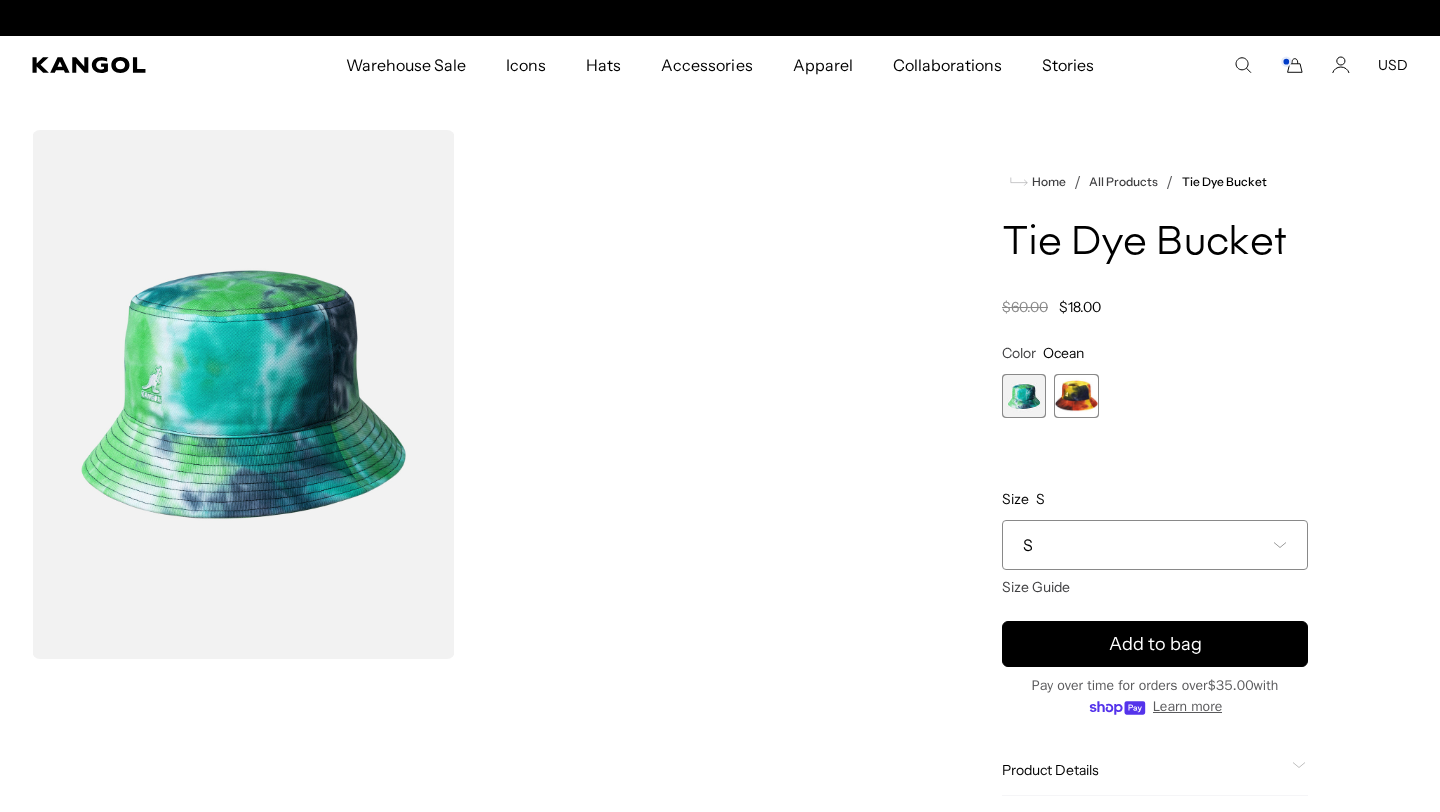 click at bounding box center (1024, 396) 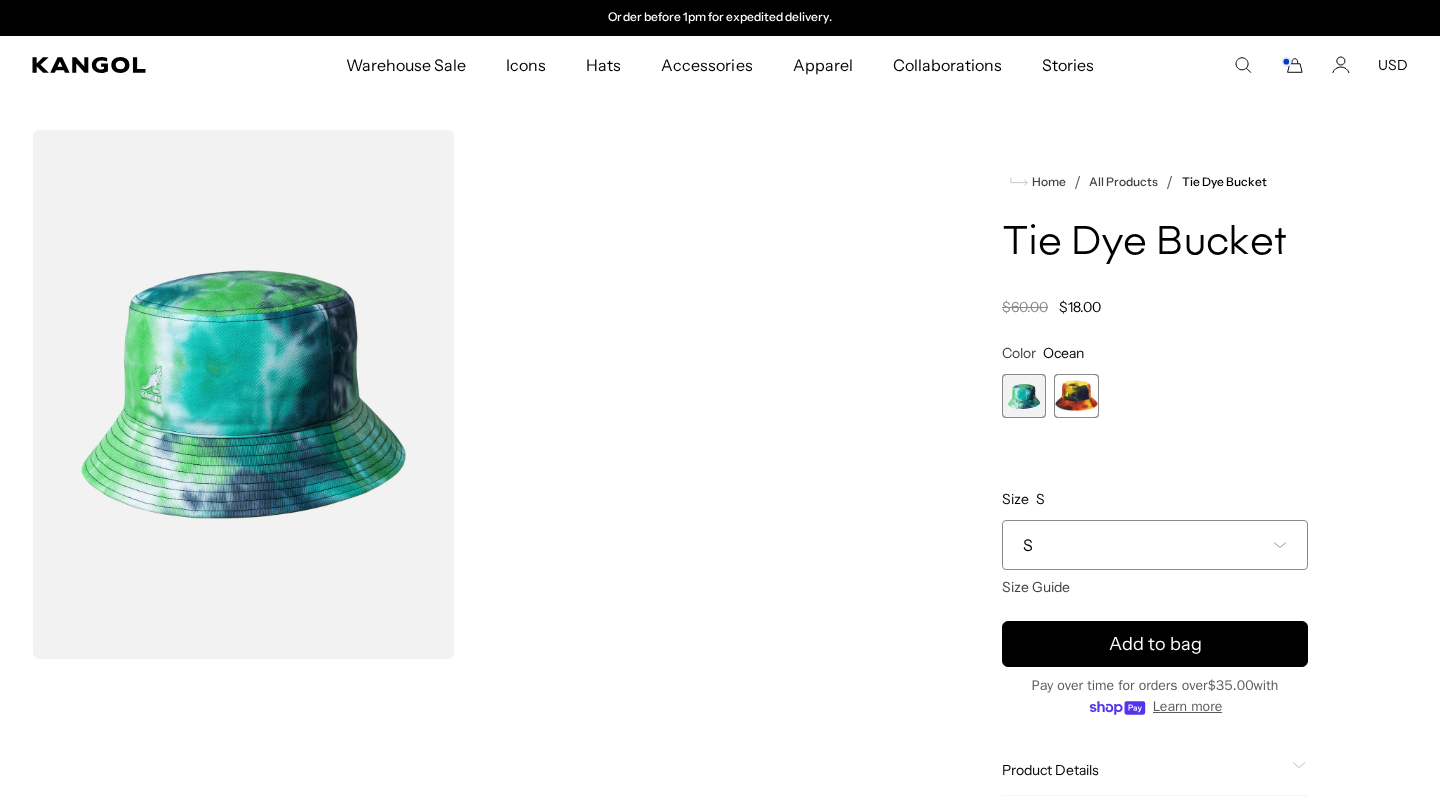 click at bounding box center (1076, 396) 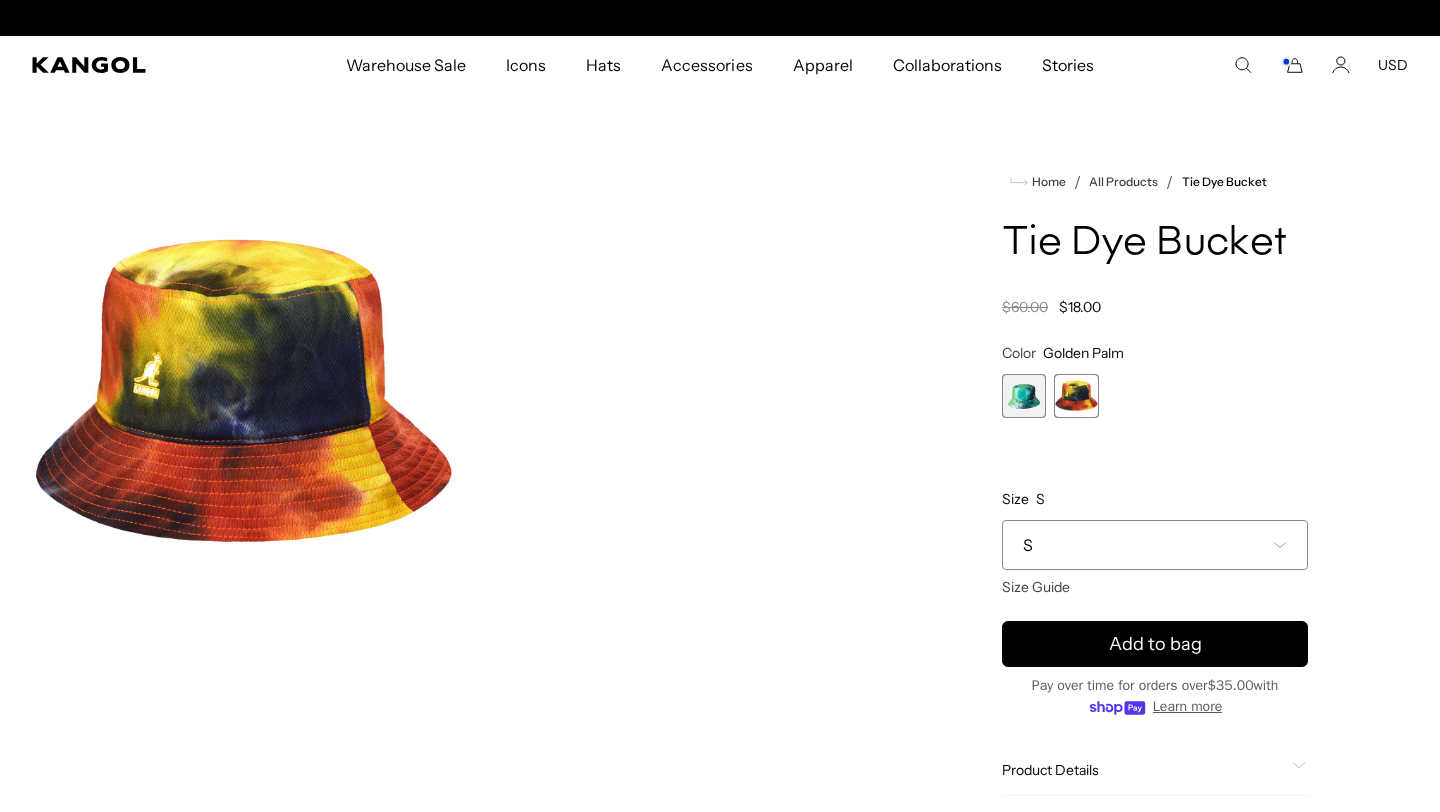 scroll, scrollTop: 0, scrollLeft: 412, axis: horizontal 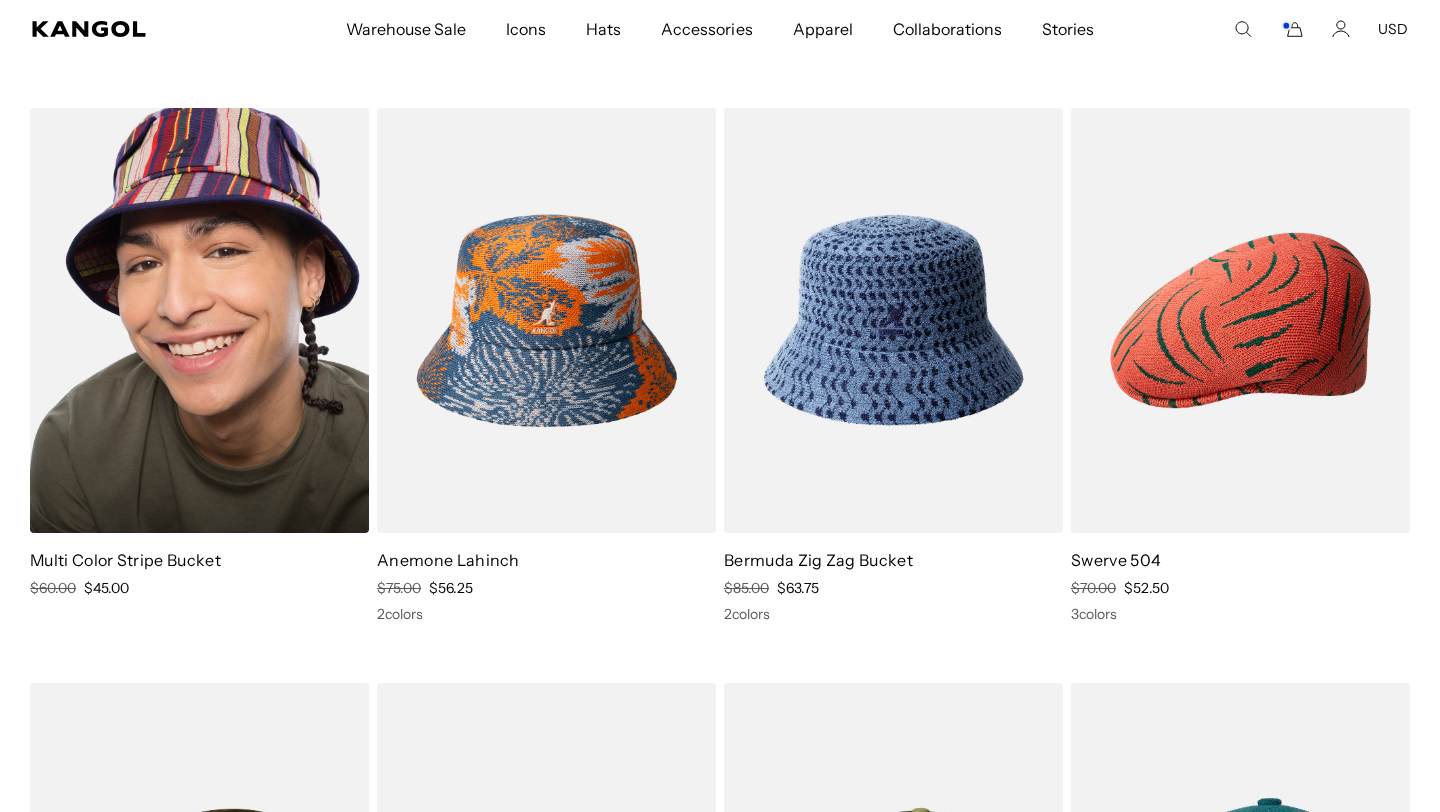 click at bounding box center [199, 321] 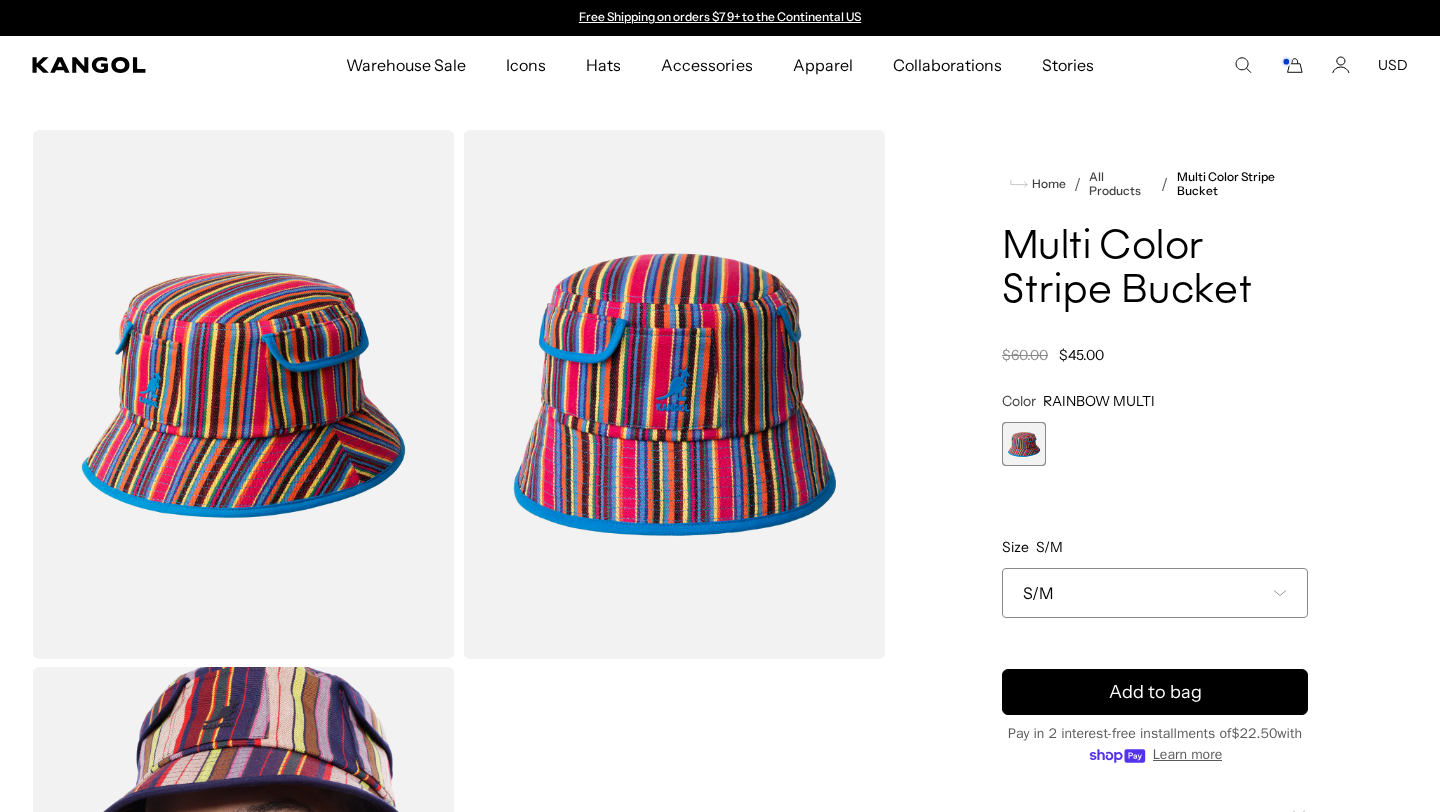 scroll, scrollTop: 0, scrollLeft: 0, axis: both 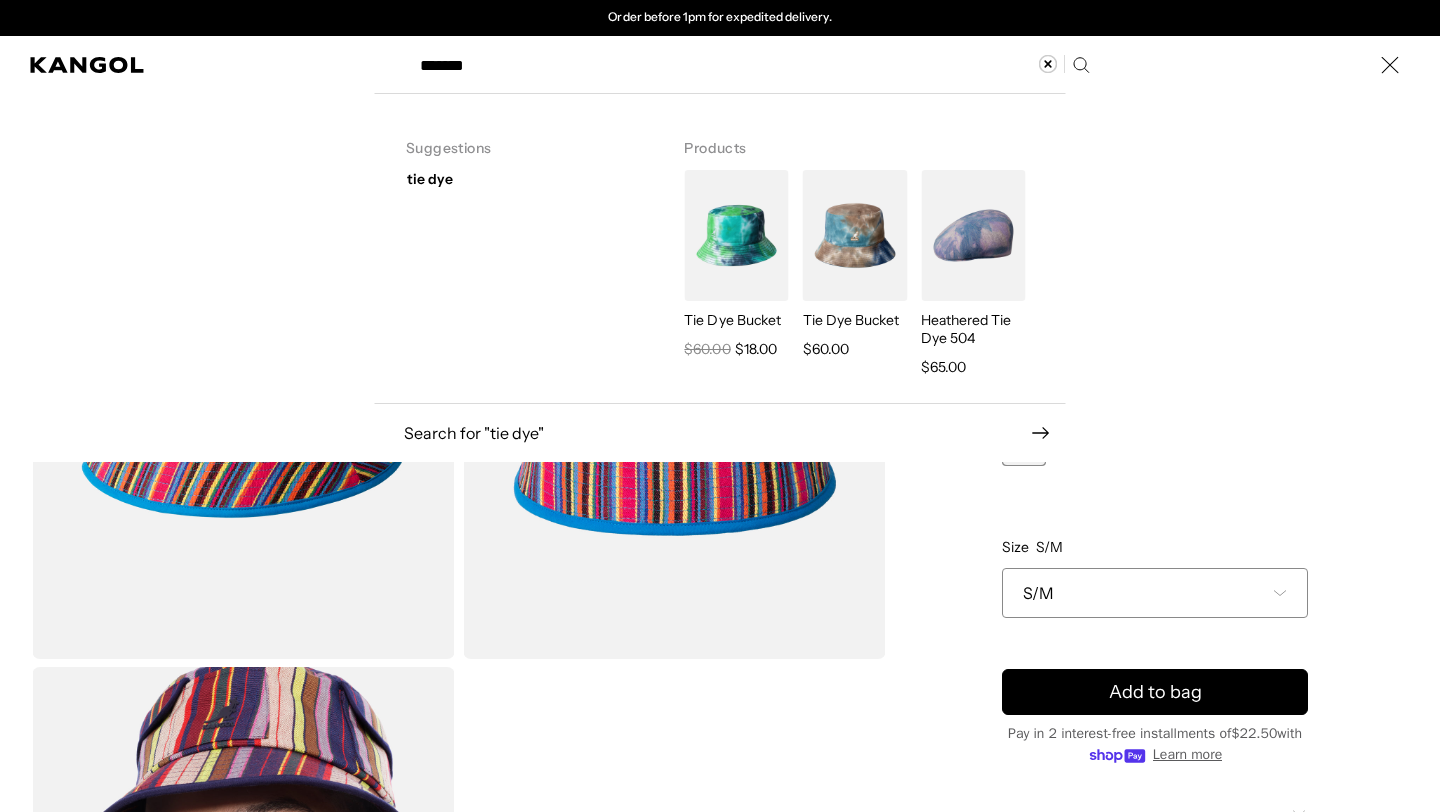 type on "*******" 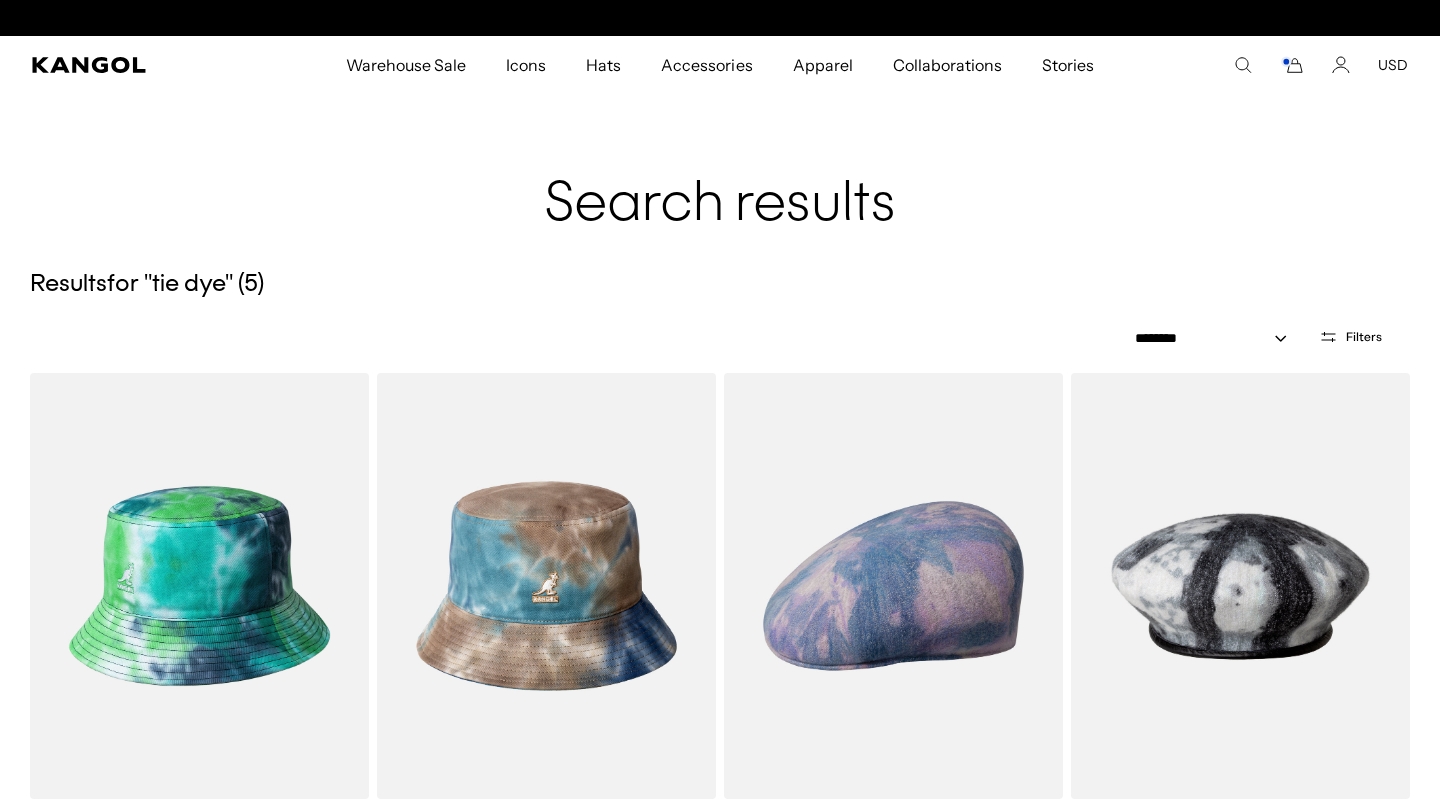 scroll, scrollTop: 0, scrollLeft: 0, axis: both 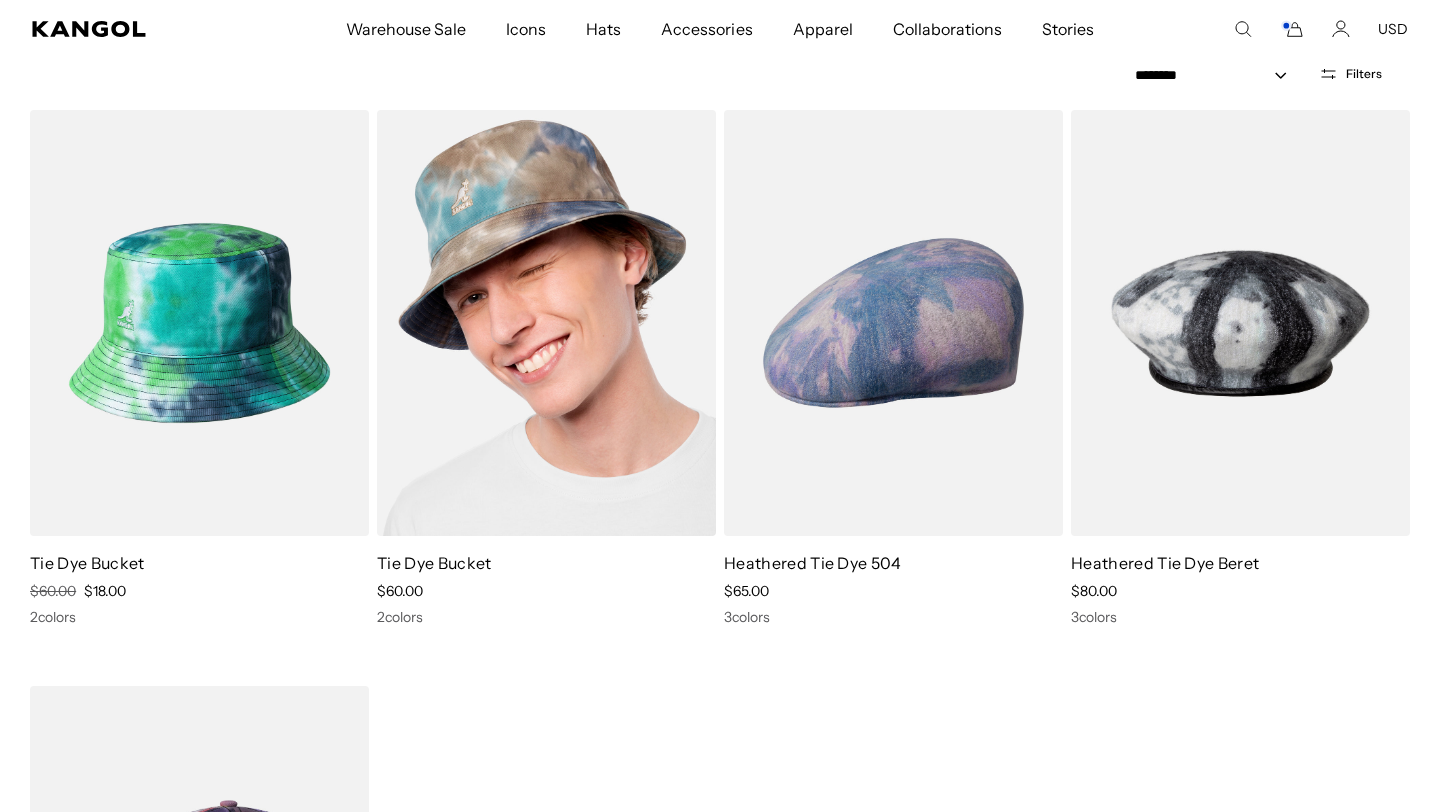 click at bounding box center (546, 323) 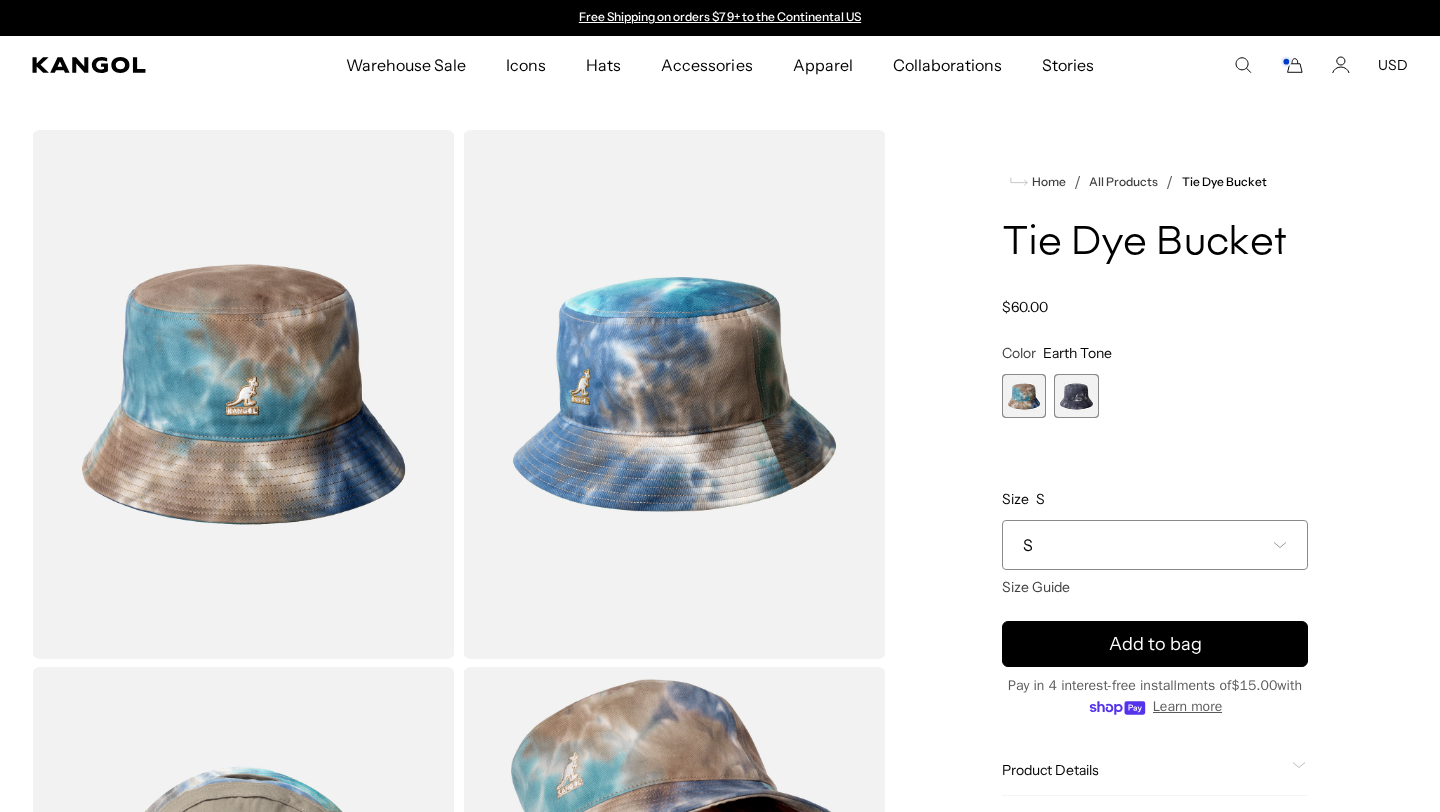 scroll, scrollTop: 0, scrollLeft: 0, axis: both 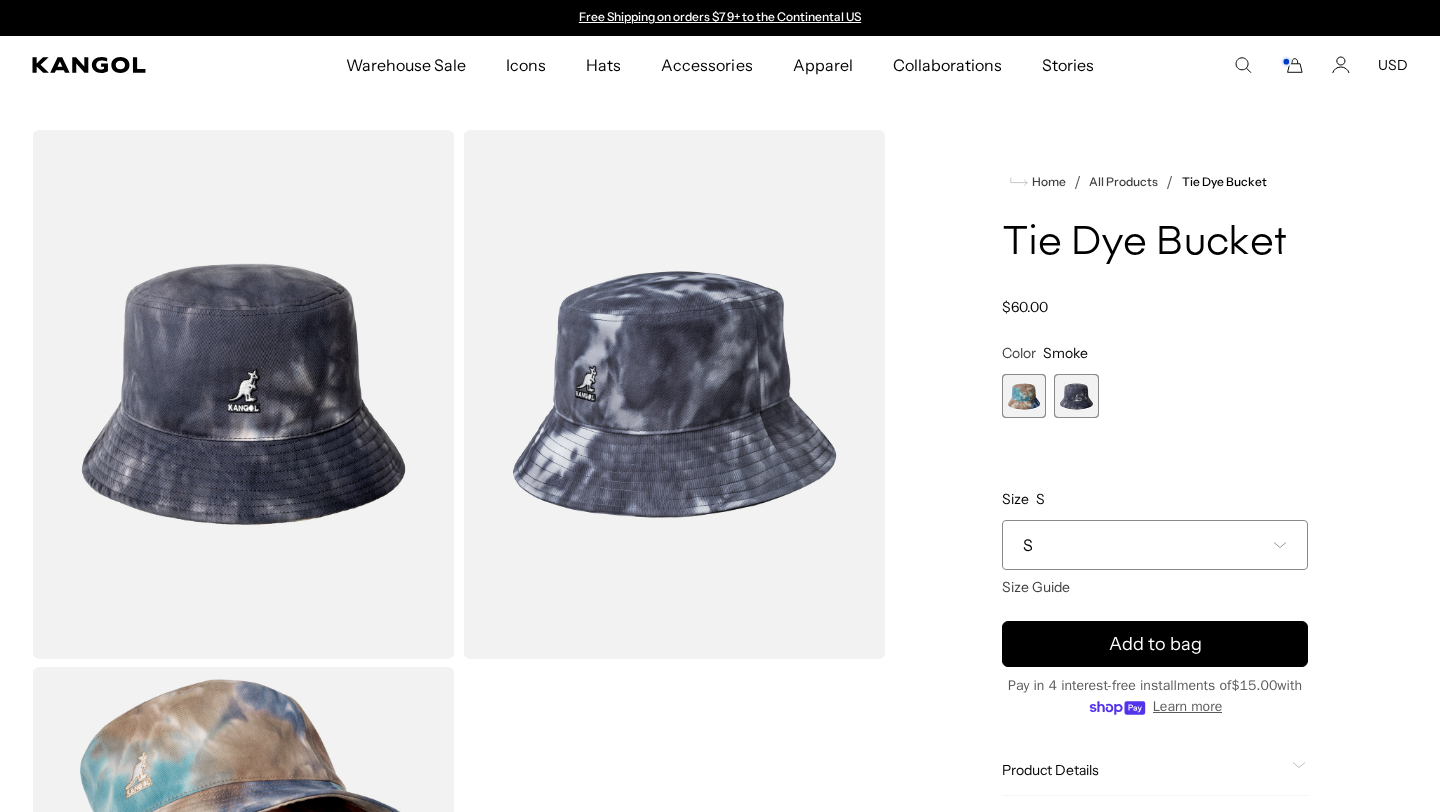 click at bounding box center (1024, 396) 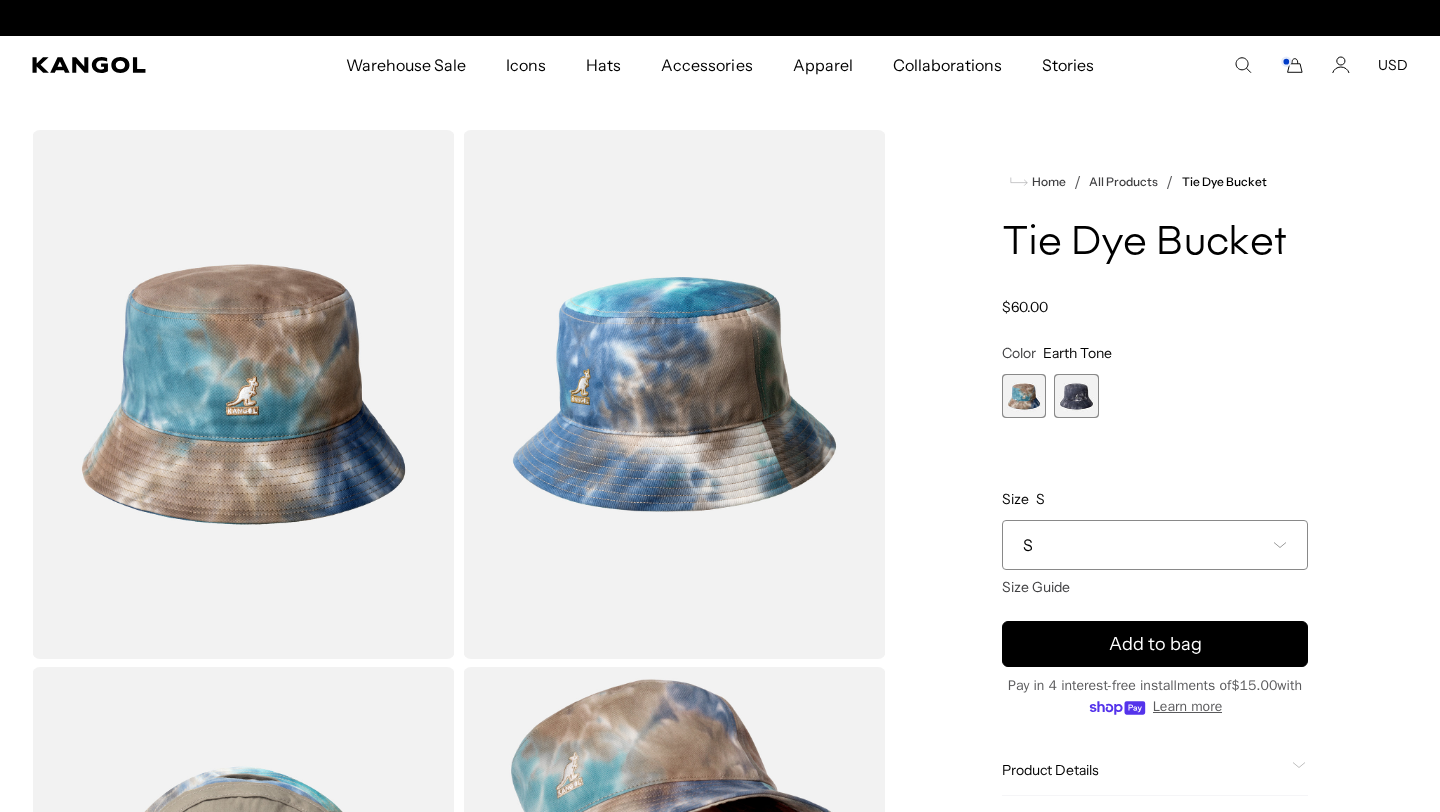 scroll, scrollTop: 0, scrollLeft: 412, axis: horizontal 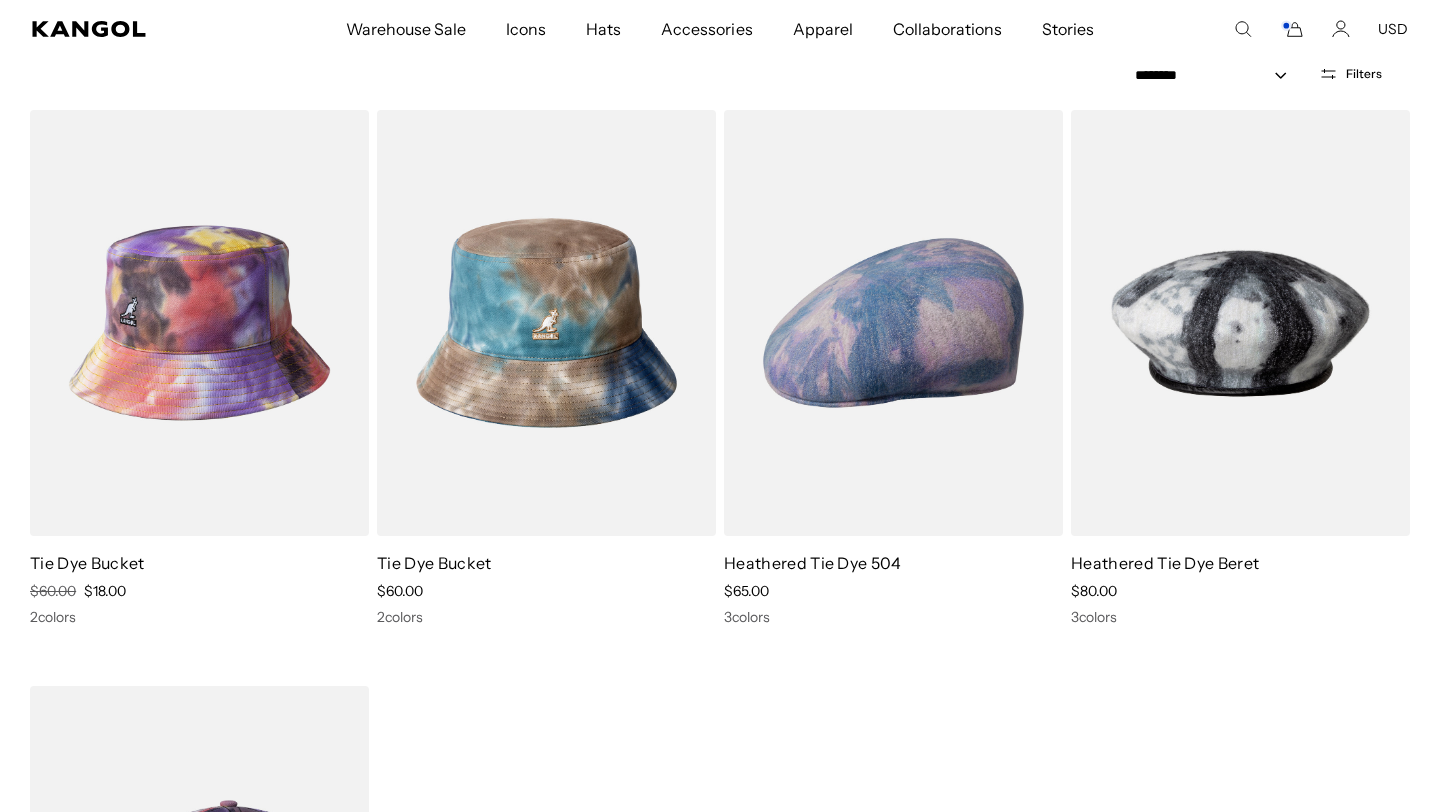 click at bounding box center [199, 323] 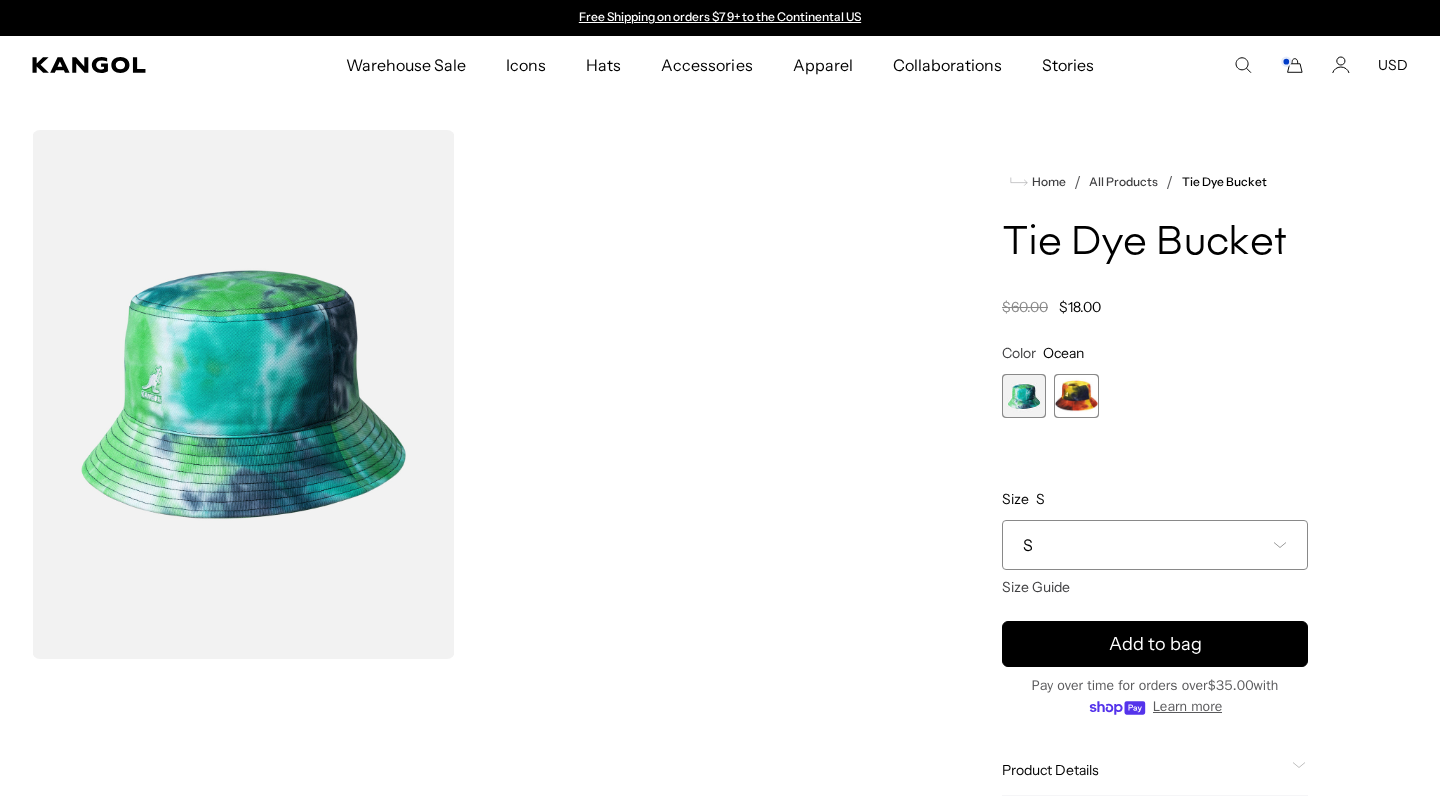 scroll, scrollTop: 0, scrollLeft: 0, axis: both 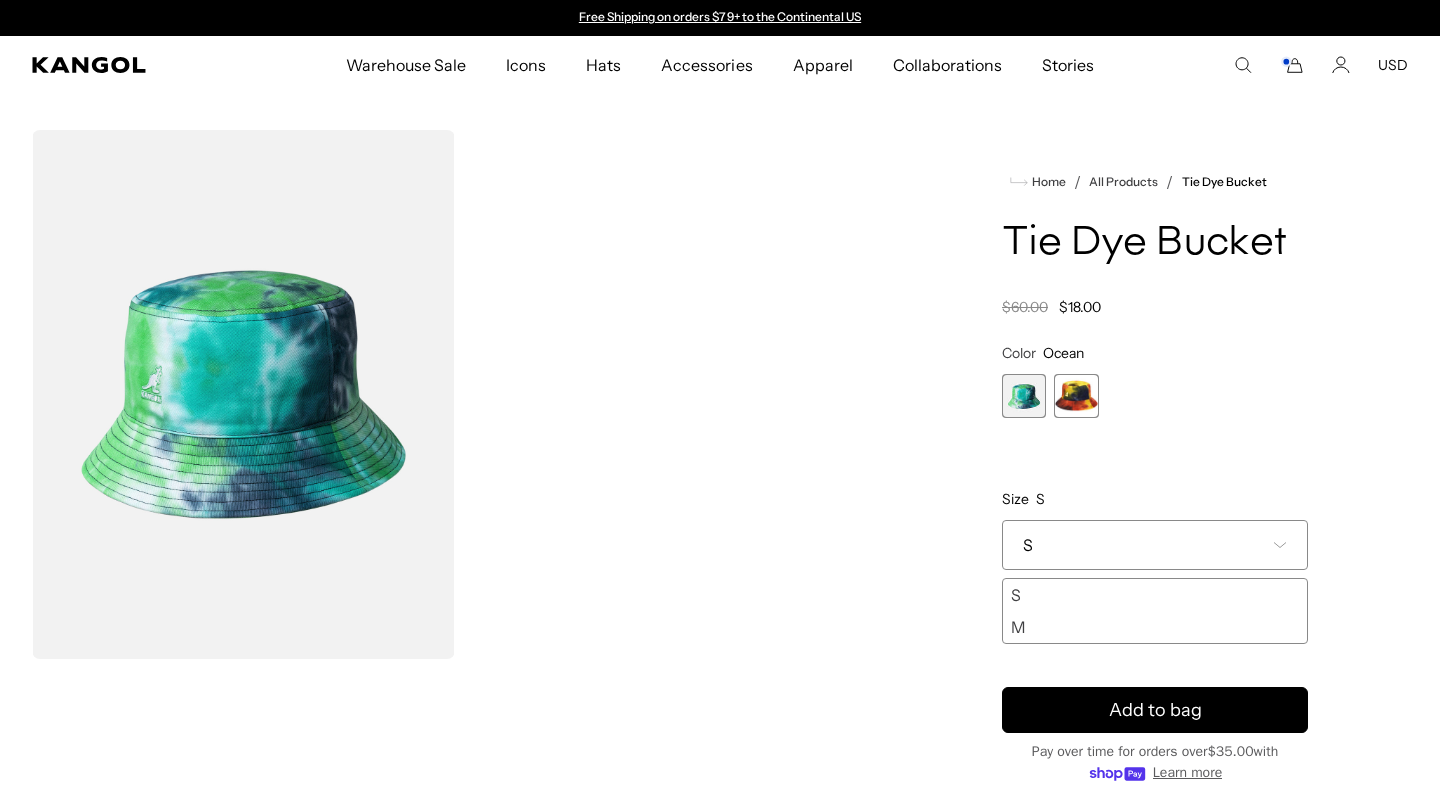 click on "M" at bounding box center [1155, 627] 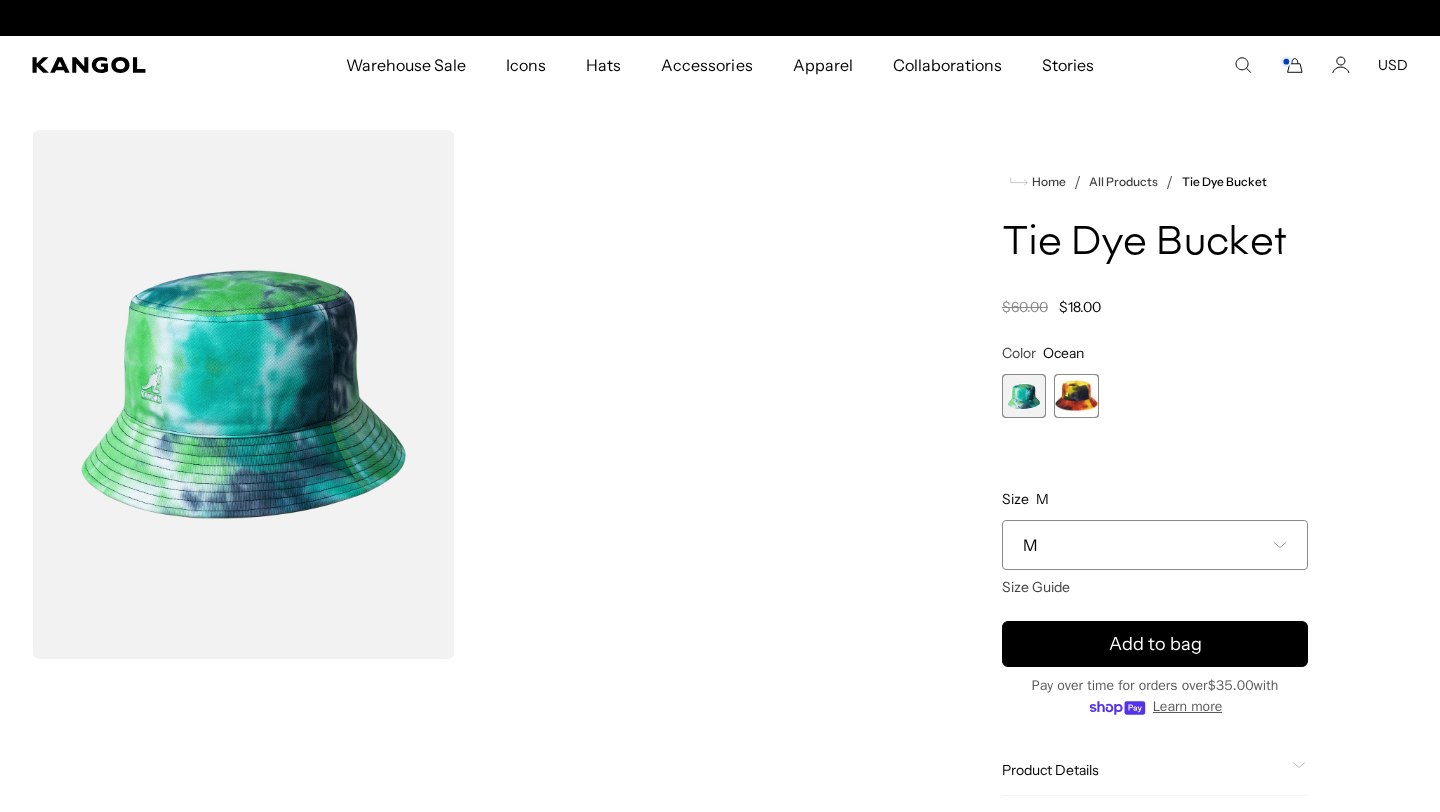 scroll, scrollTop: 0, scrollLeft: 412, axis: horizontal 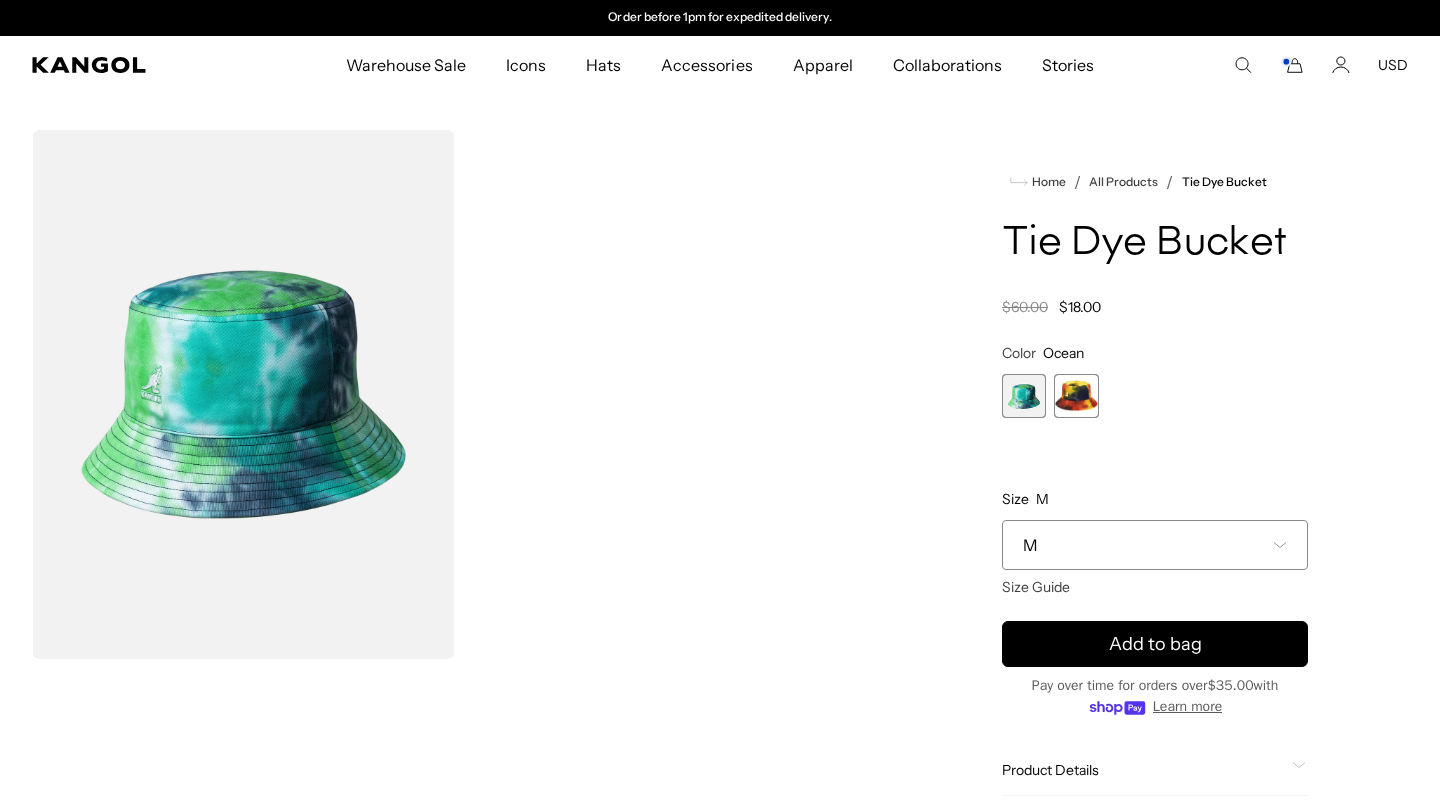 click at bounding box center (1076, 396) 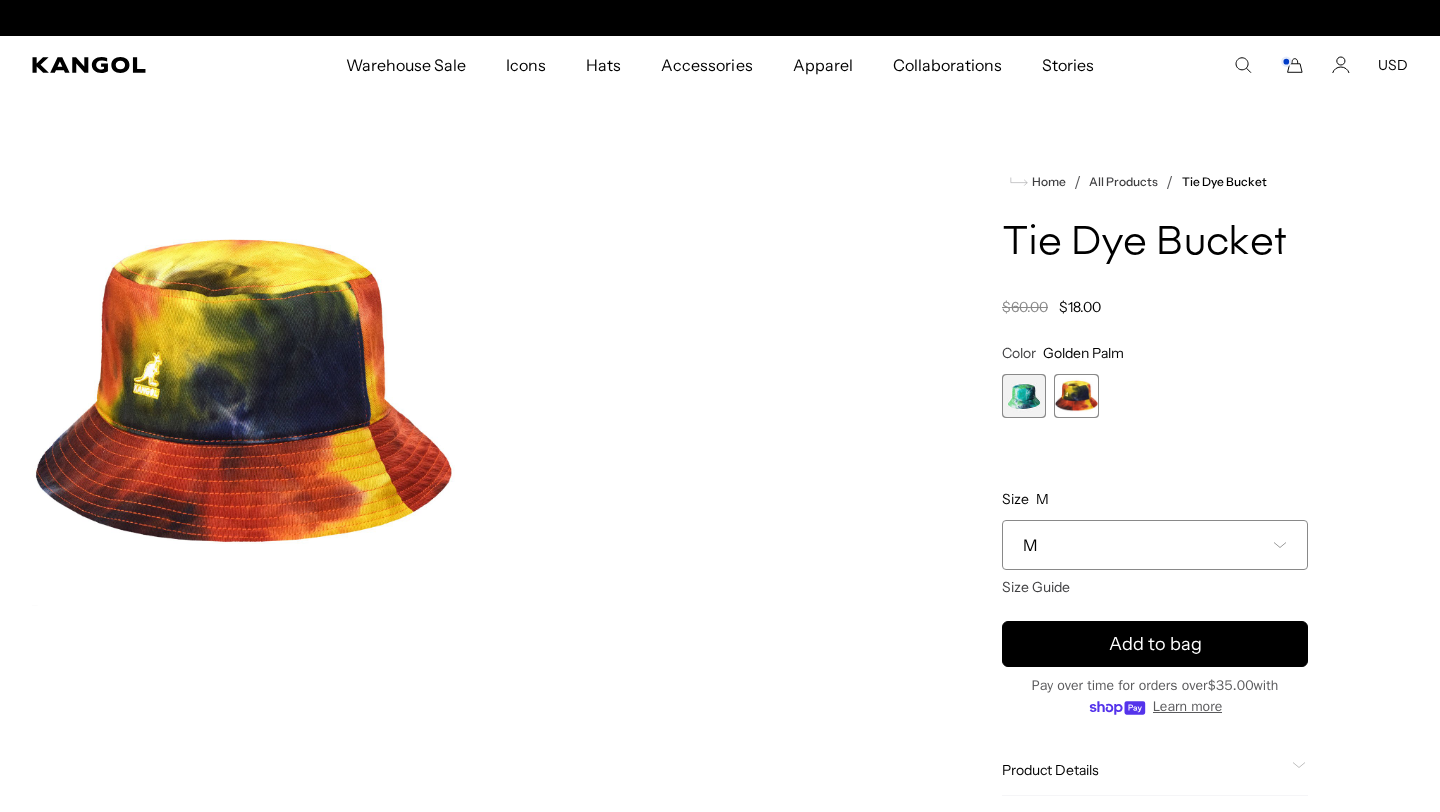 scroll, scrollTop: 0, scrollLeft: 0, axis: both 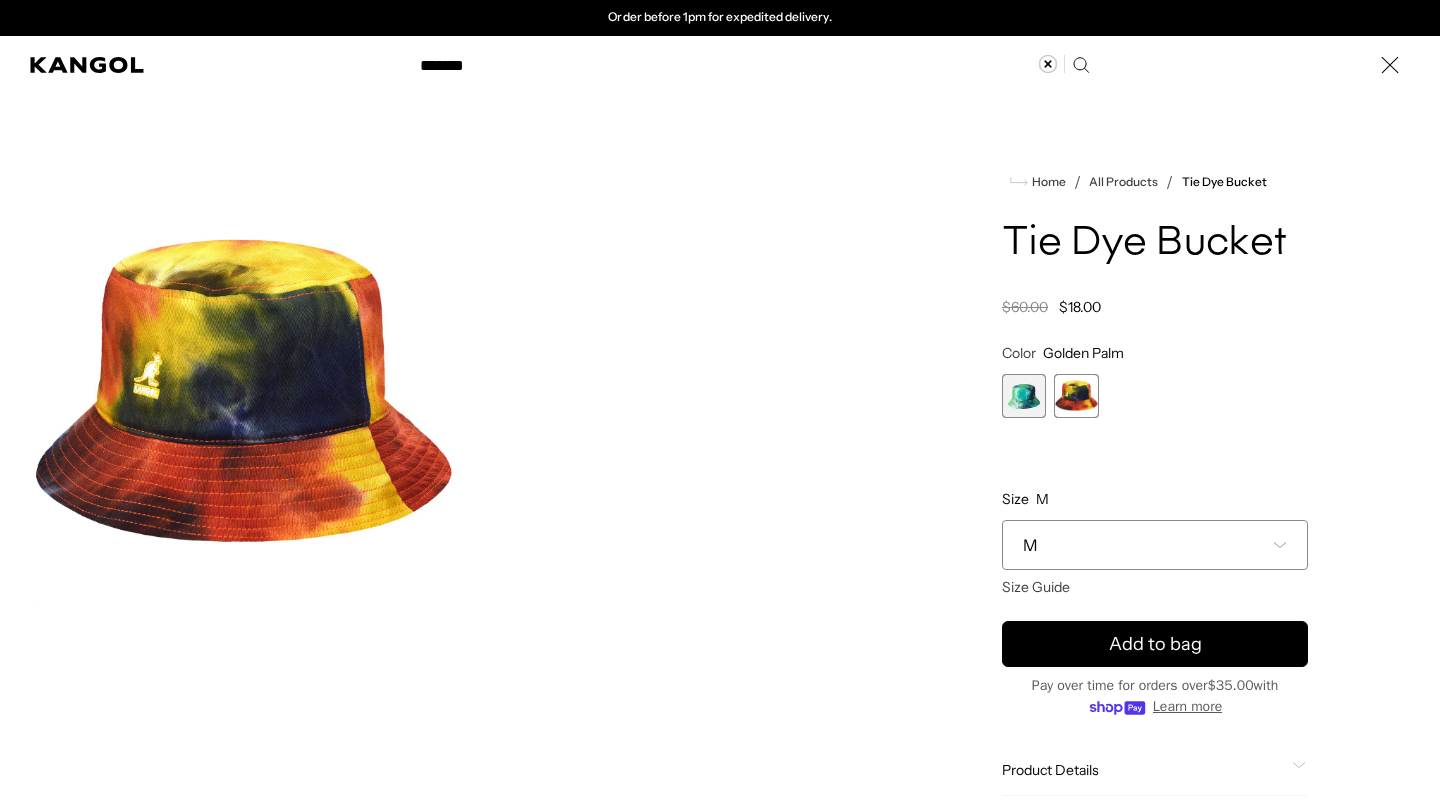type on "*******" 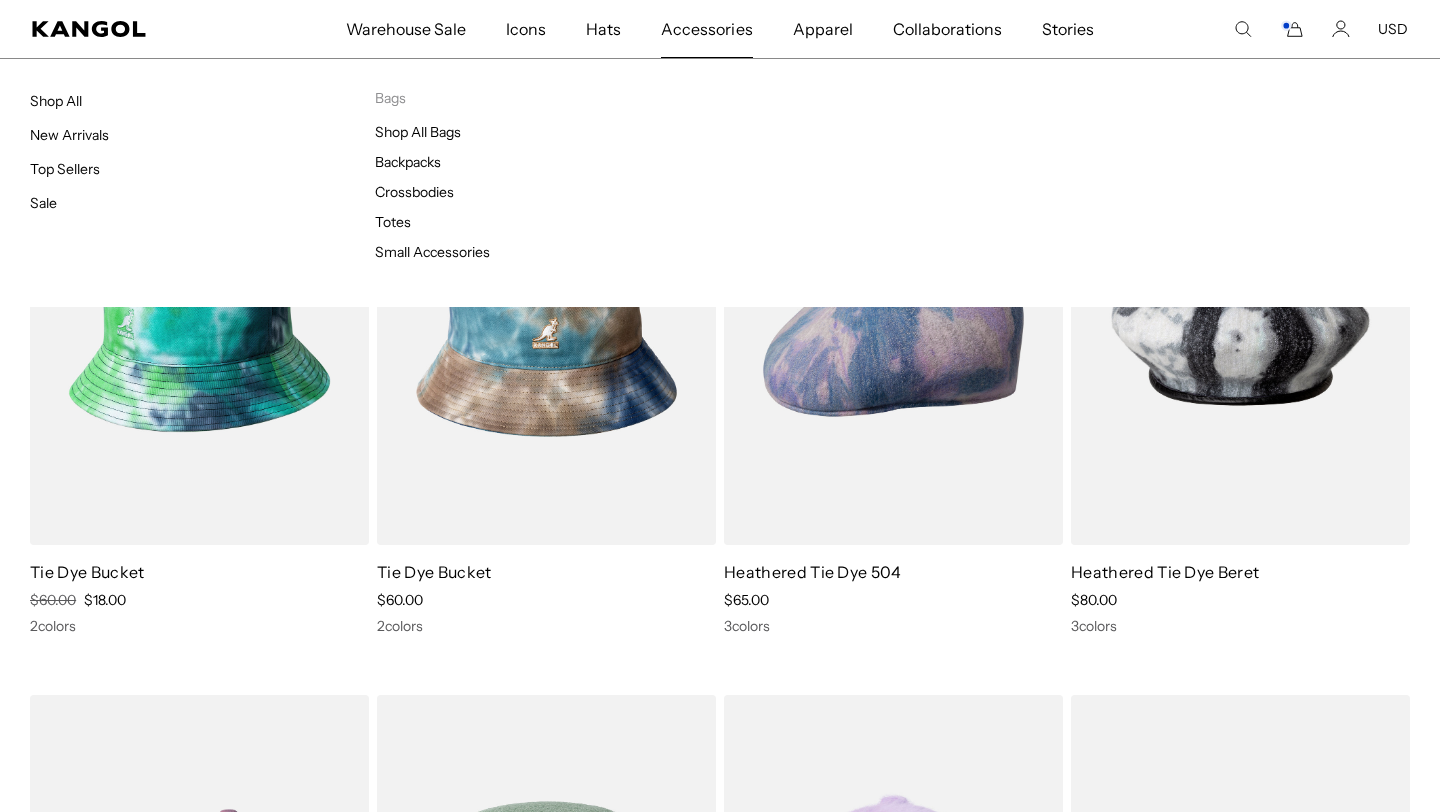 scroll, scrollTop: 425, scrollLeft: 0, axis: vertical 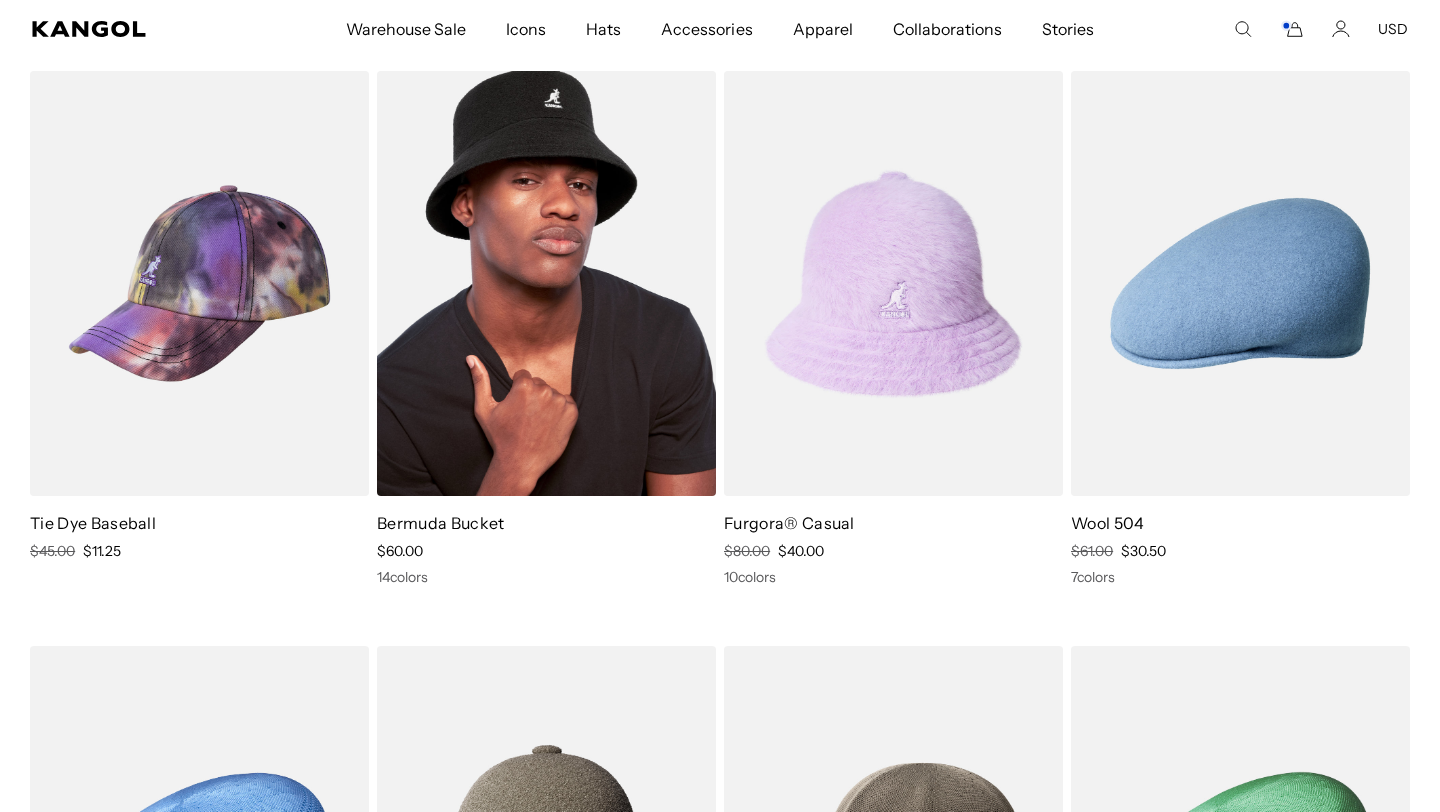 click at bounding box center [546, 284] 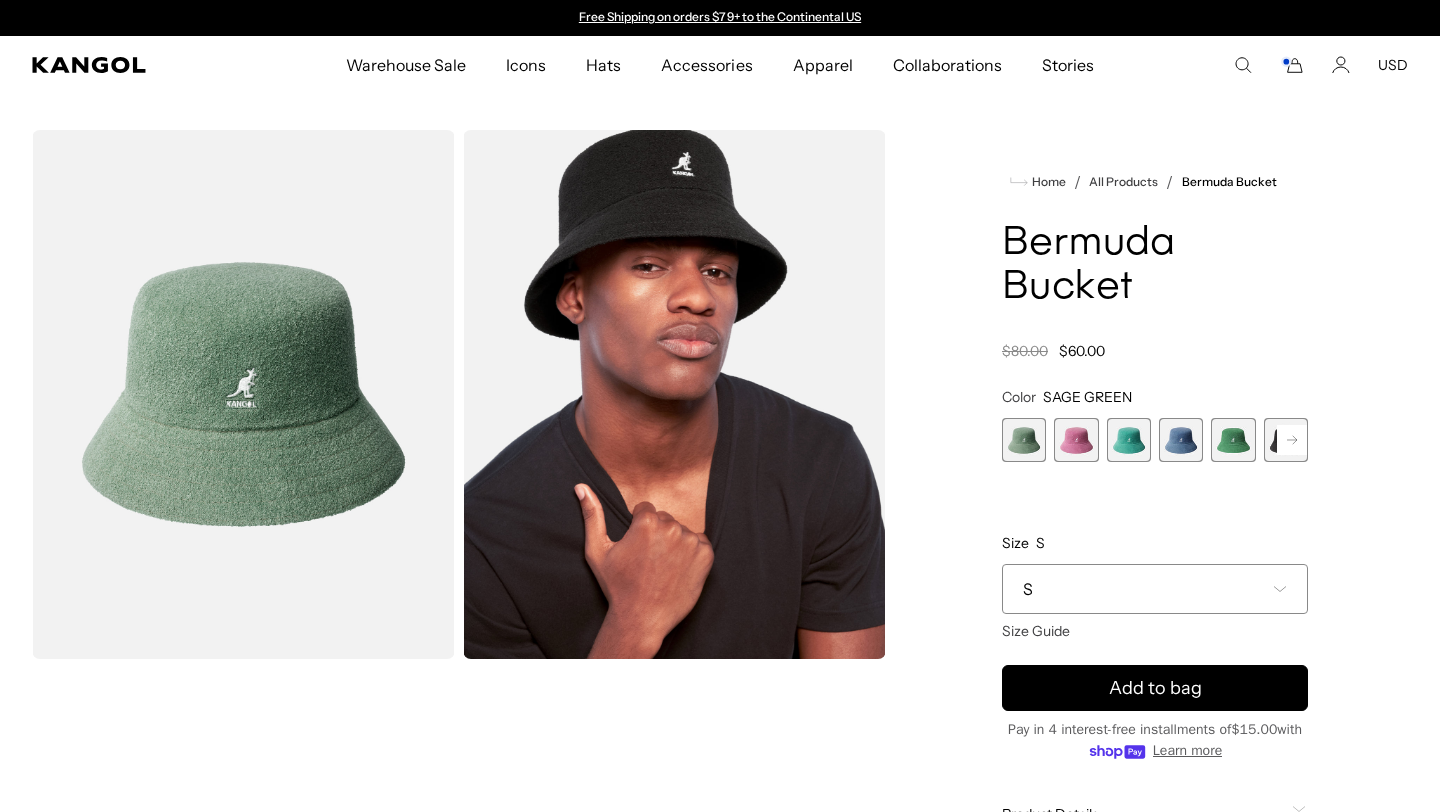 scroll, scrollTop: 0, scrollLeft: 0, axis: both 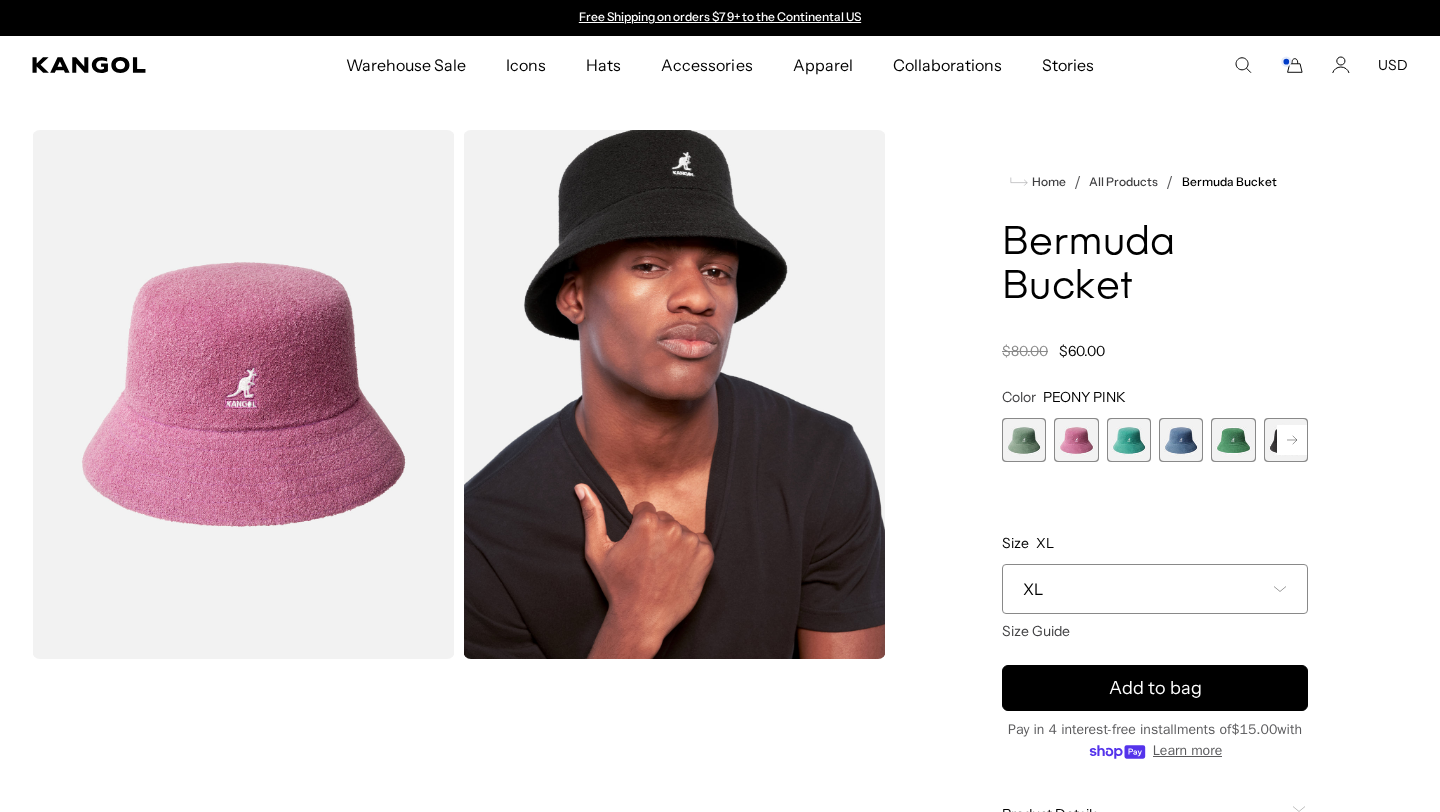 click at bounding box center [1129, 440] 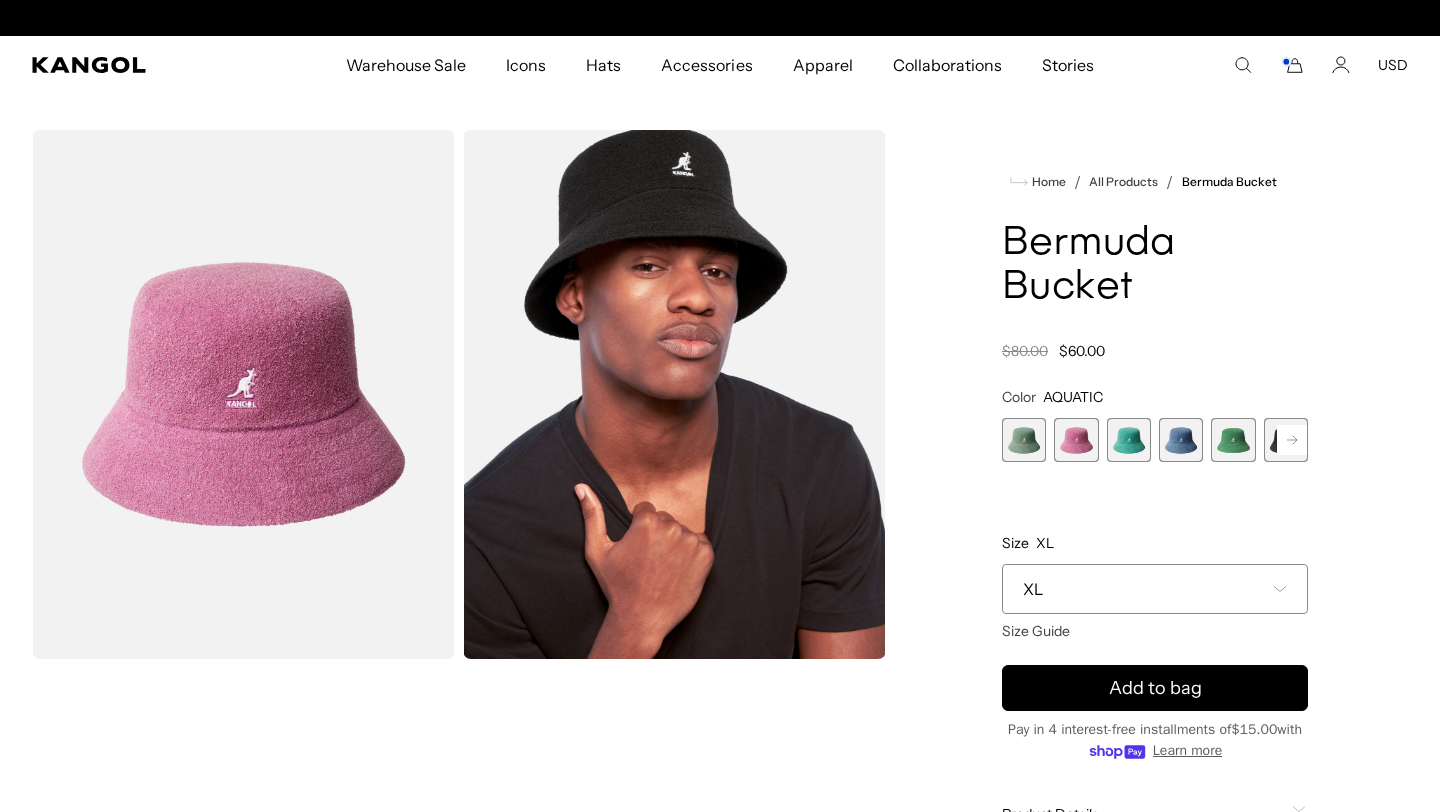 scroll, scrollTop: 0, scrollLeft: 412, axis: horizontal 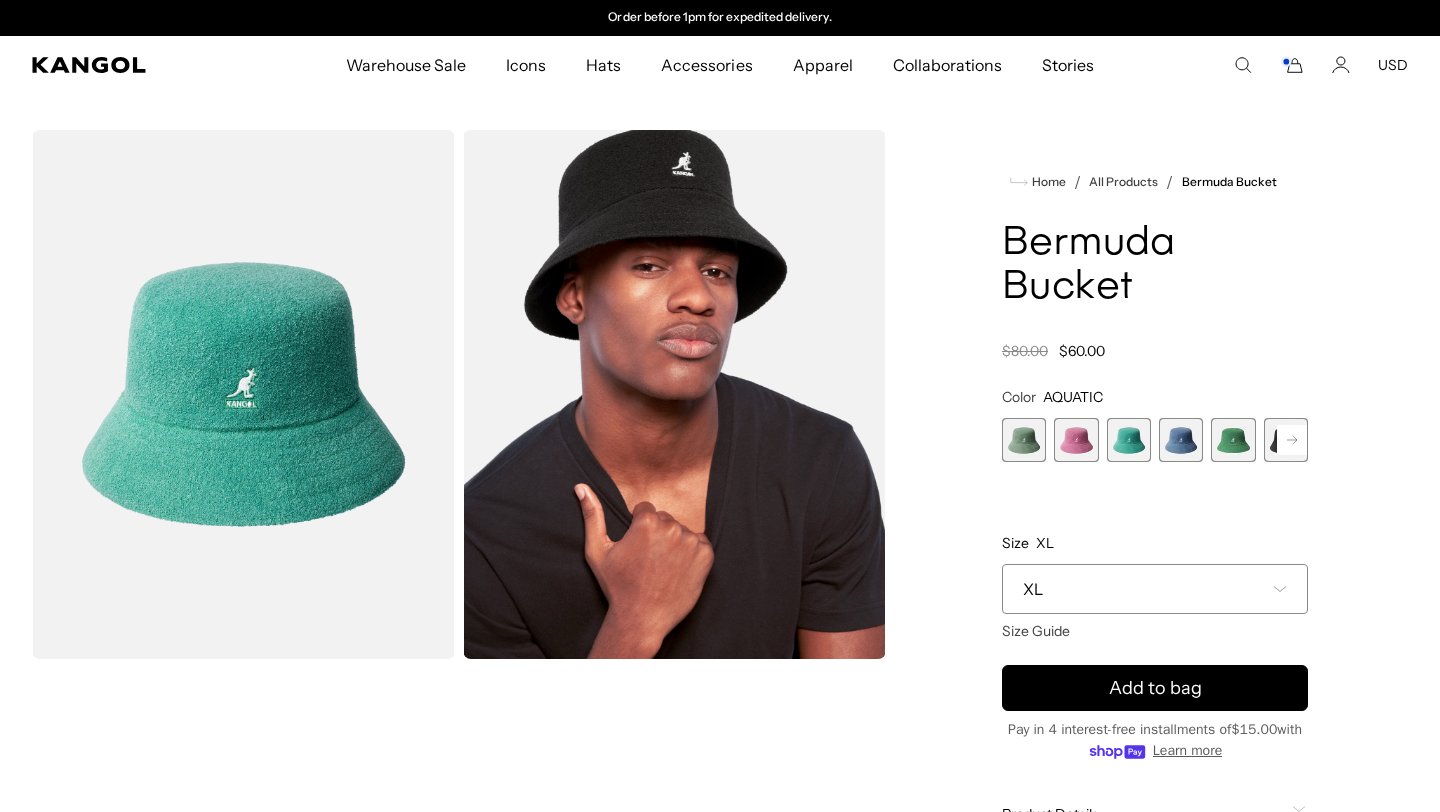 click at bounding box center (1181, 440) 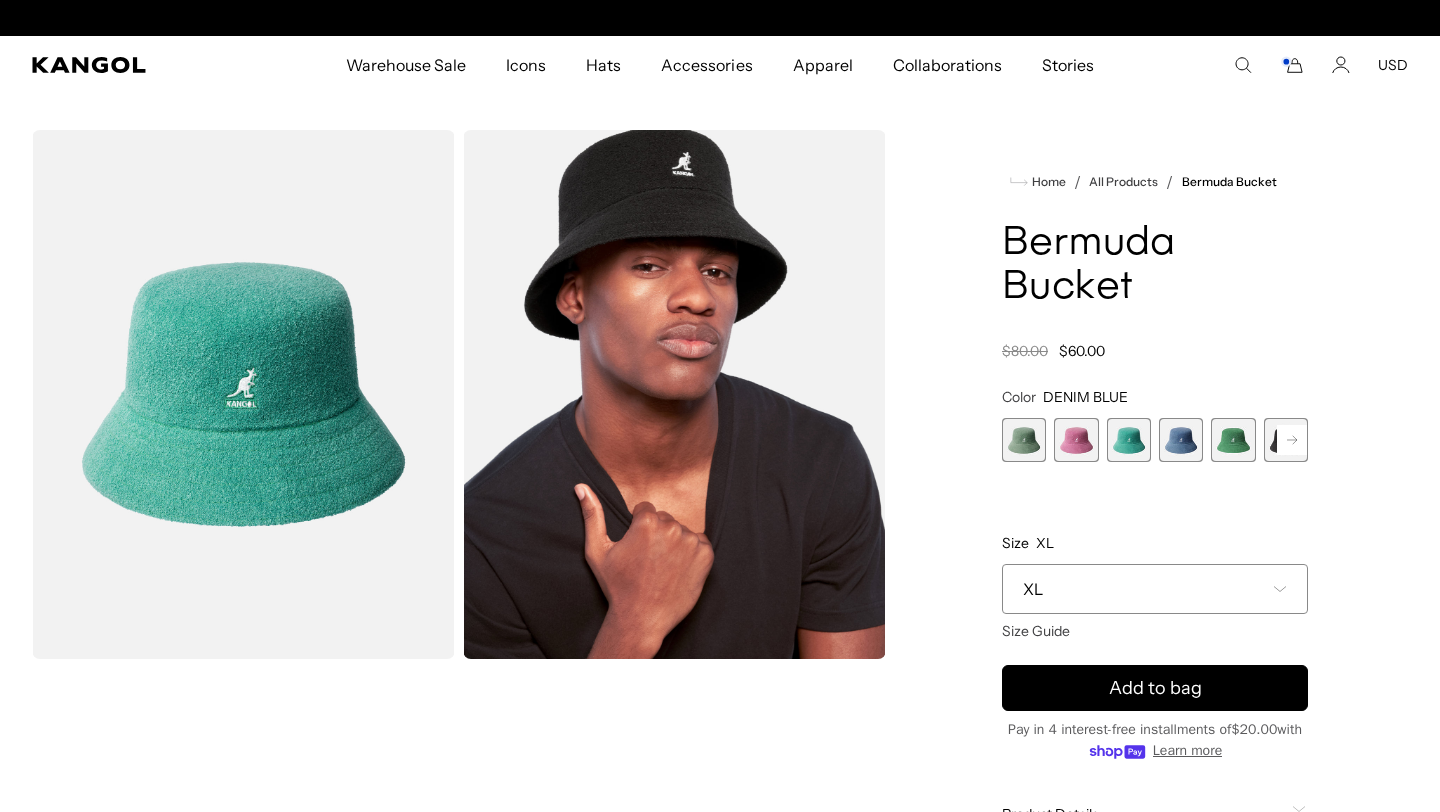 scroll, scrollTop: 0, scrollLeft: 0, axis: both 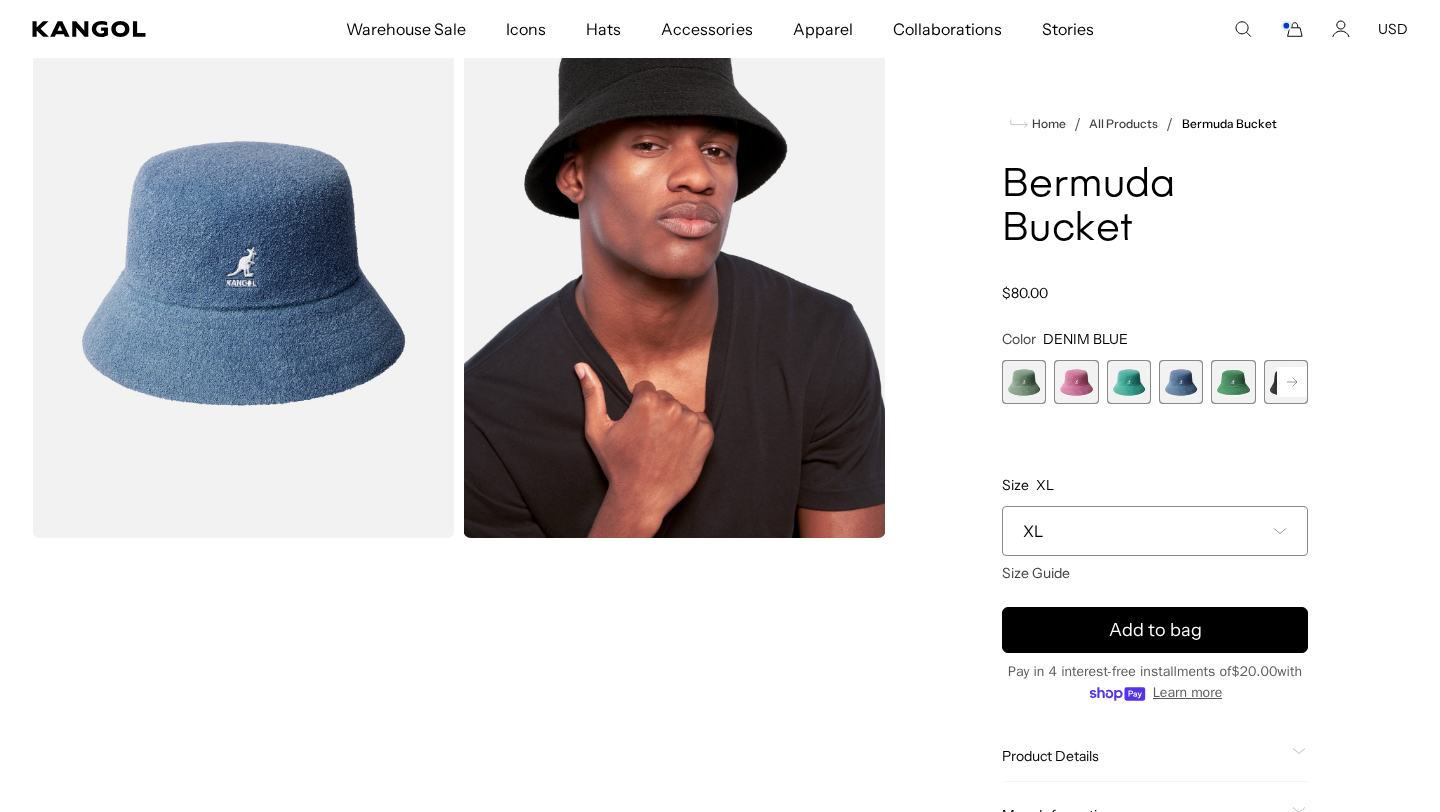 click 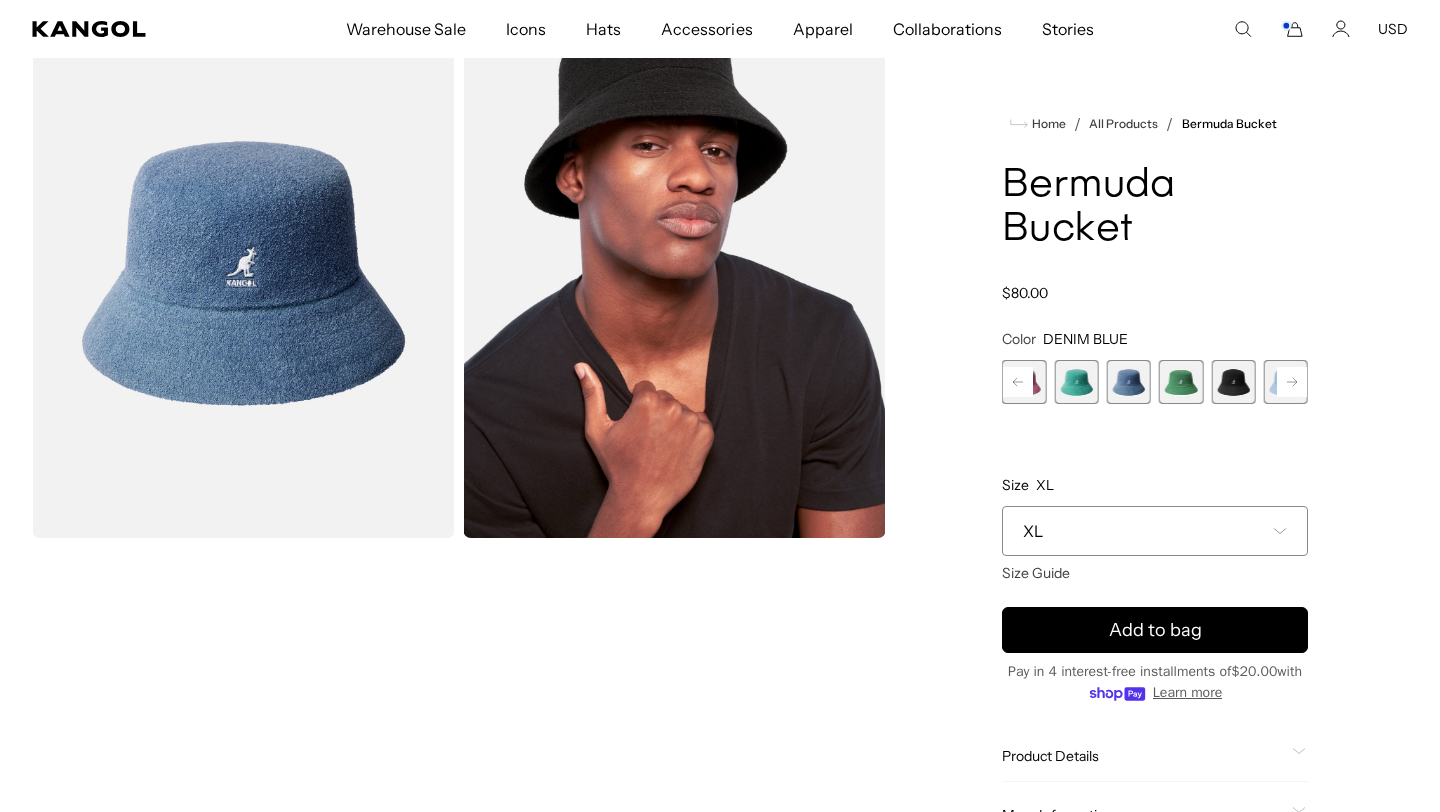 click at bounding box center [1233, 382] 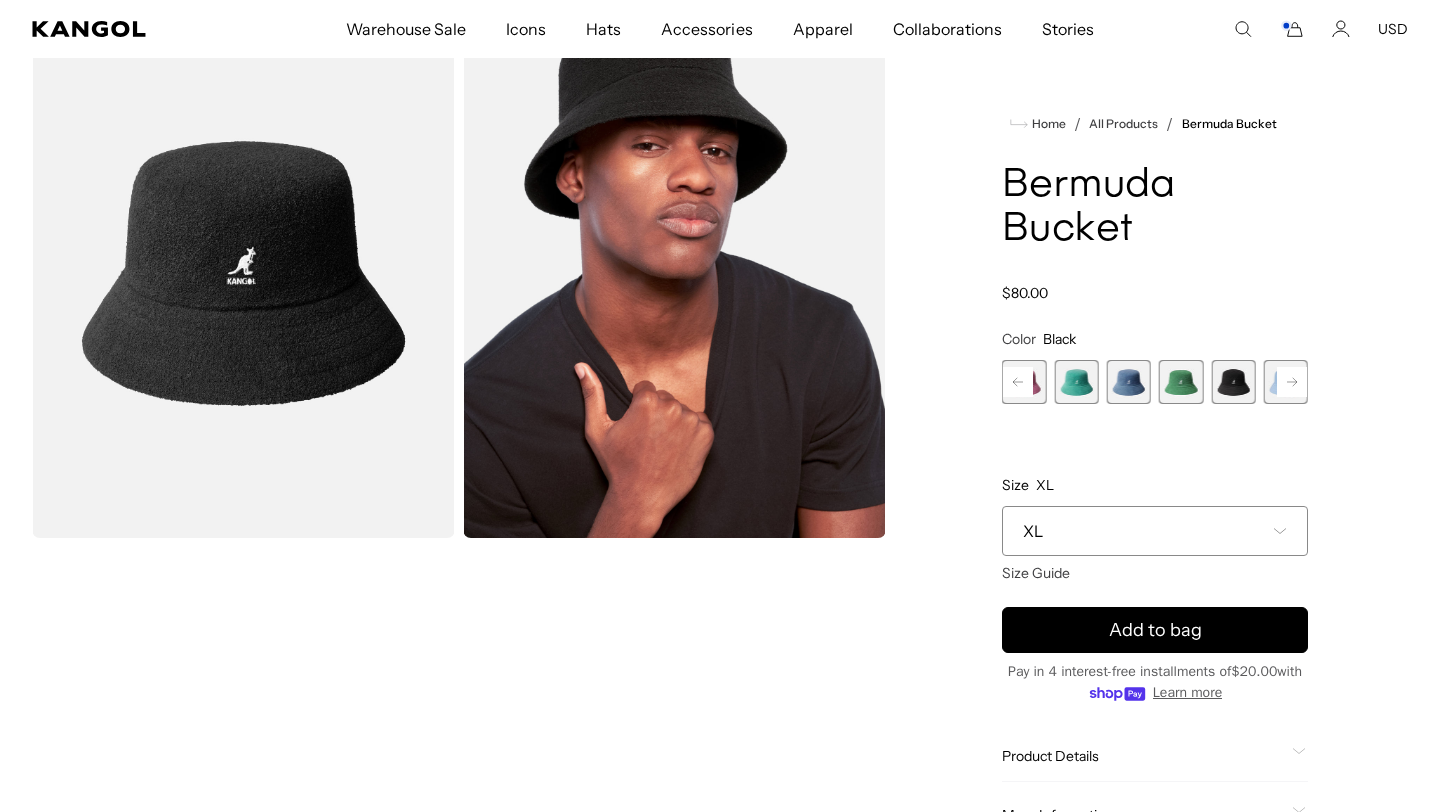 scroll, scrollTop: 0, scrollLeft: 0, axis: both 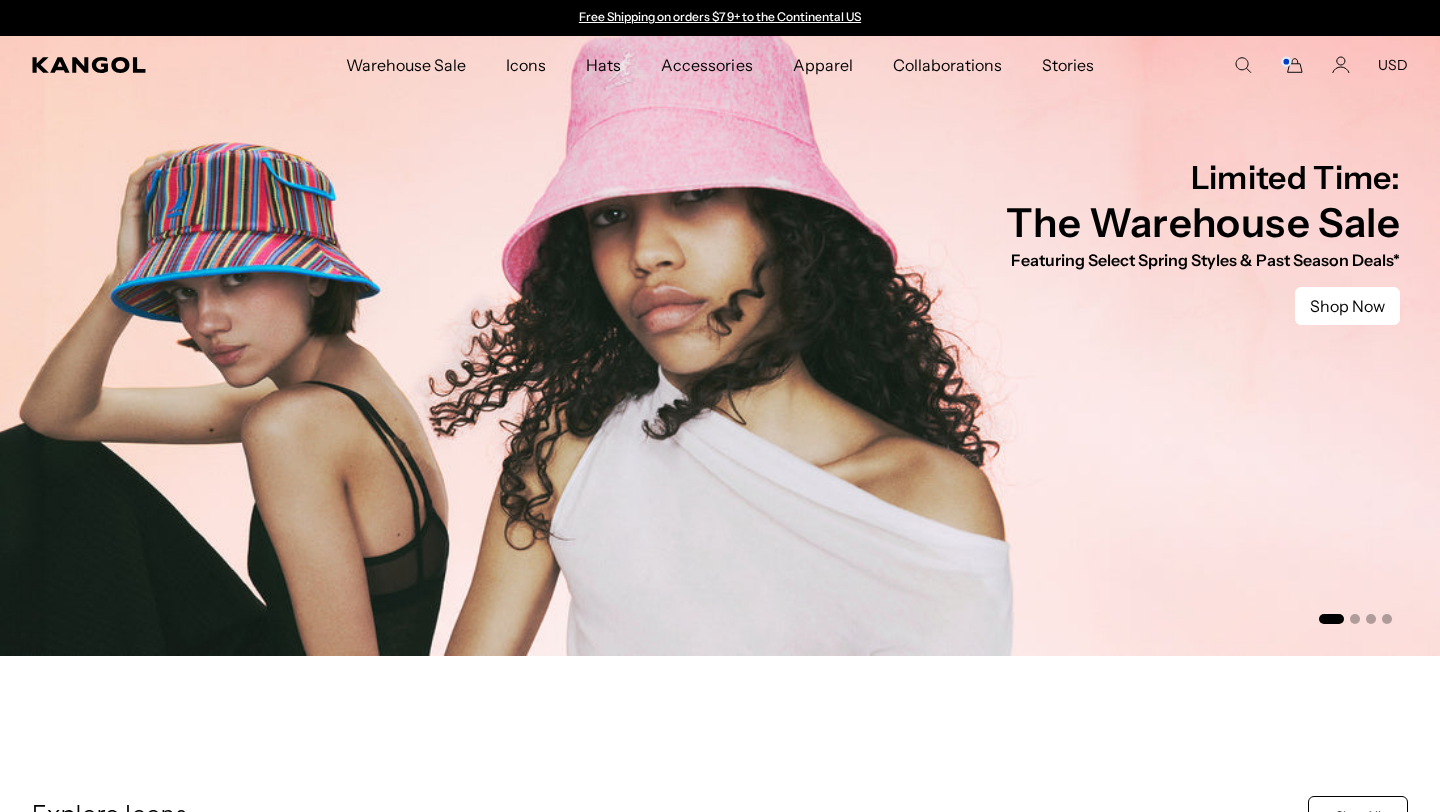 click on "Warehouse Sale
Warehouse Sale
Limited Time: Select Spring Styles on Sale
Sale Hats
Sale Accessories
Icons
Icons" at bounding box center (720, 65) 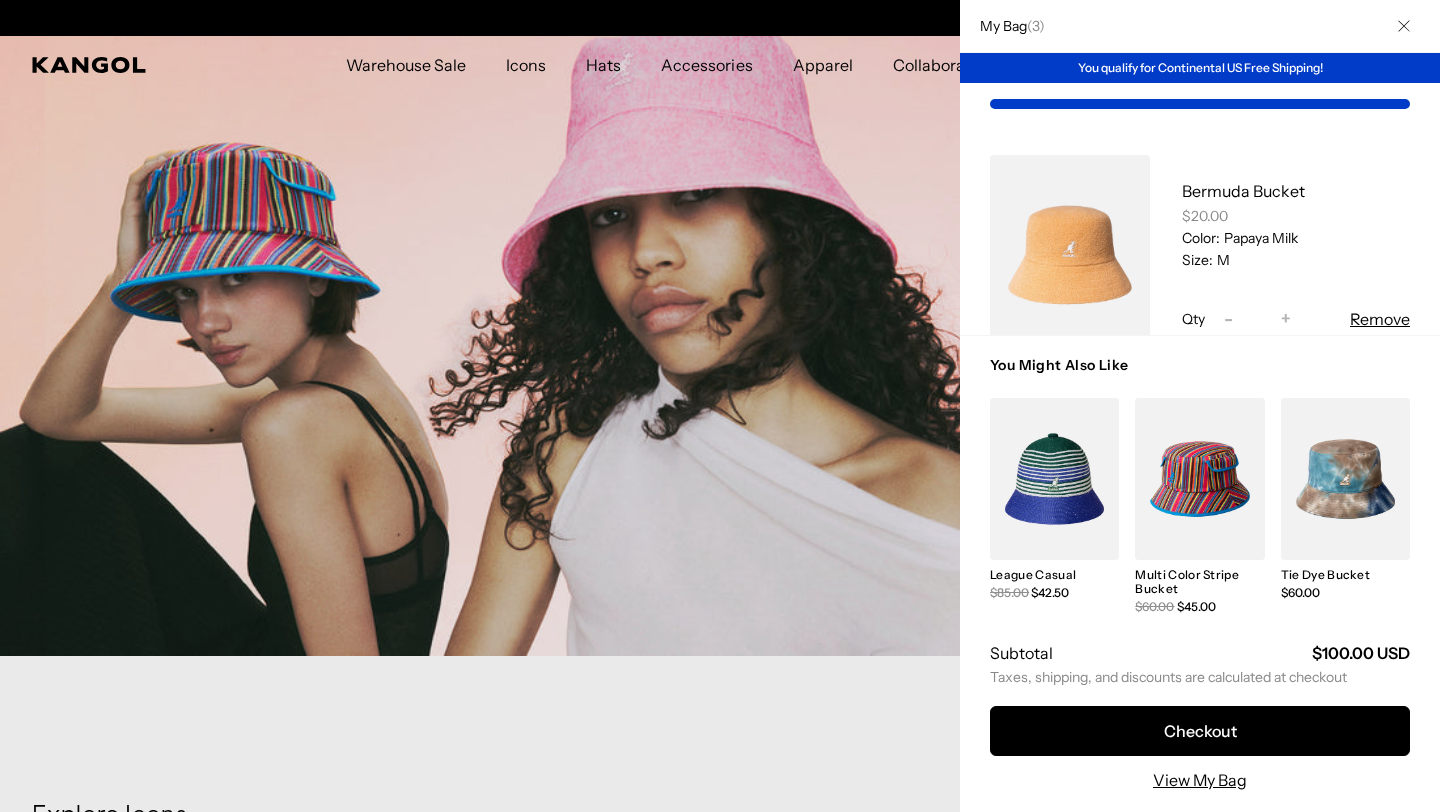 scroll, scrollTop: 0, scrollLeft: 0, axis: both 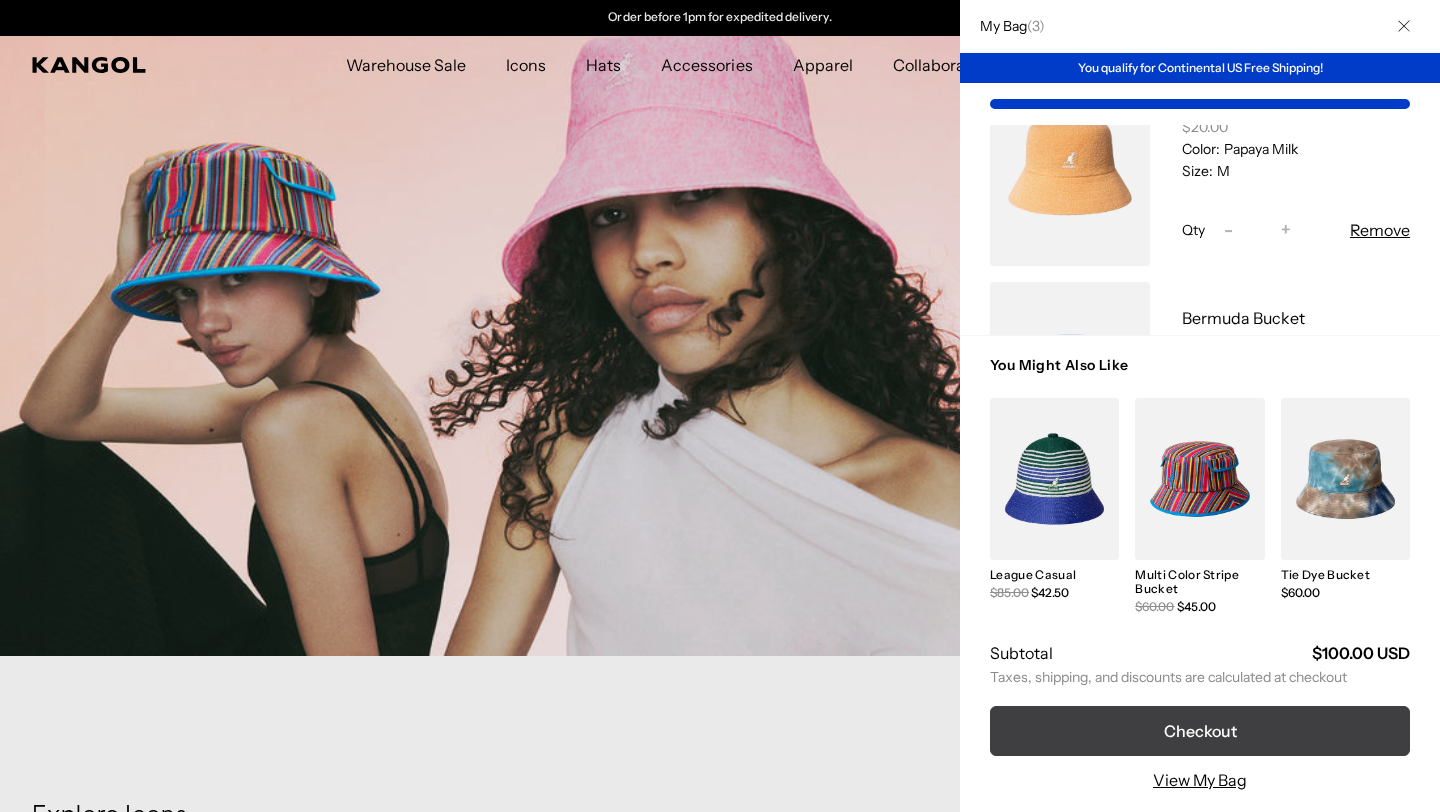 click on "Checkout" at bounding box center [1200, 731] 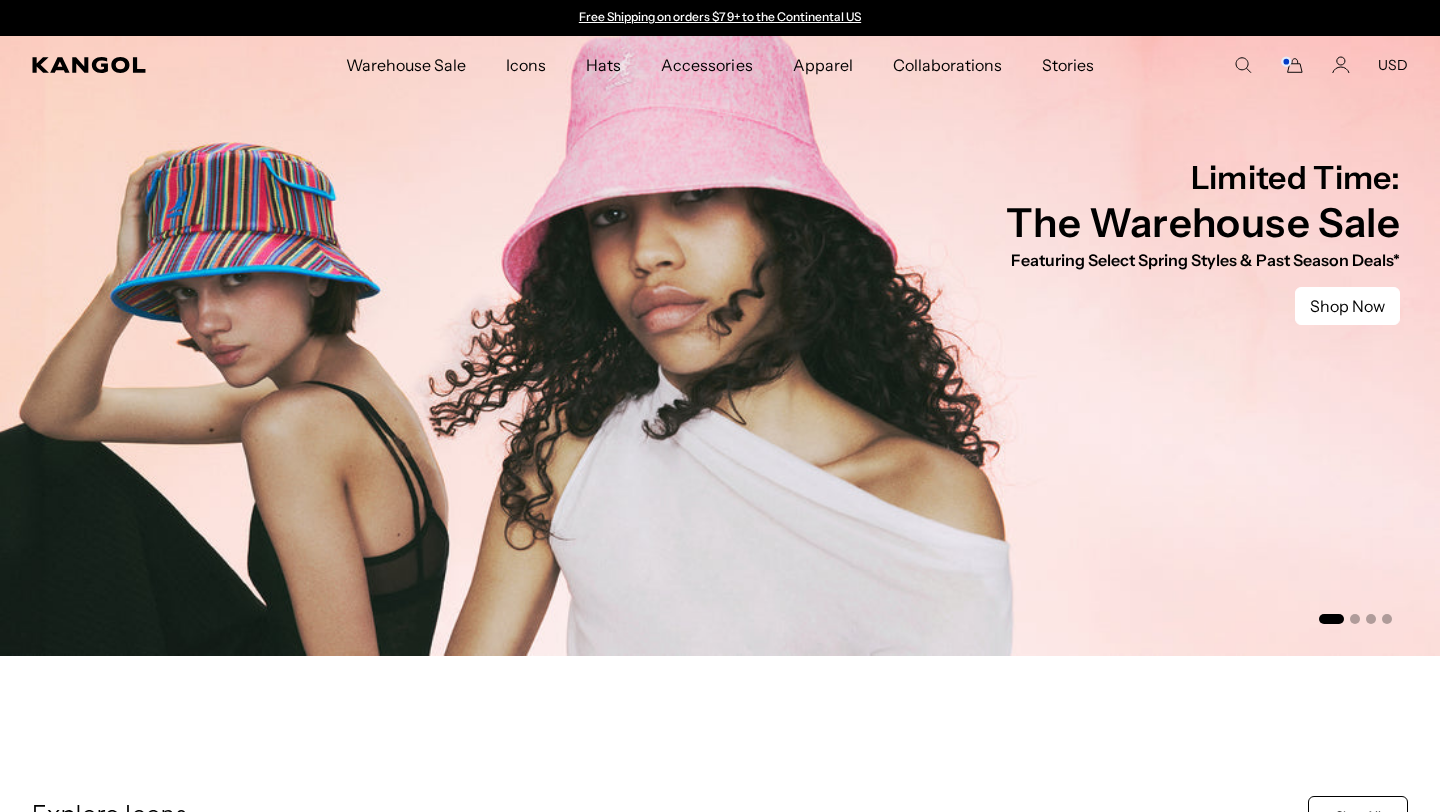 scroll, scrollTop: 0, scrollLeft: 0, axis: both 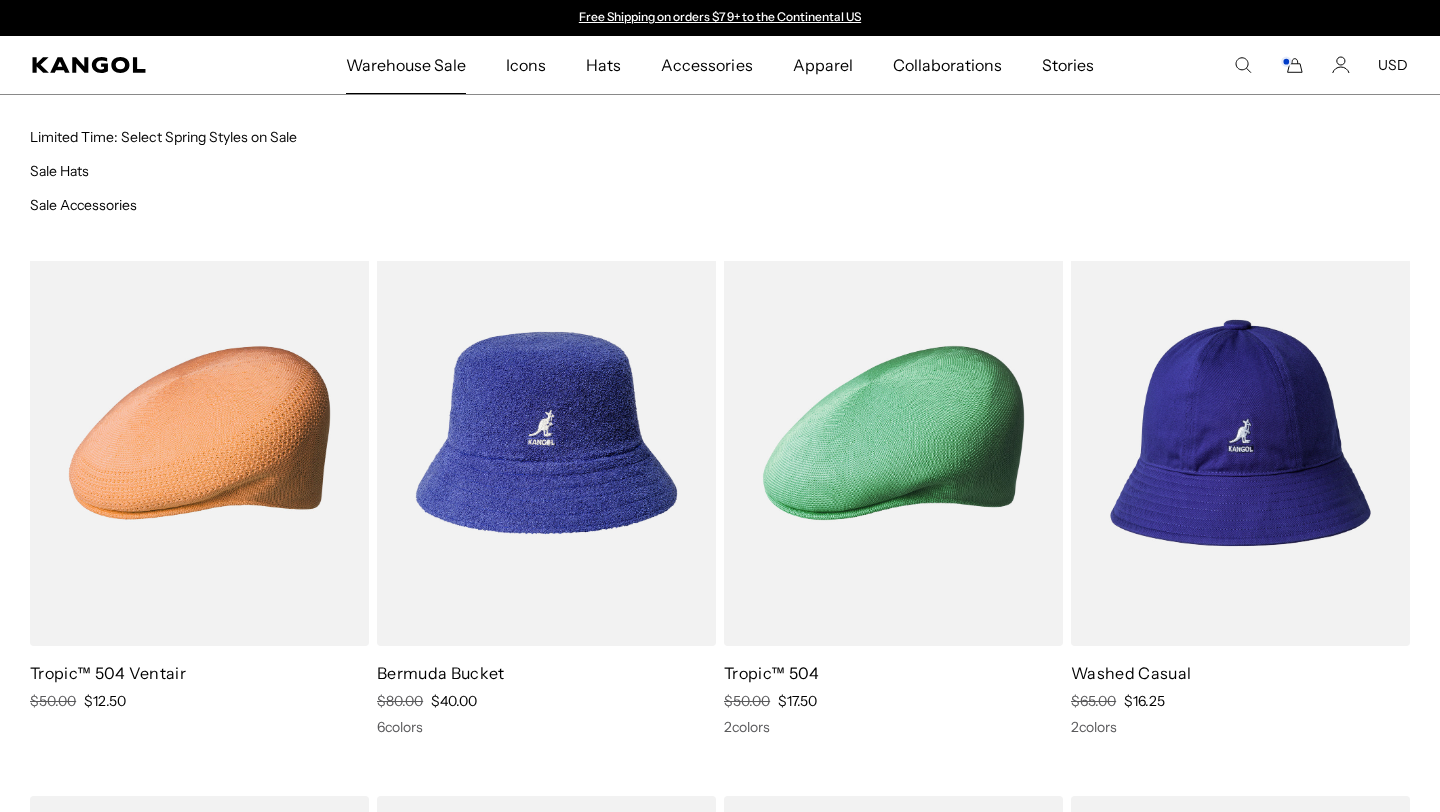 click on "Warehouse Sale" at bounding box center [406, 65] 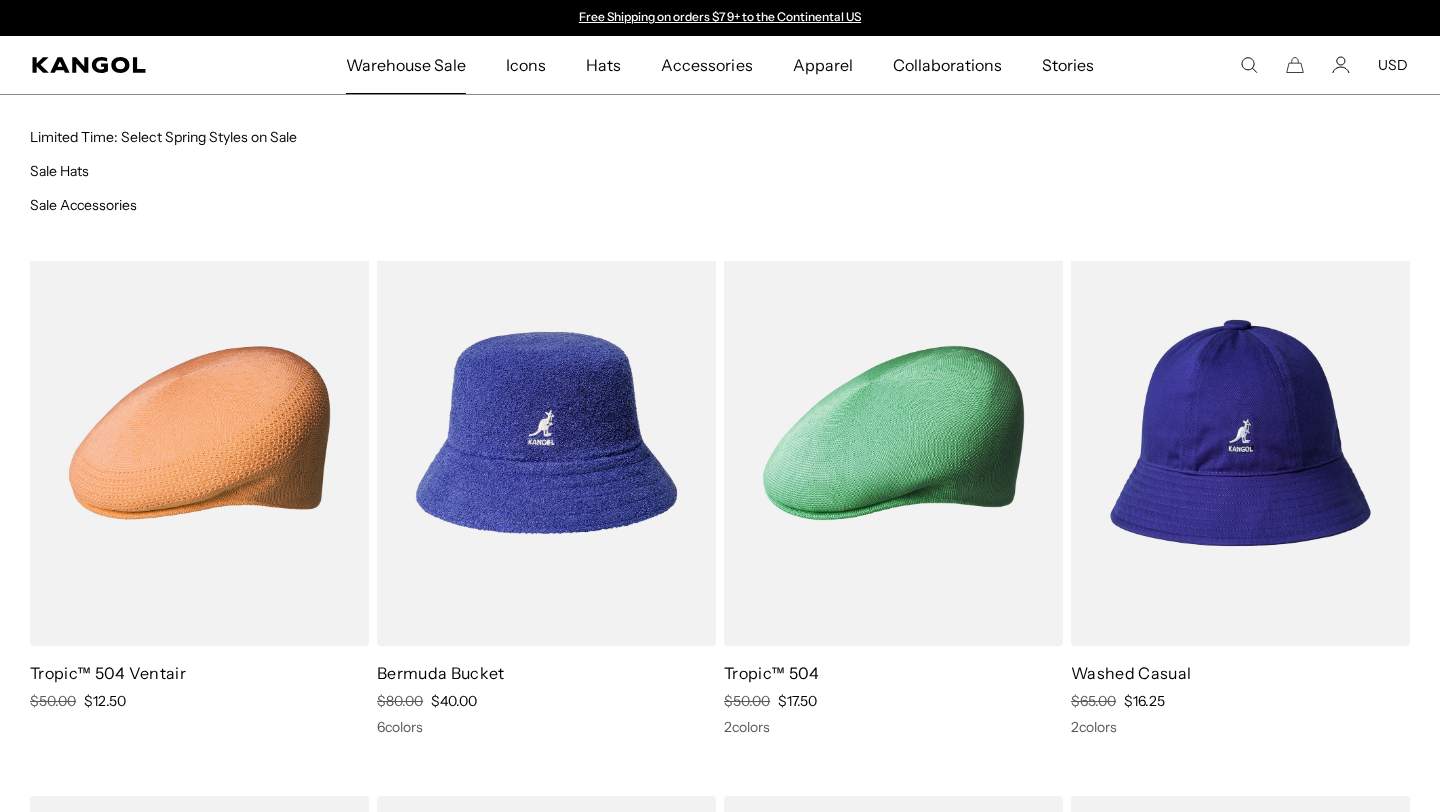 scroll, scrollTop: 0, scrollLeft: 0, axis: both 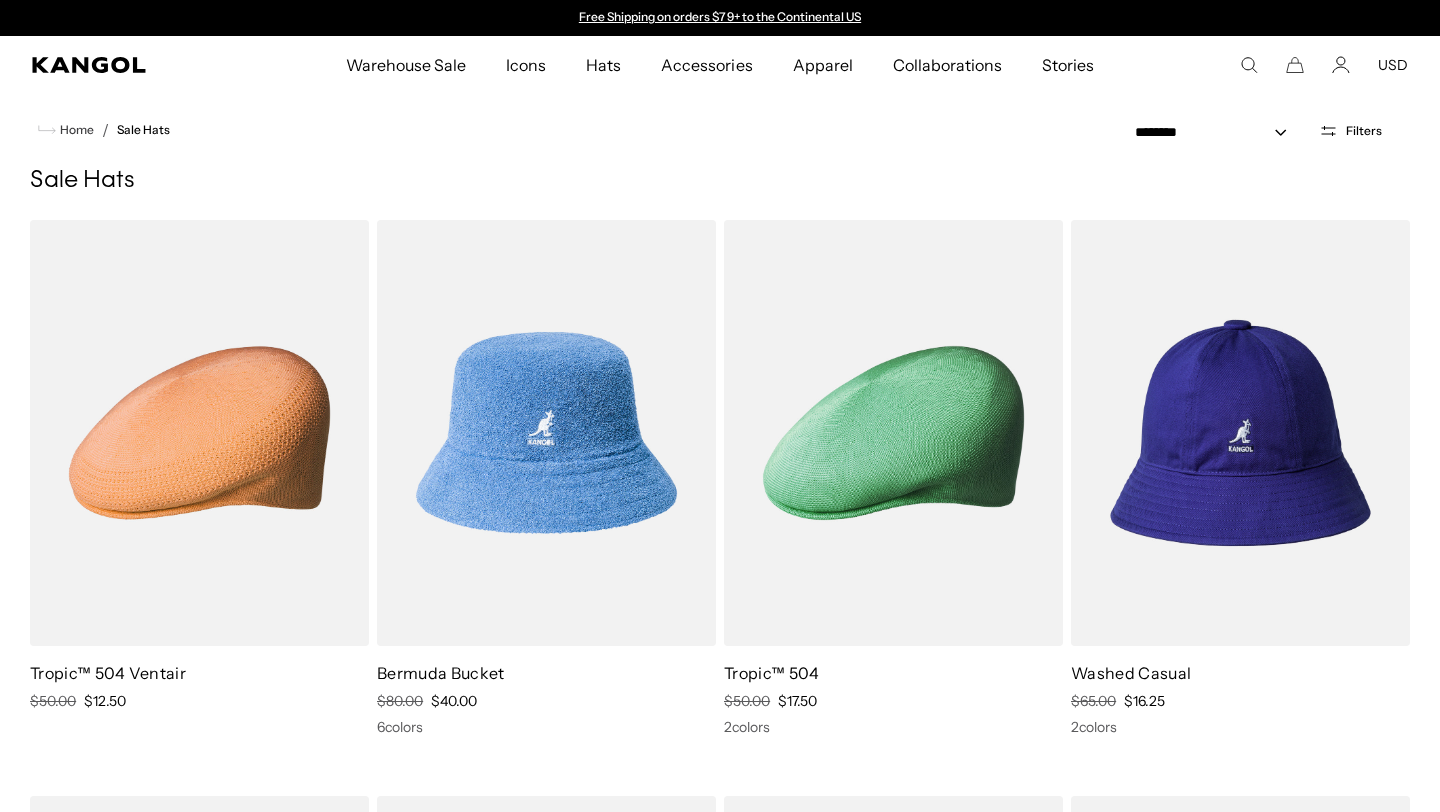 click at bounding box center (546, 433) 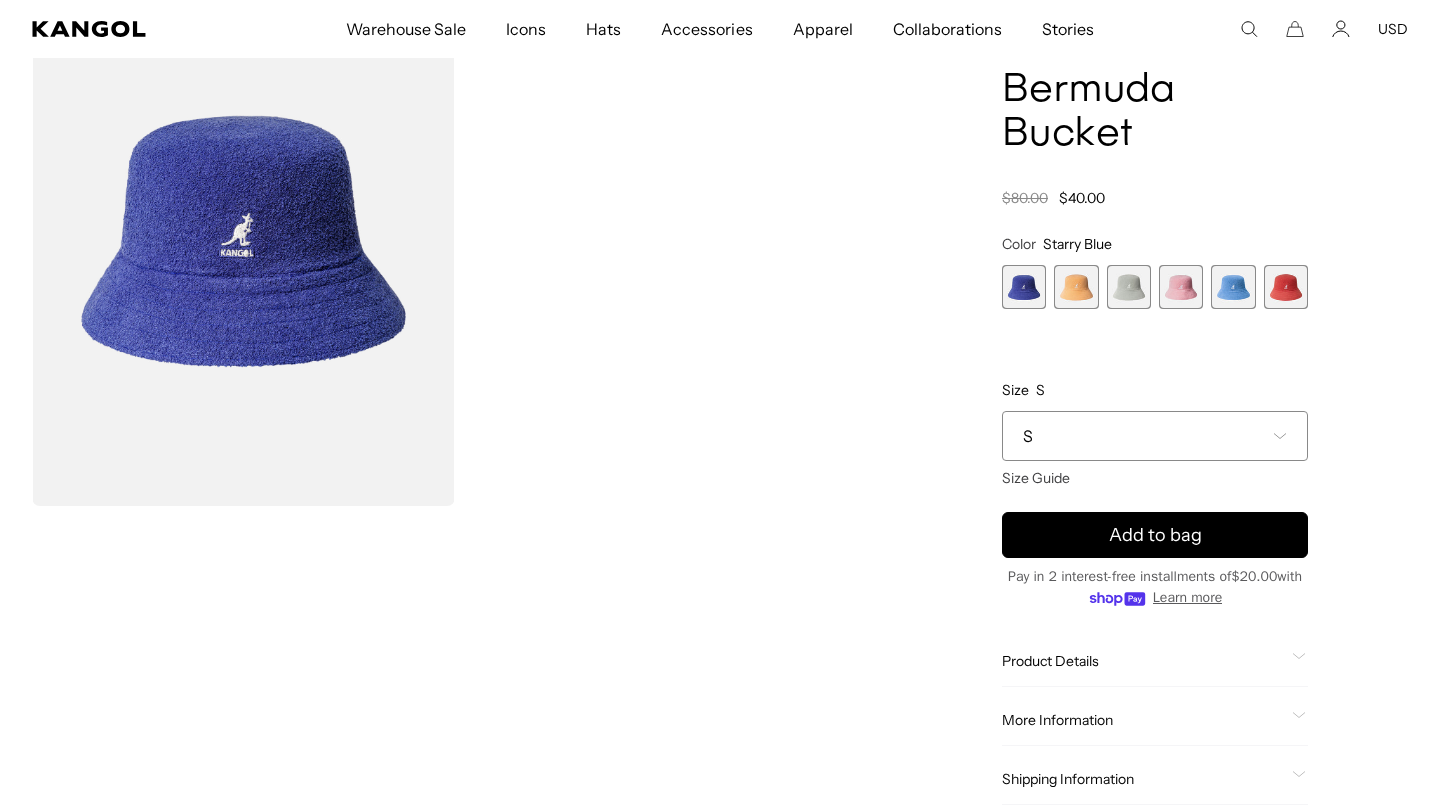 scroll, scrollTop: 0, scrollLeft: 0, axis: both 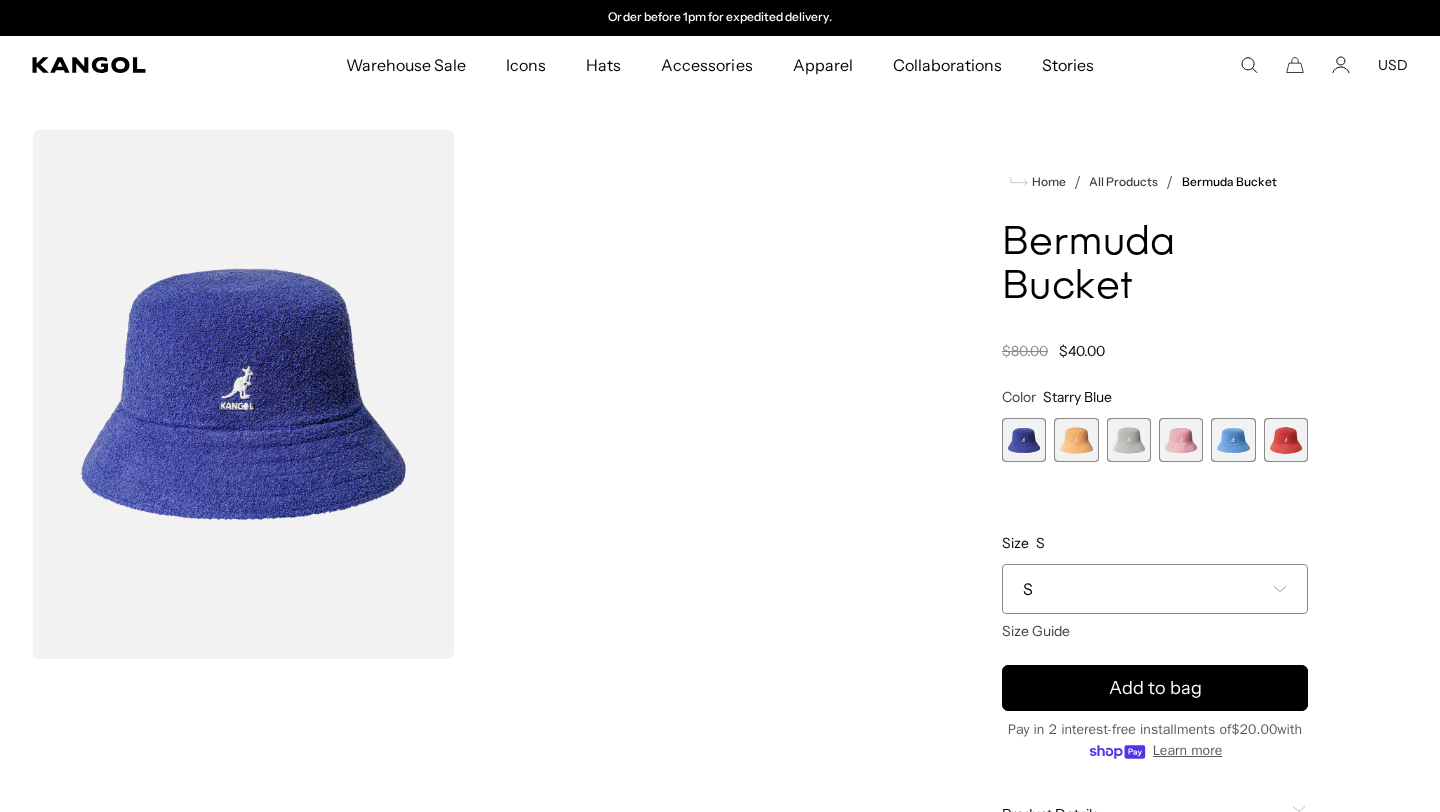 click at bounding box center (1181, 440) 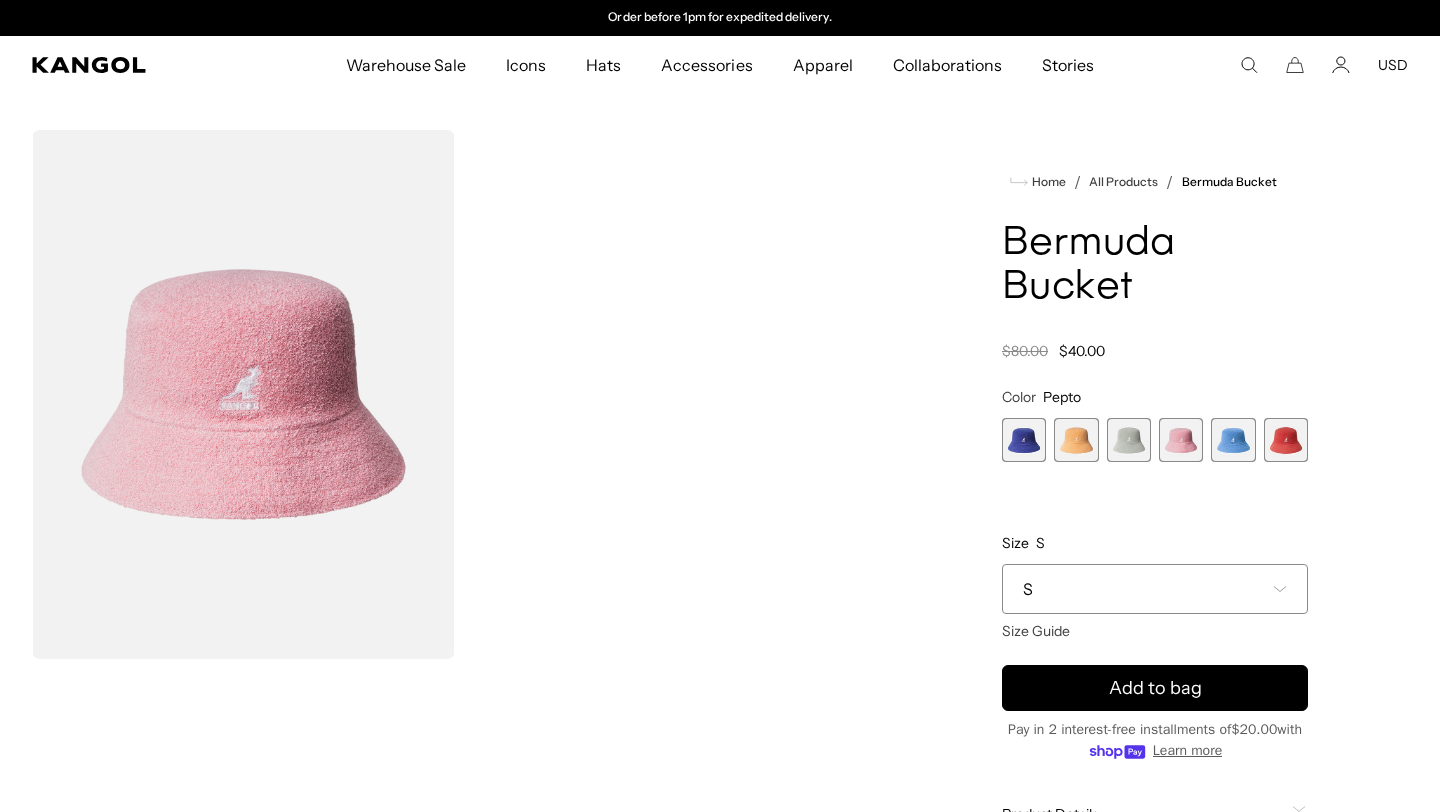 click 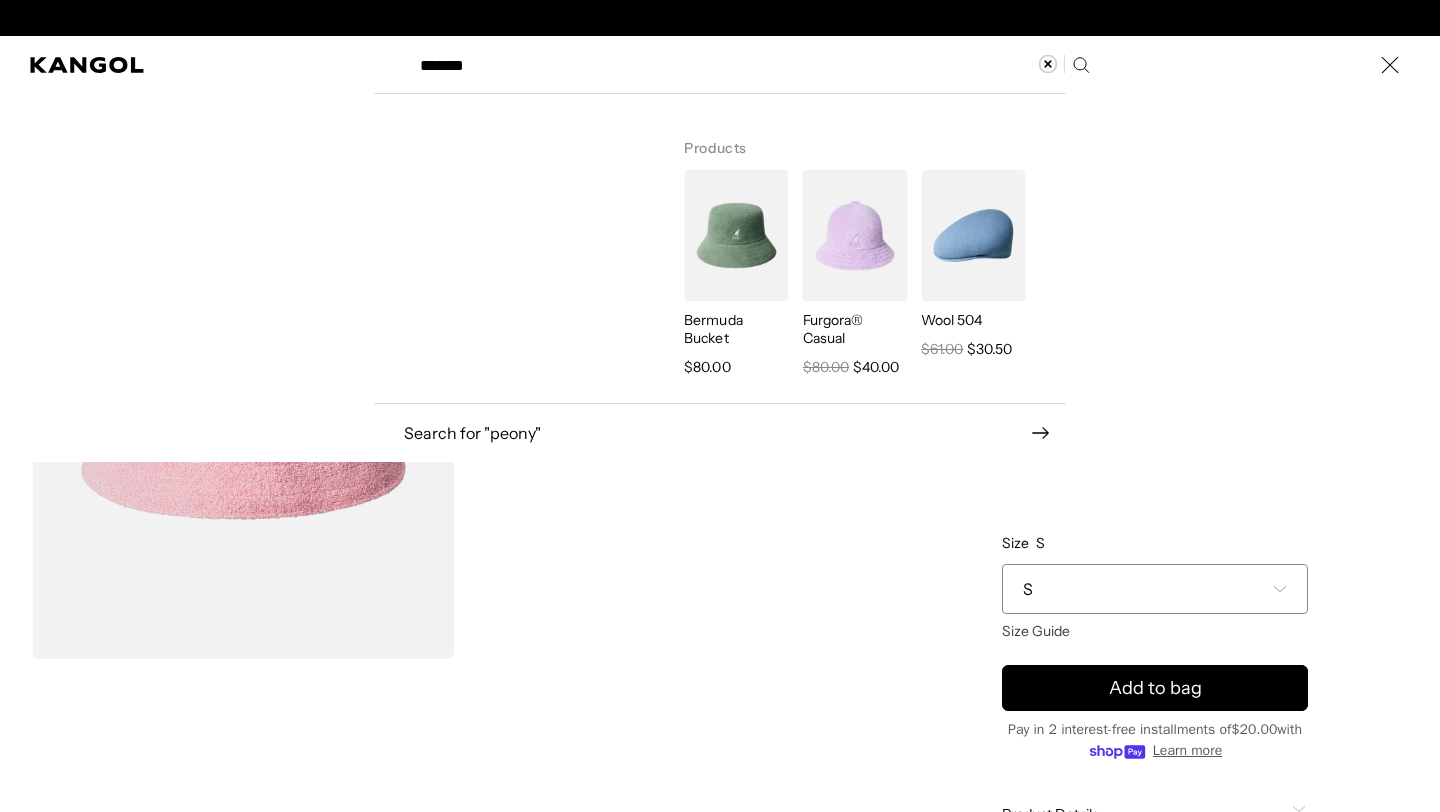 scroll, scrollTop: 0, scrollLeft: 412, axis: horizontal 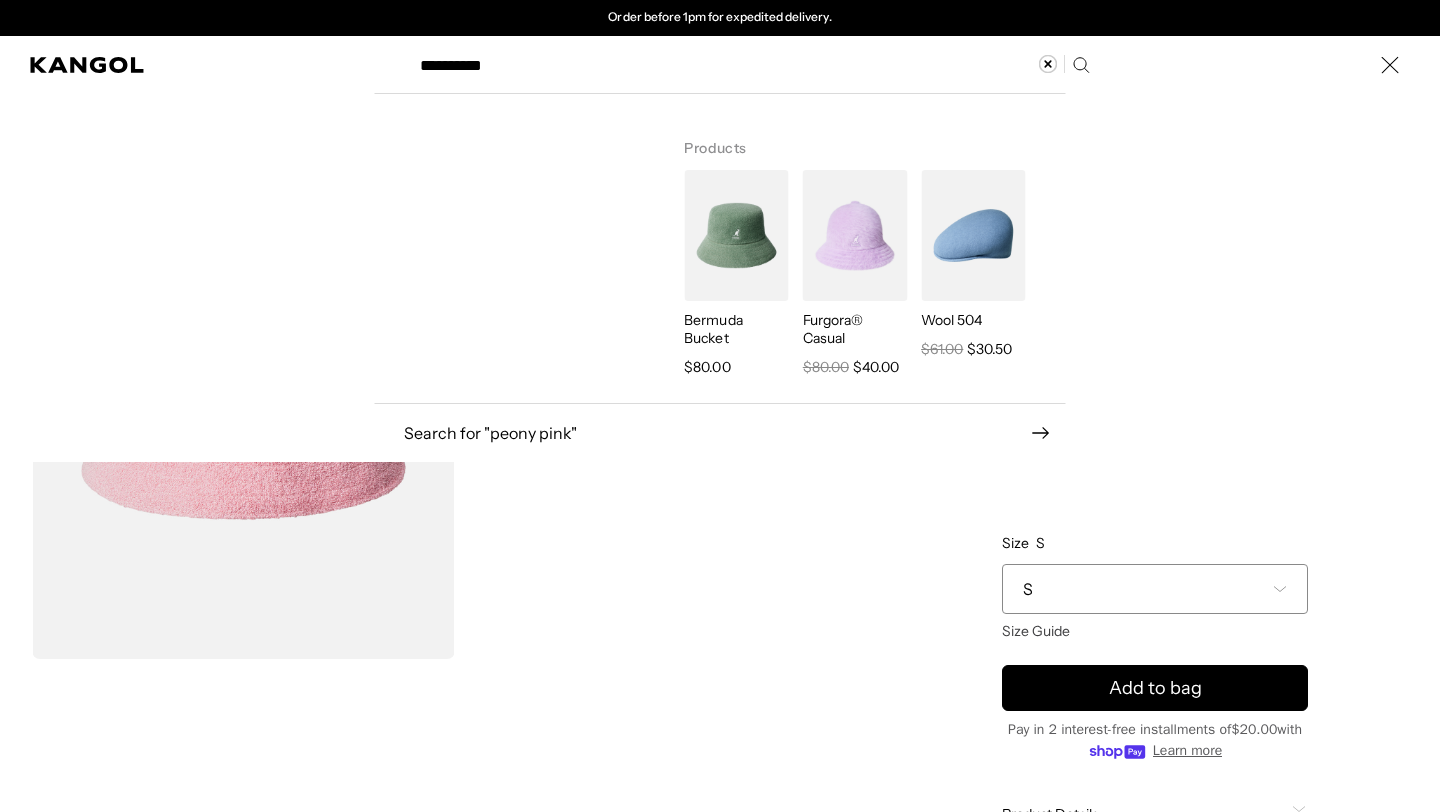 type on "**********" 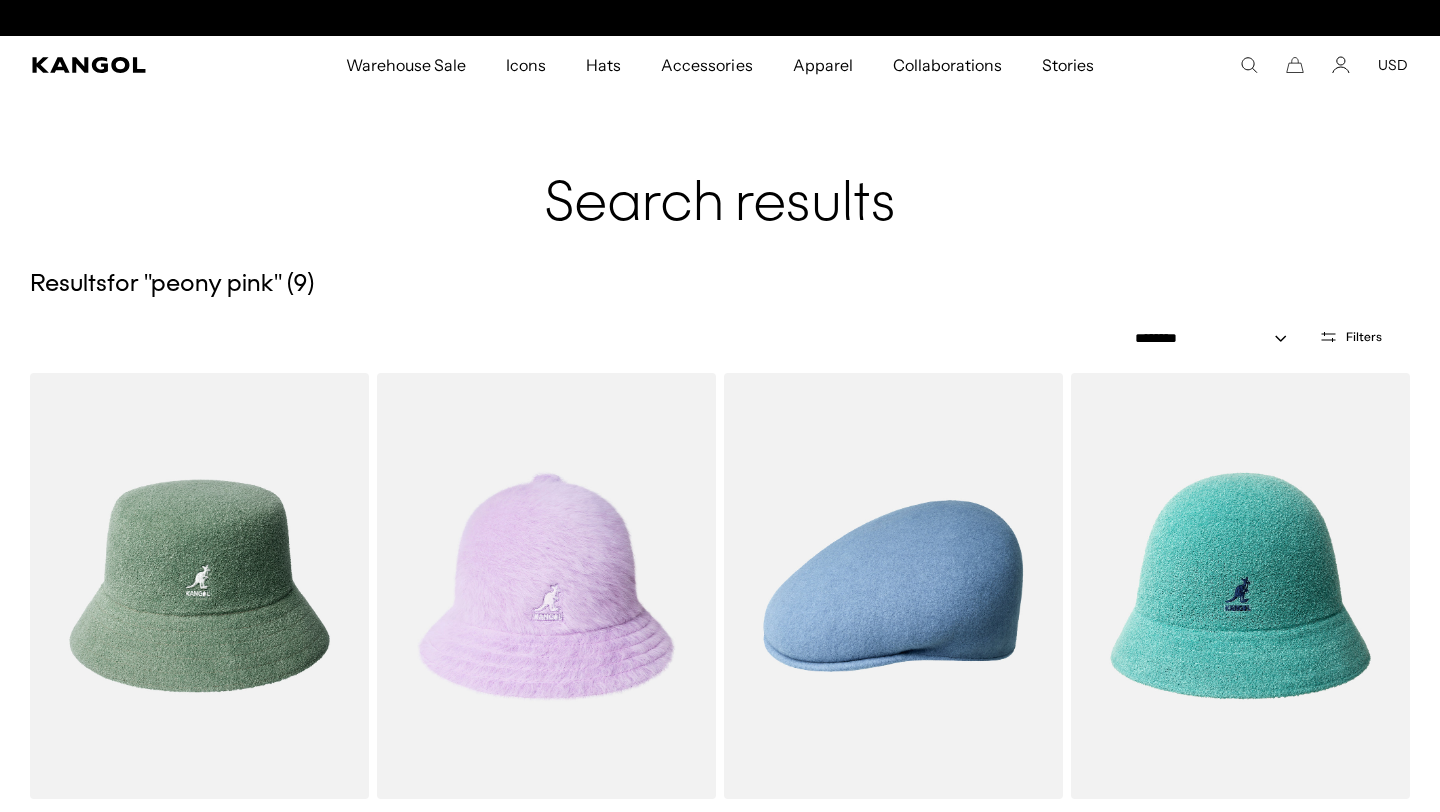 scroll, scrollTop: 283, scrollLeft: 0, axis: vertical 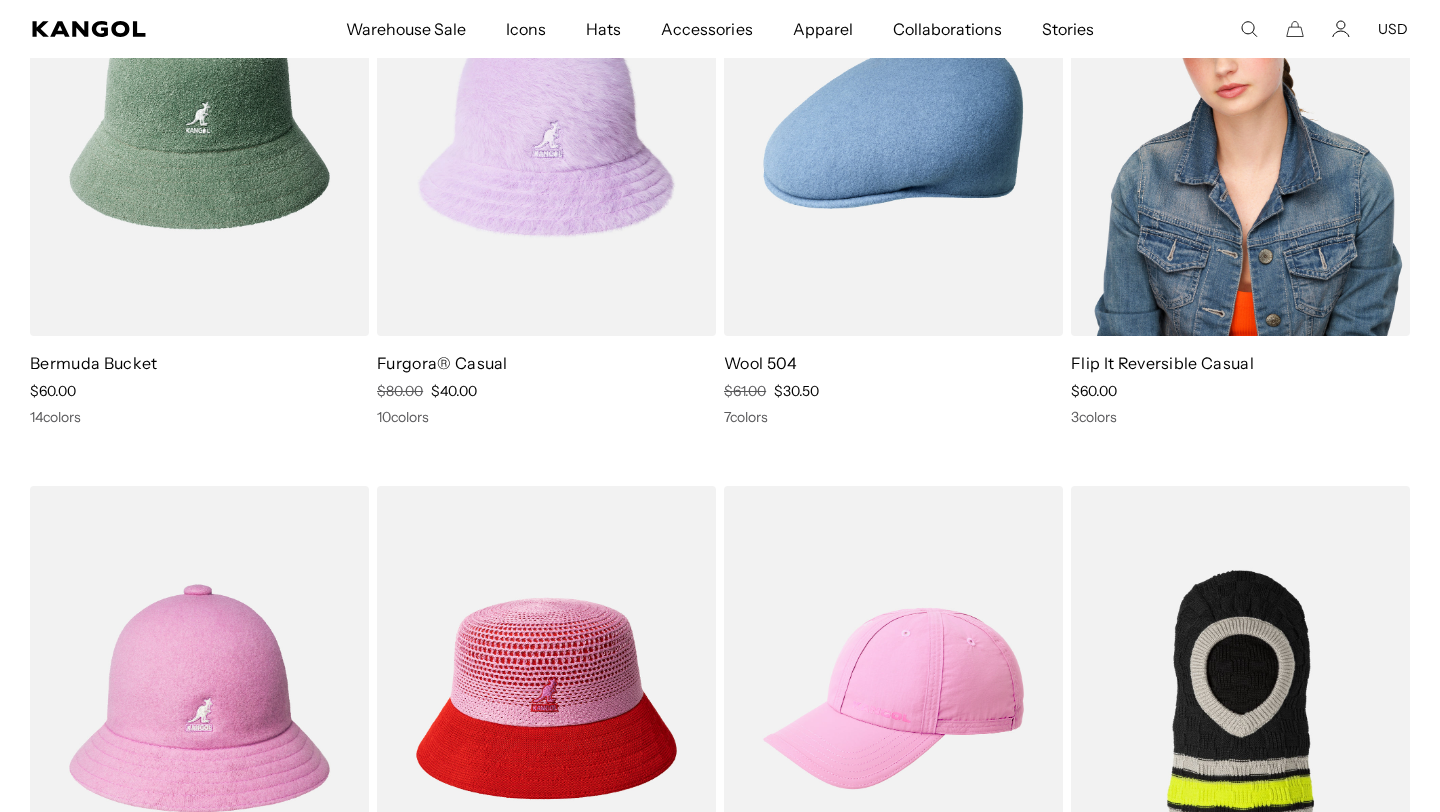 click at bounding box center (1240, 123) 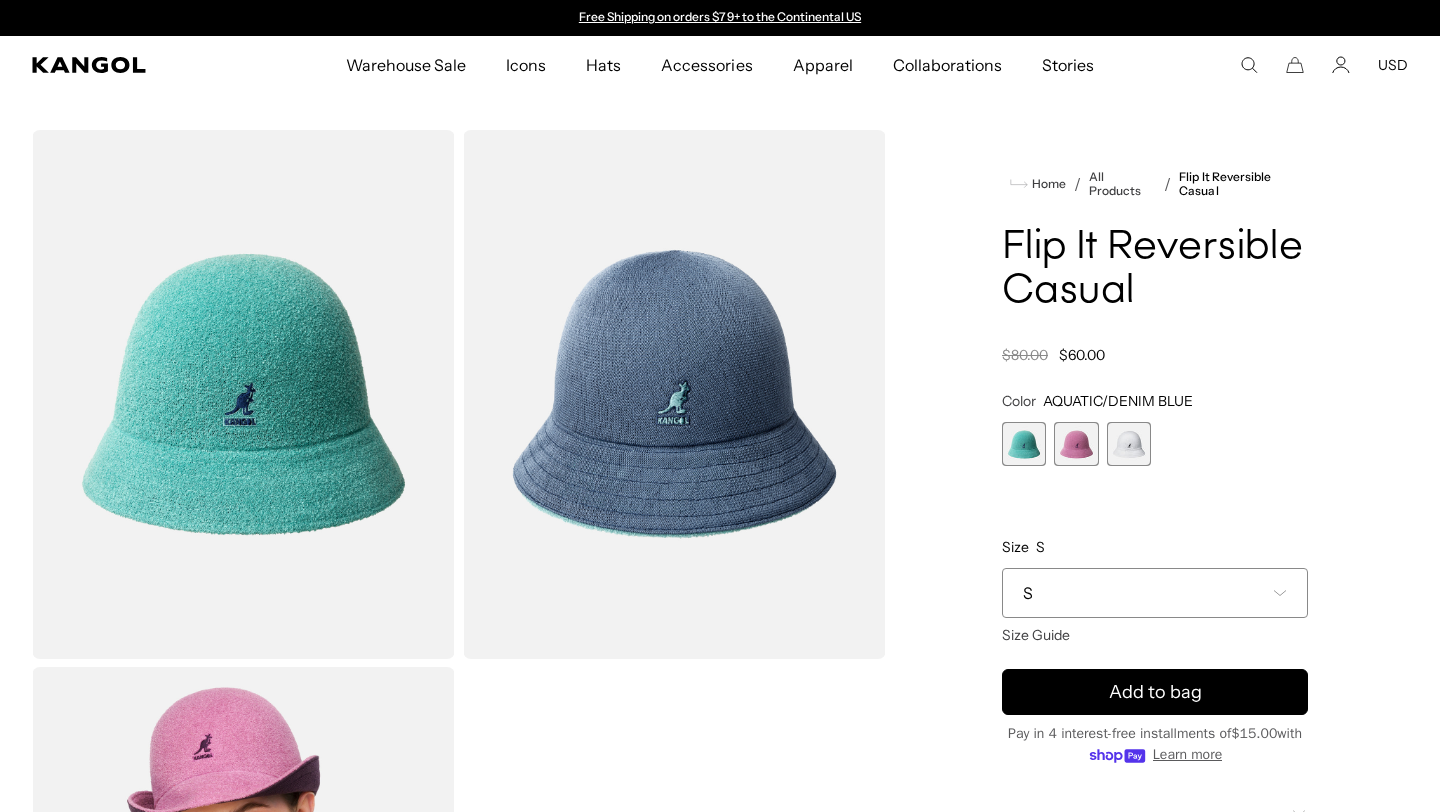 scroll, scrollTop: 0, scrollLeft: 0, axis: both 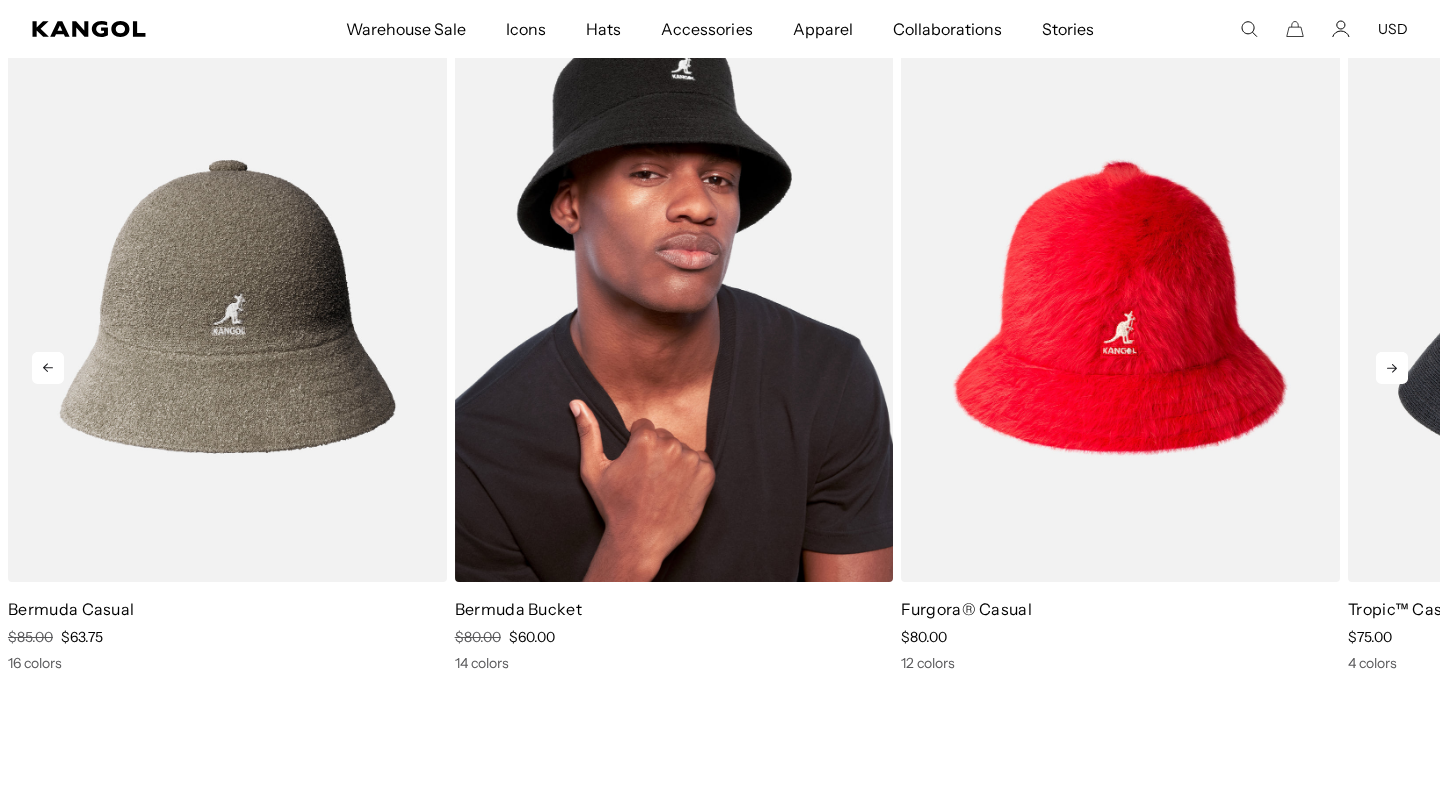click at bounding box center (674, 307) 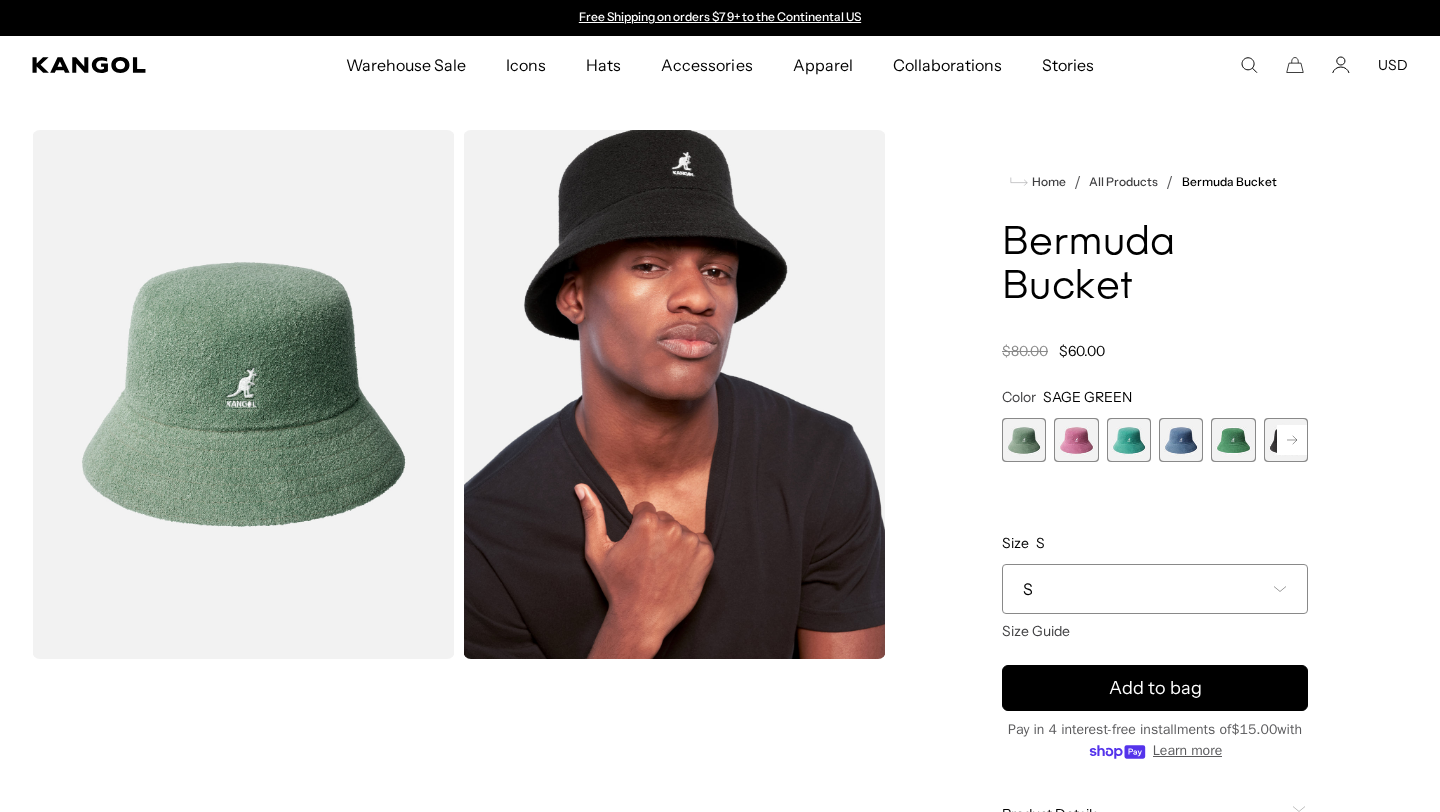 scroll, scrollTop: 0, scrollLeft: 0, axis: both 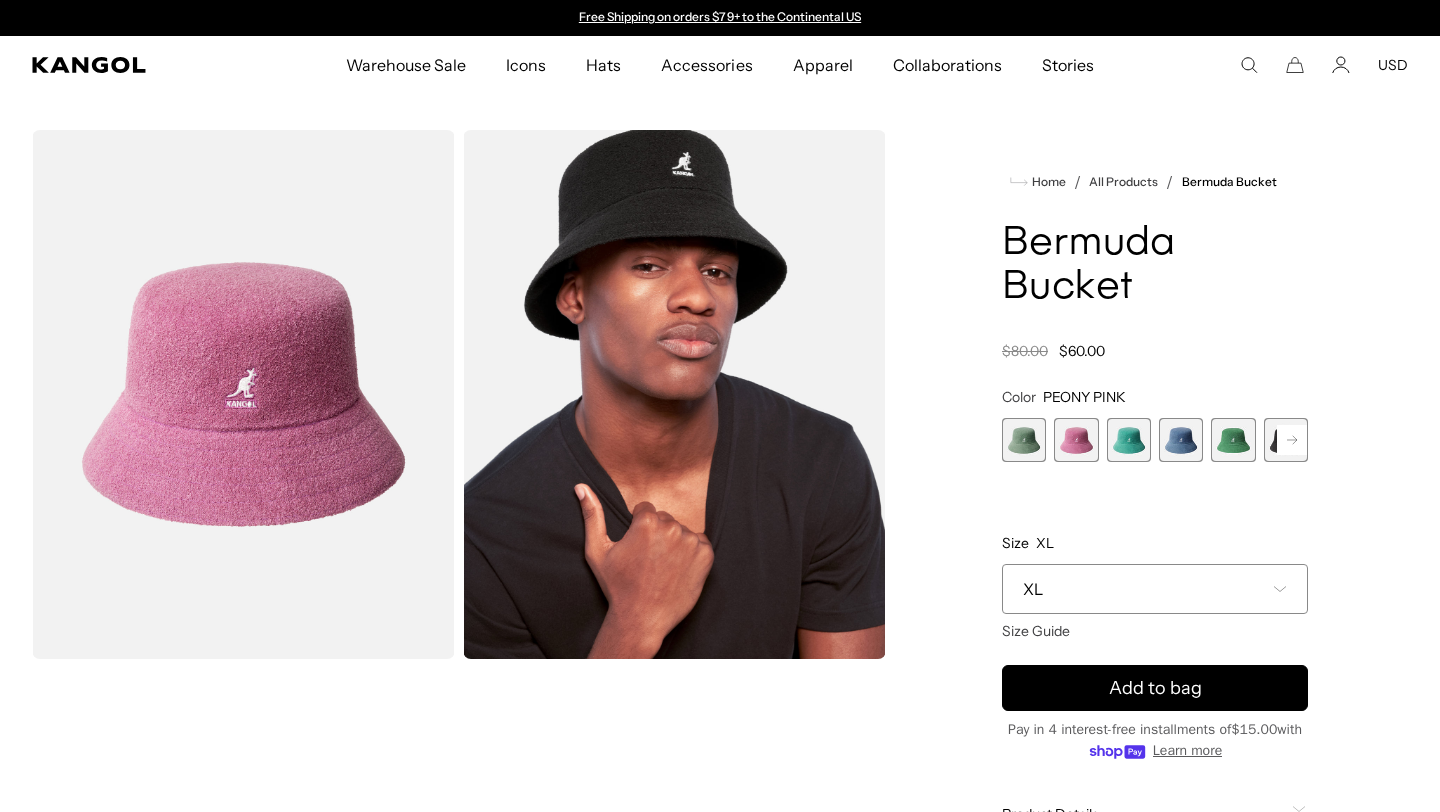 click on "XL" at bounding box center (1155, 589) 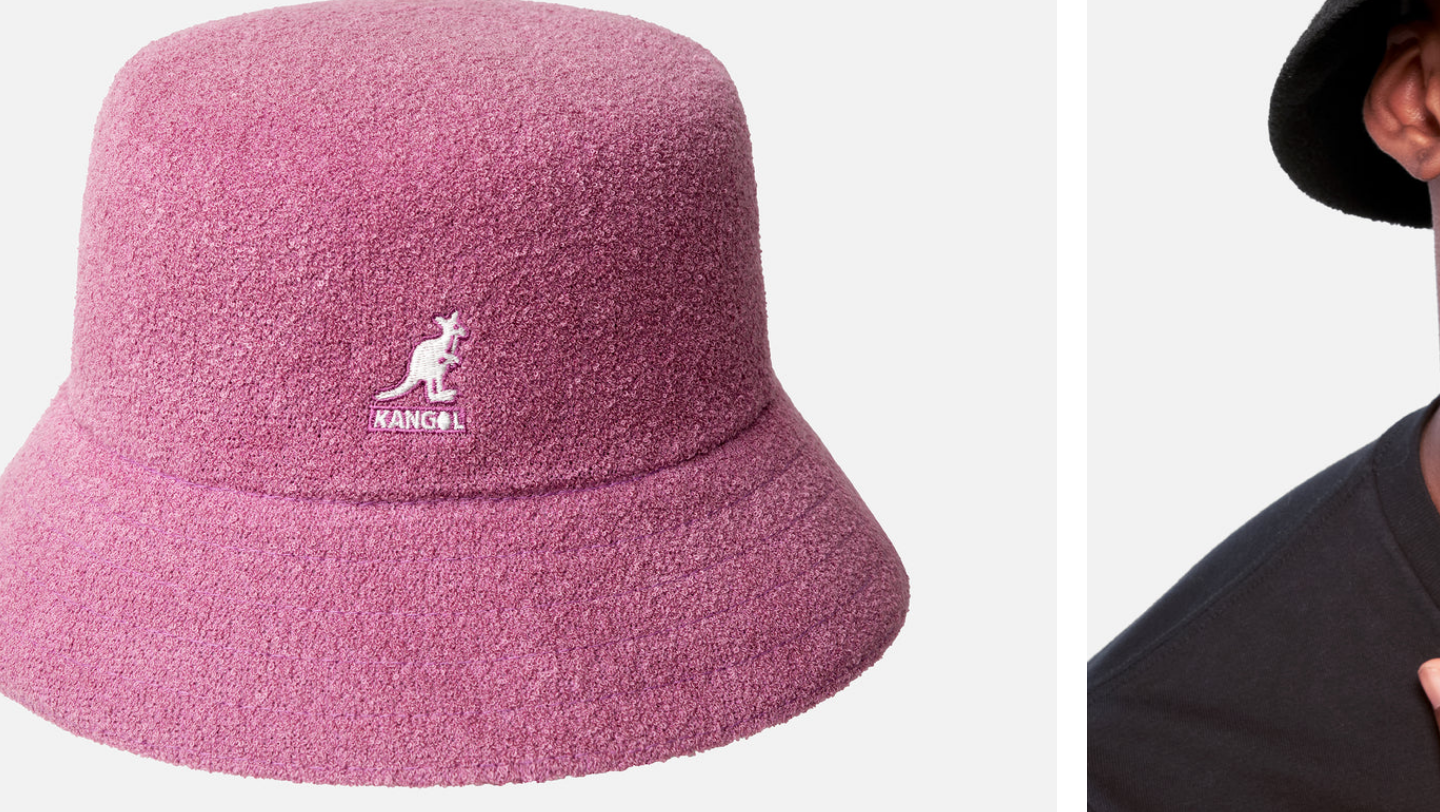 scroll, scrollTop: 0, scrollLeft: 0, axis: both 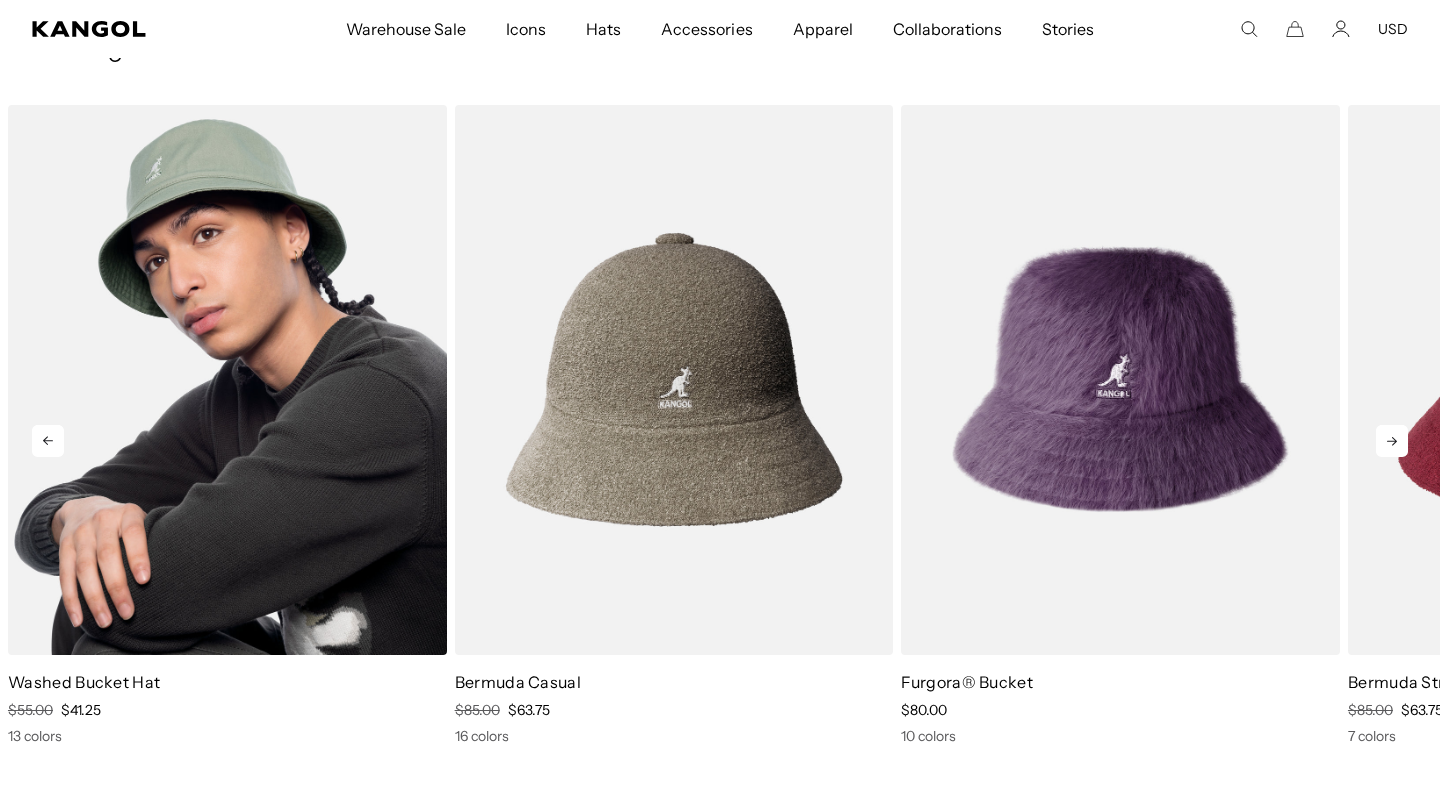 click at bounding box center (227, 380) 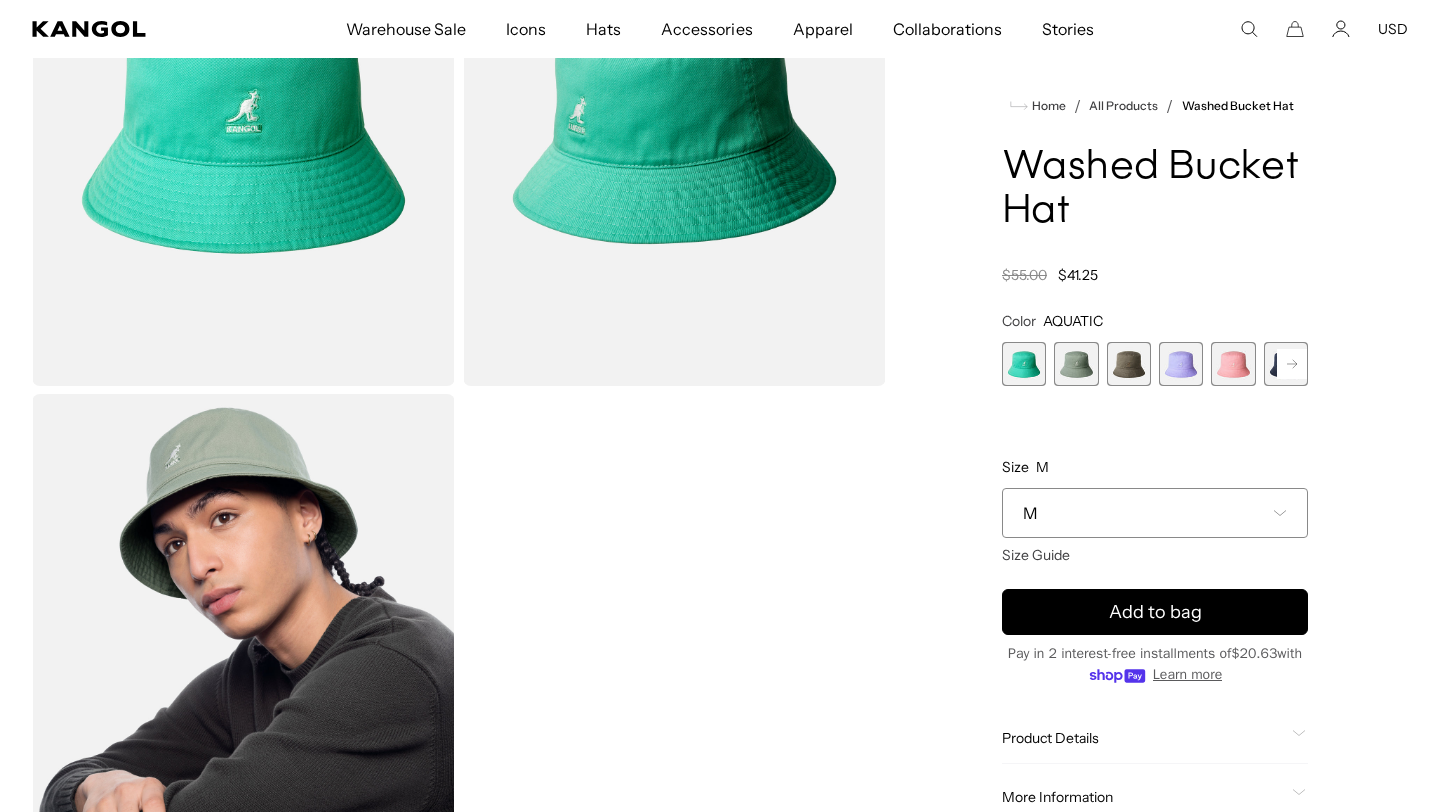 scroll, scrollTop: 518, scrollLeft: 0, axis: vertical 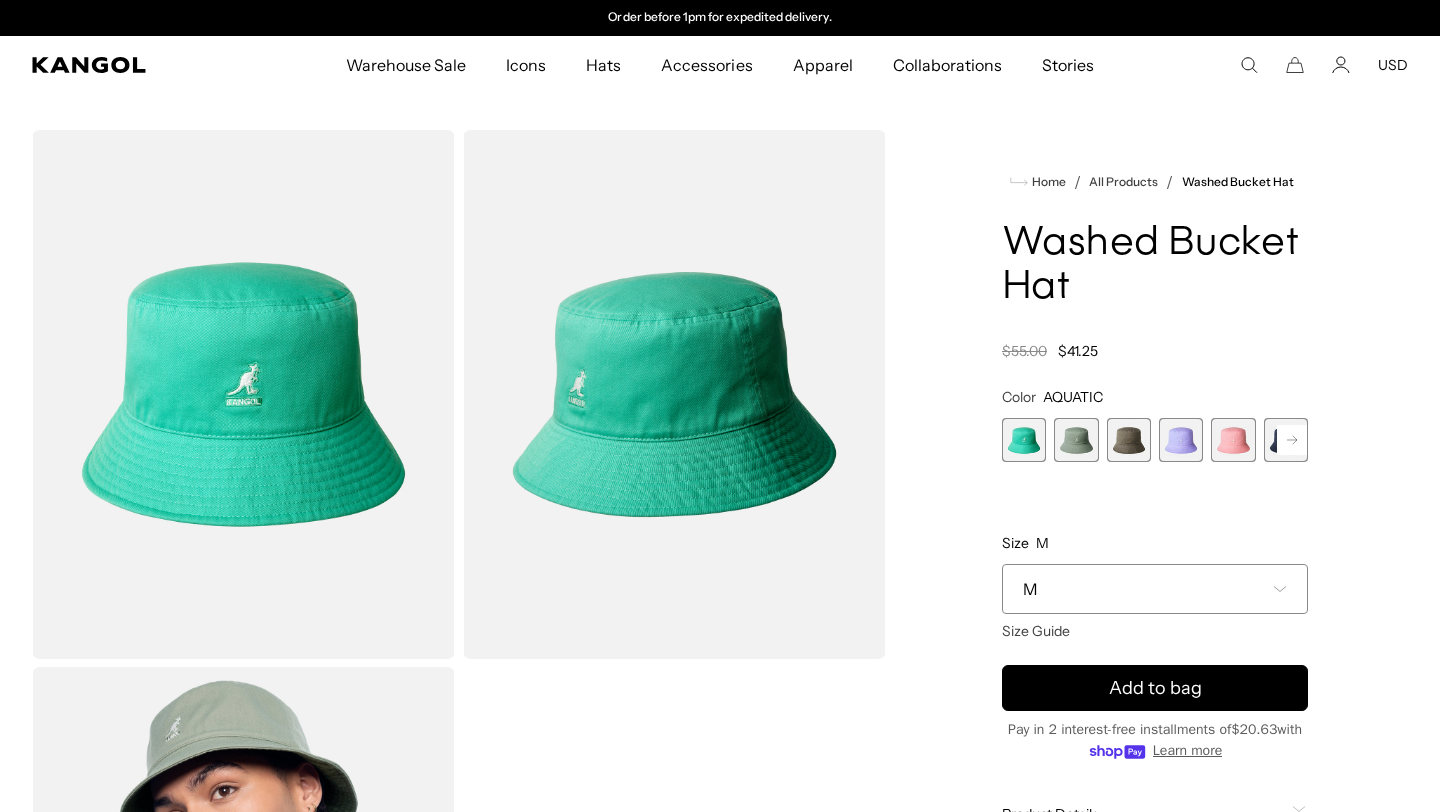 click at bounding box center [1024, 440] 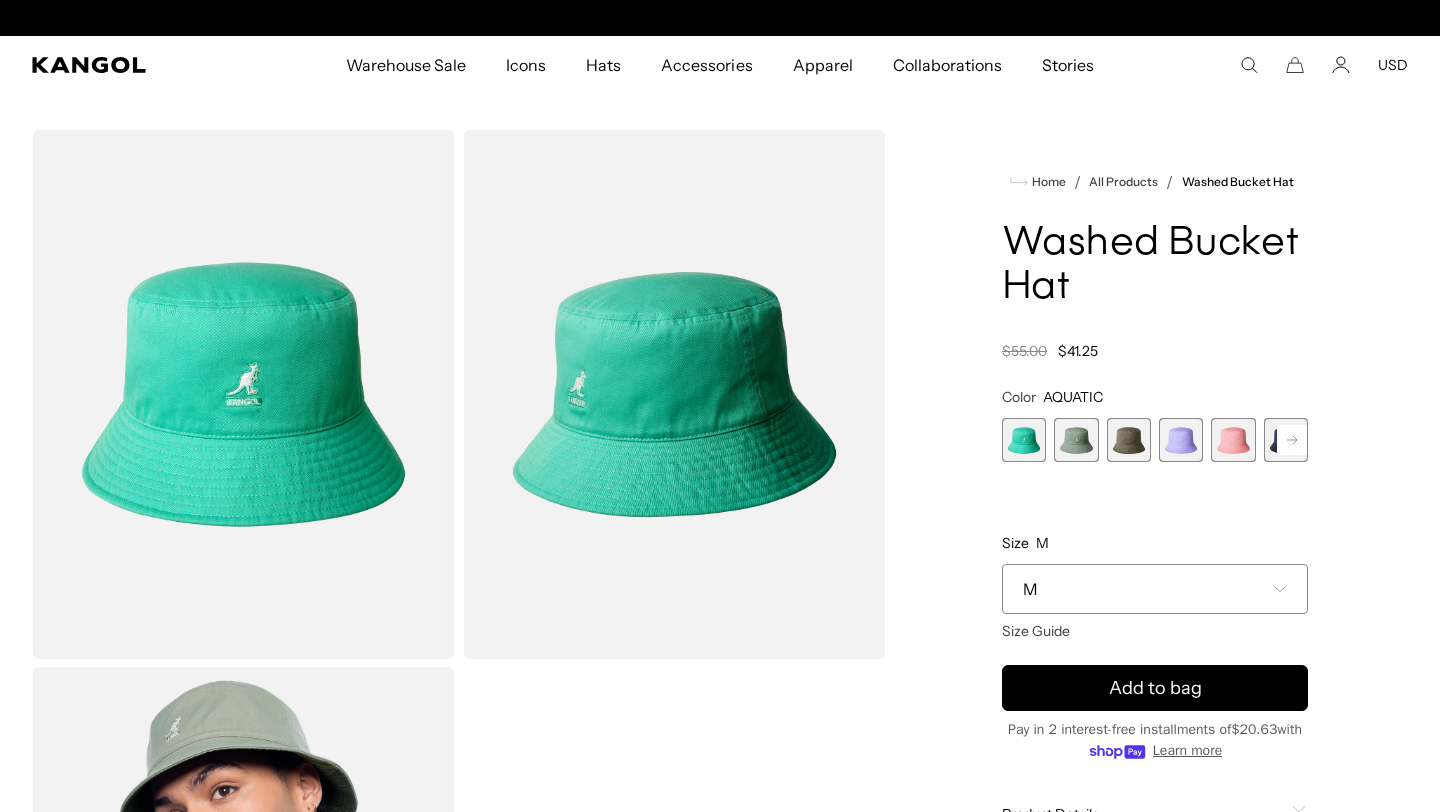 scroll, scrollTop: 0, scrollLeft: 0, axis: both 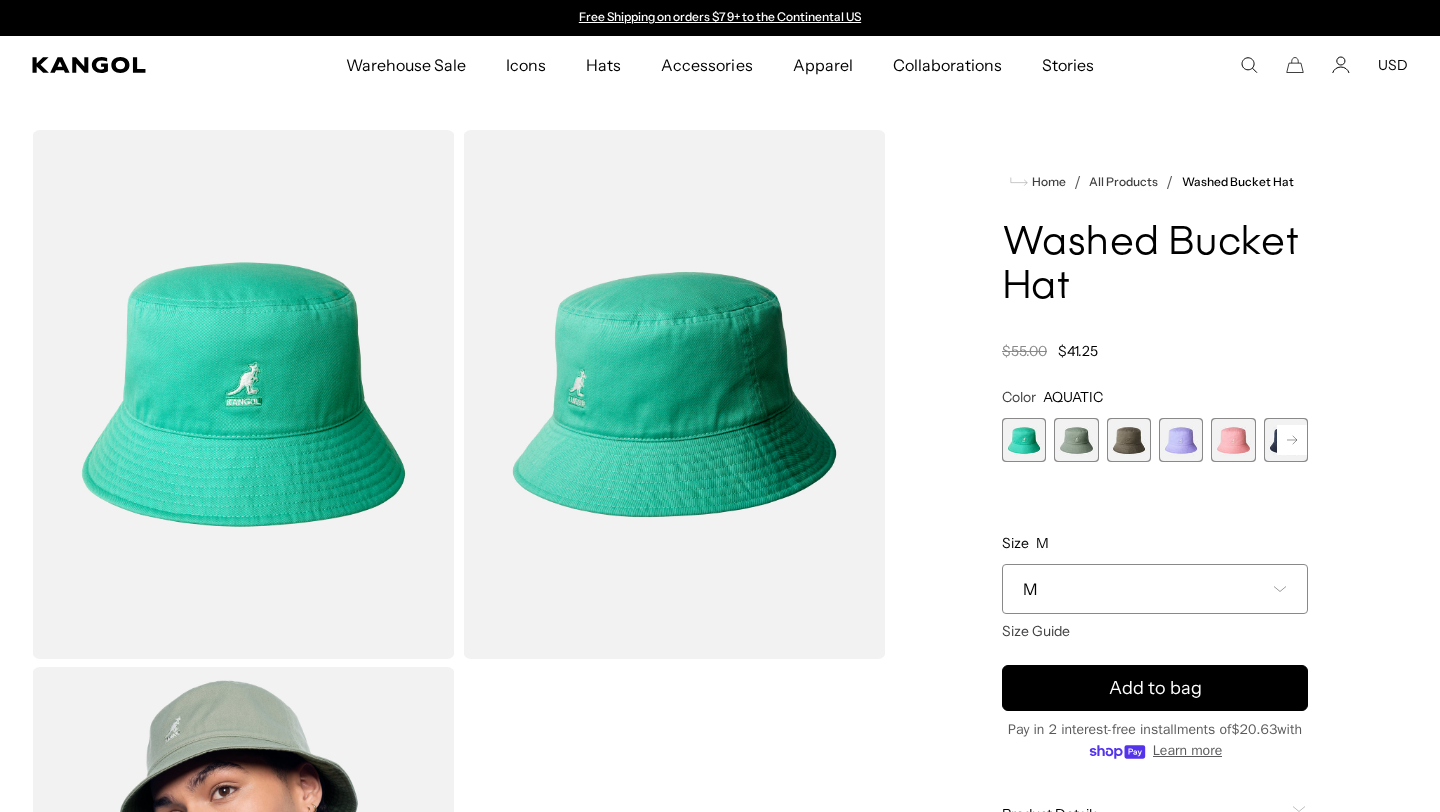 click at bounding box center [1076, 440] 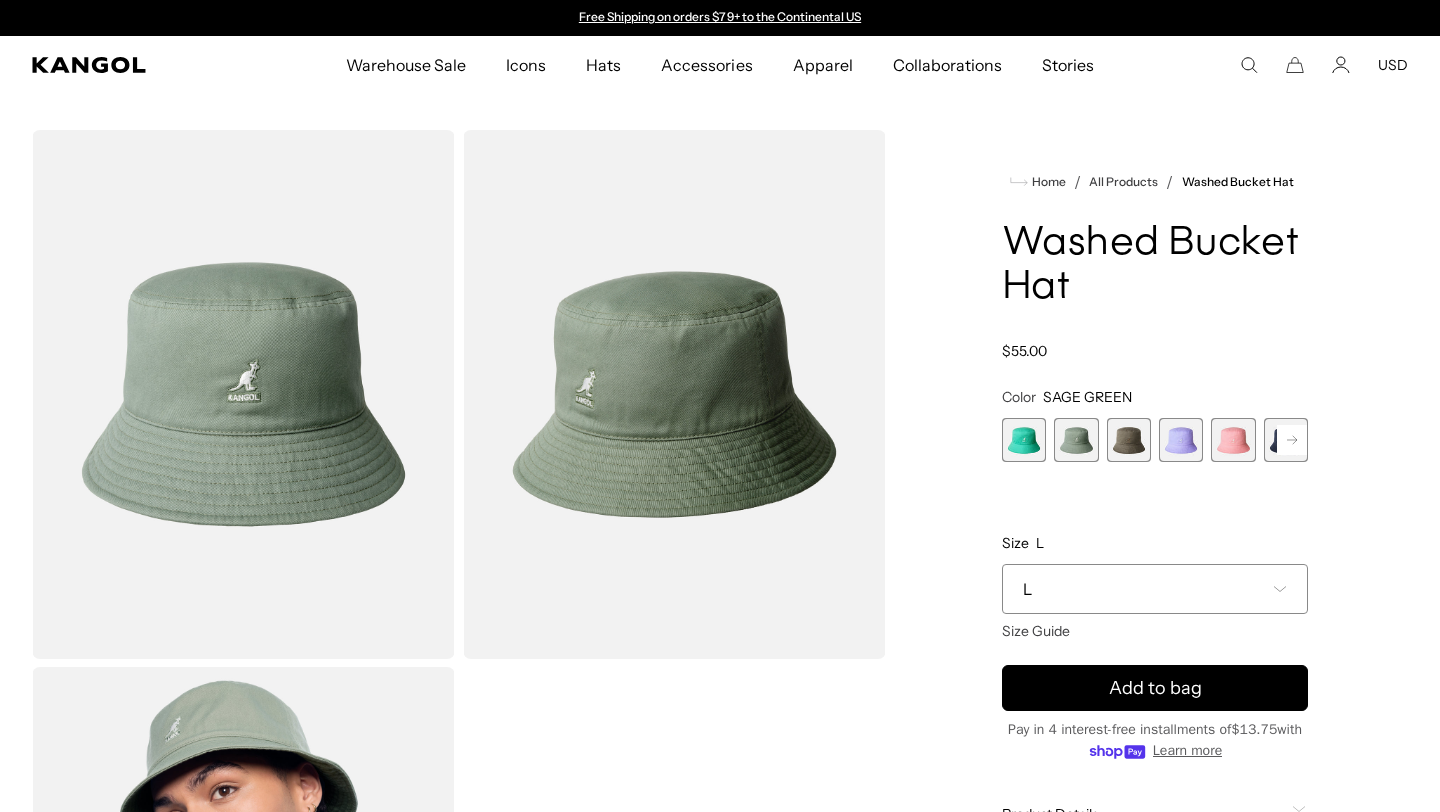 click at bounding box center [1129, 440] 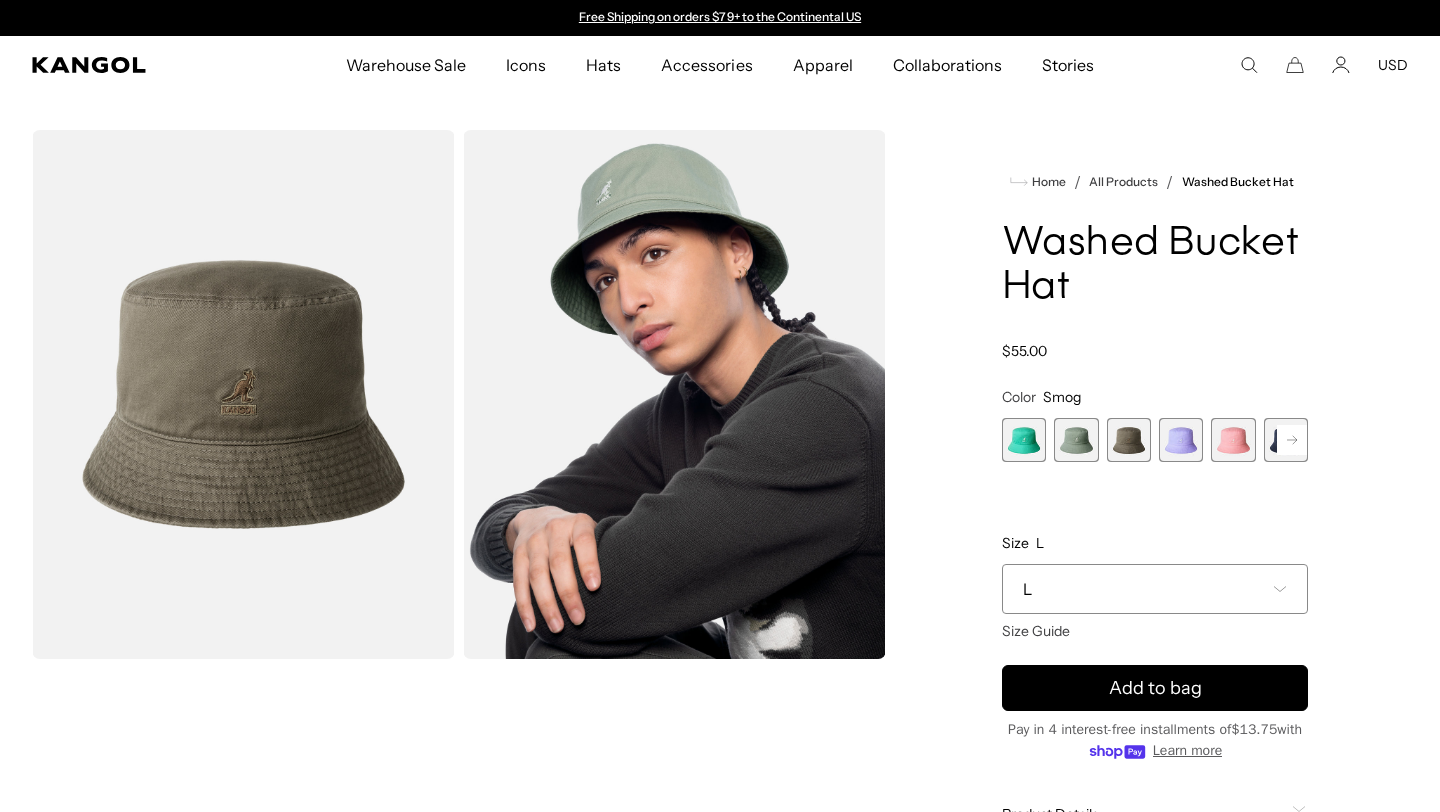 click at bounding box center (1181, 440) 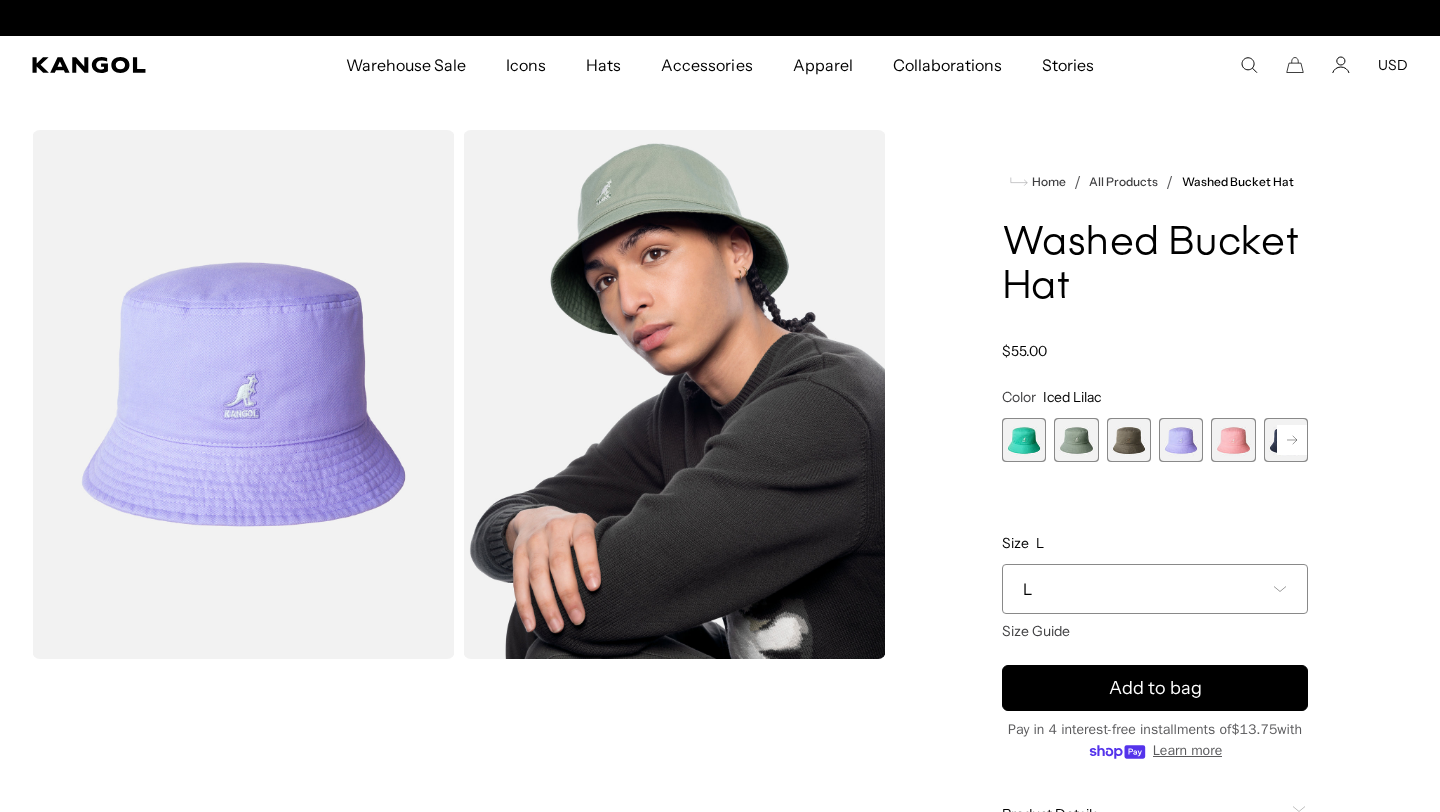 scroll, scrollTop: 0, scrollLeft: 0, axis: both 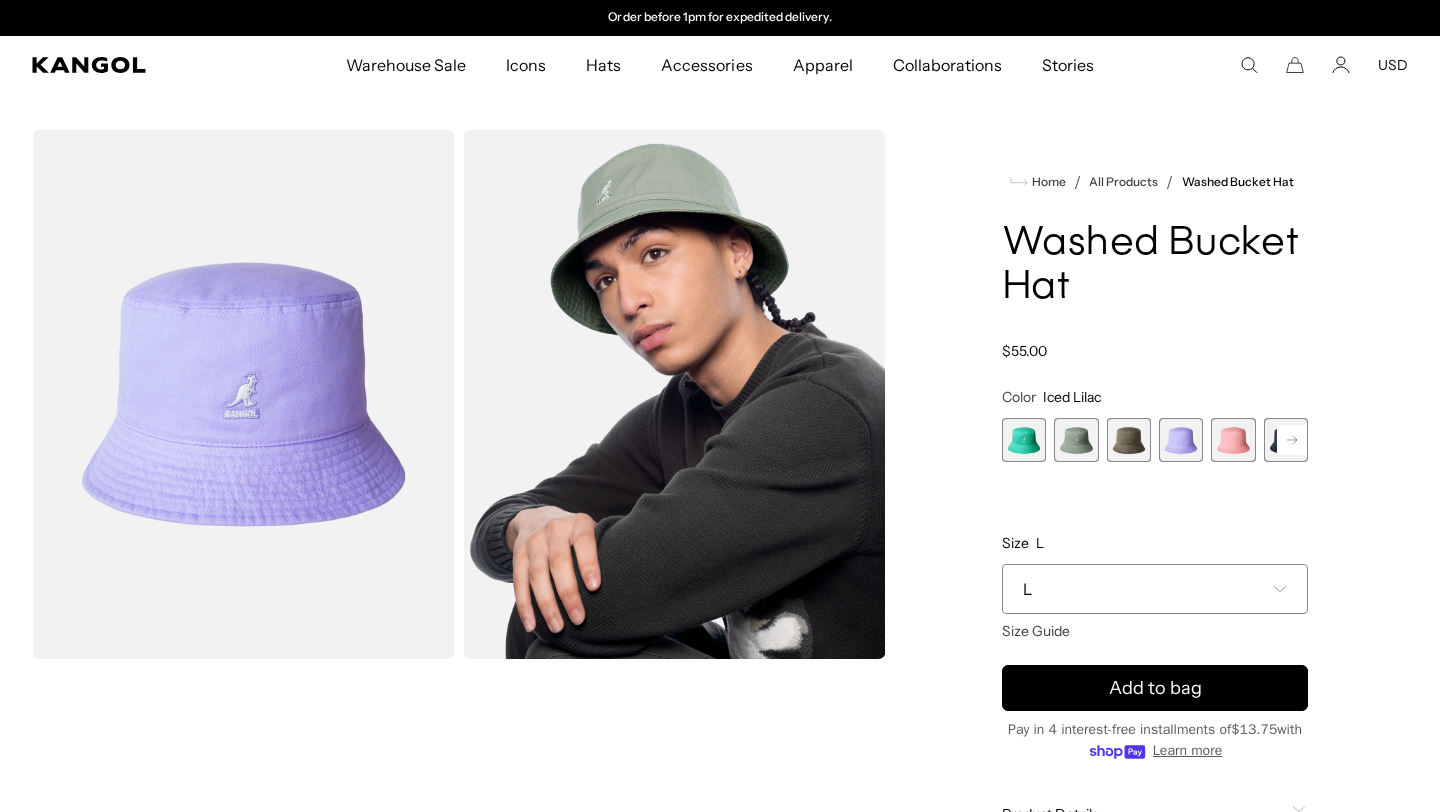 click on "L" at bounding box center [1155, 589] 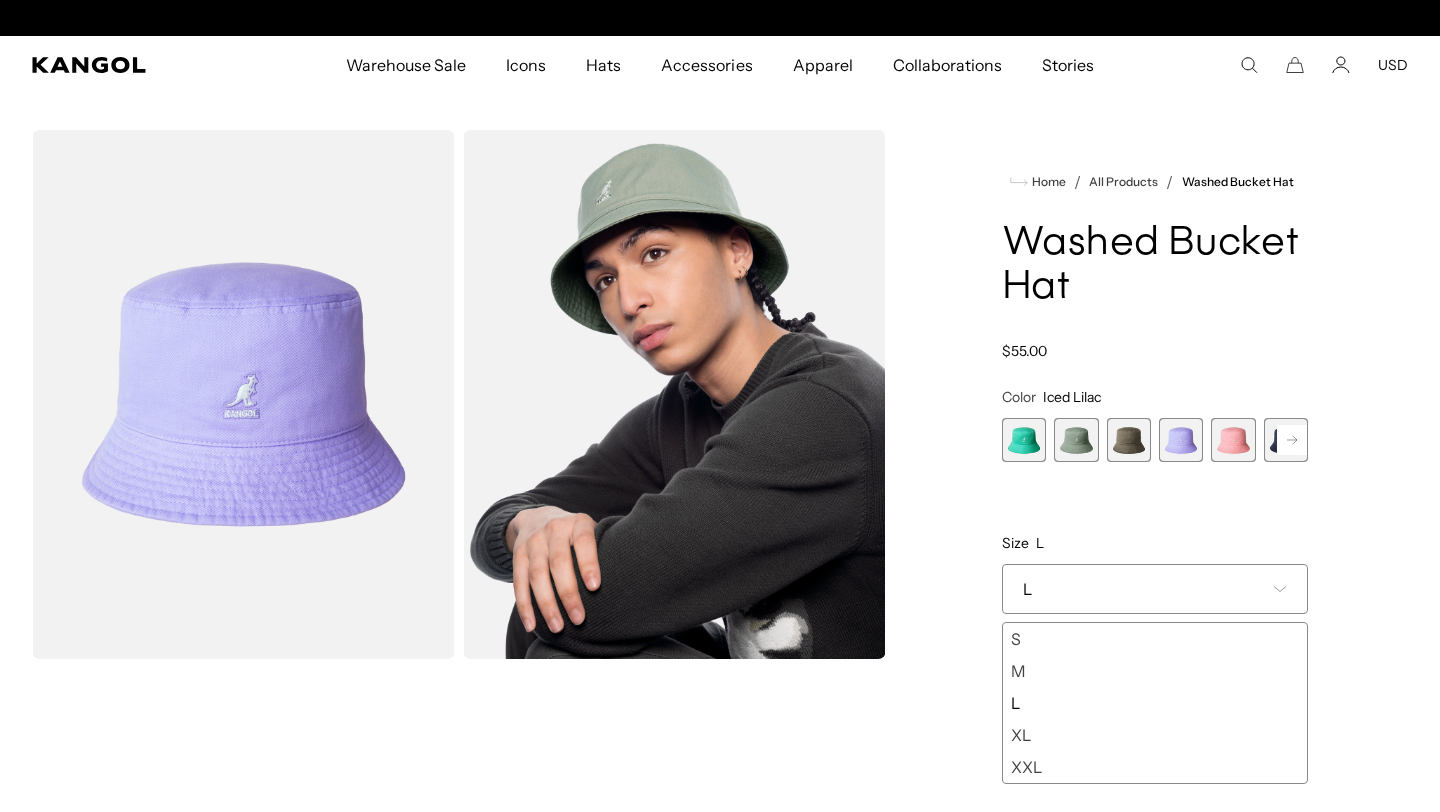 scroll, scrollTop: 0, scrollLeft: 0, axis: both 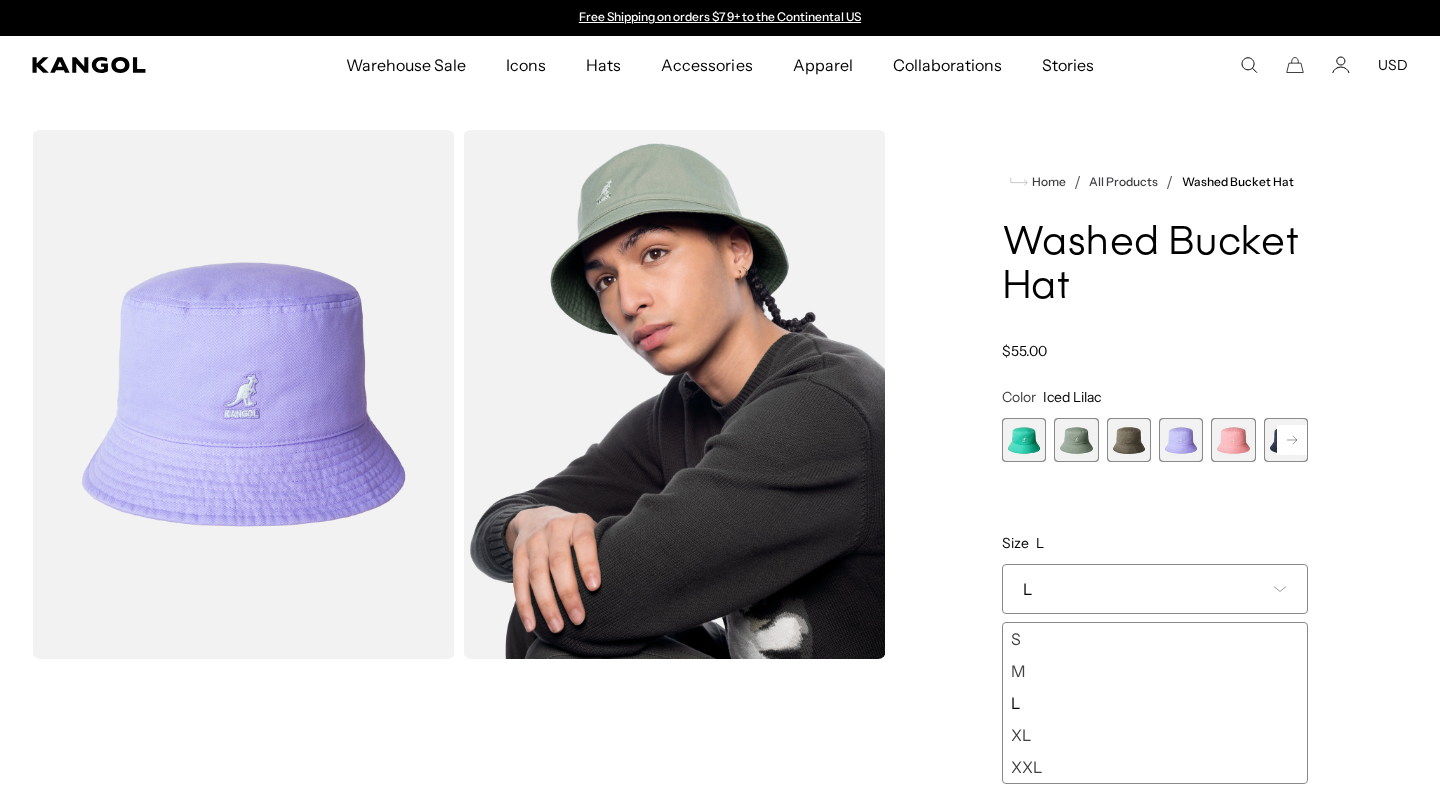 click on "Size
L" at bounding box center [1155, 543] 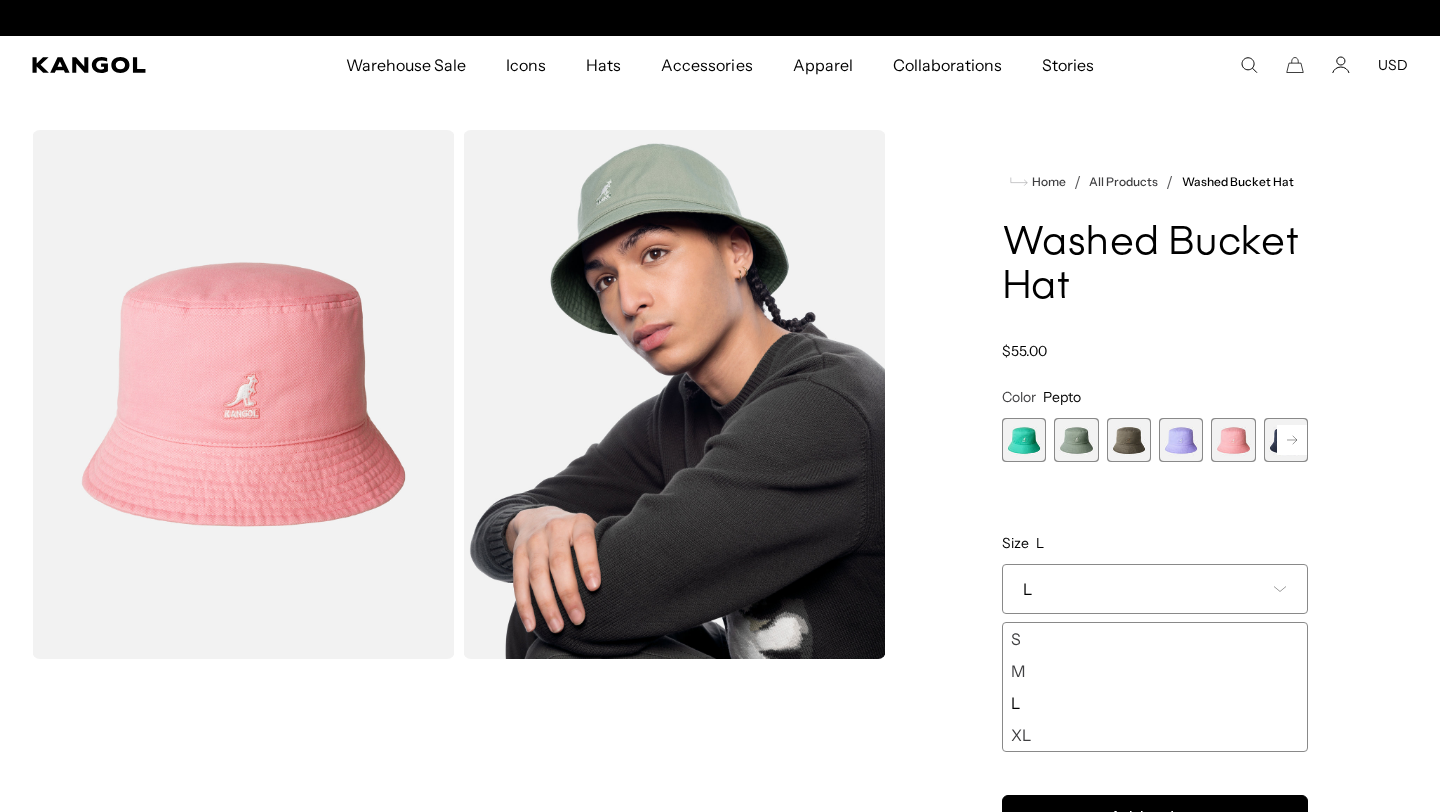 scroll, scrollTop: 0, scrollLeft: 412, axis: horizontal 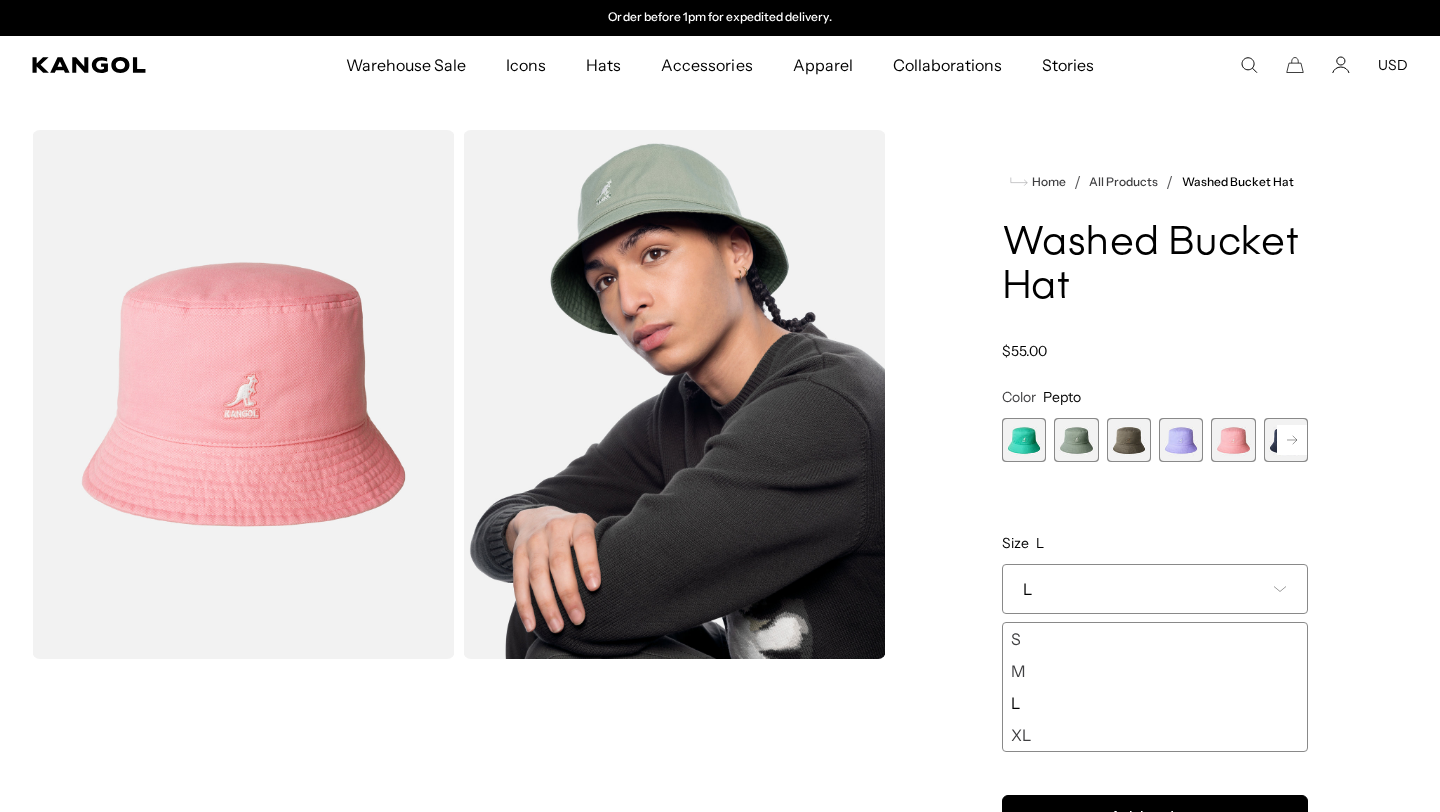 click 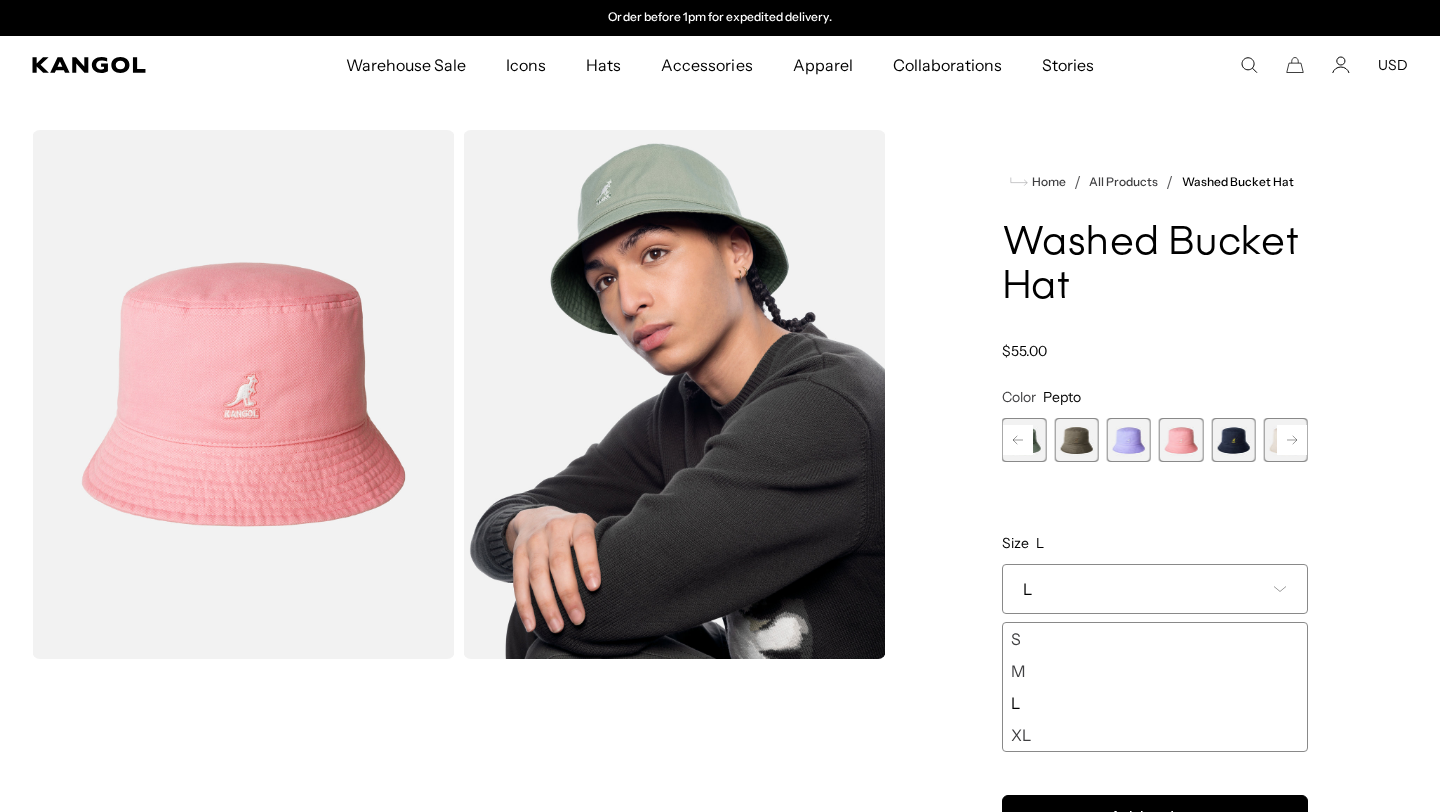 click at bounding box center (1233, 440) 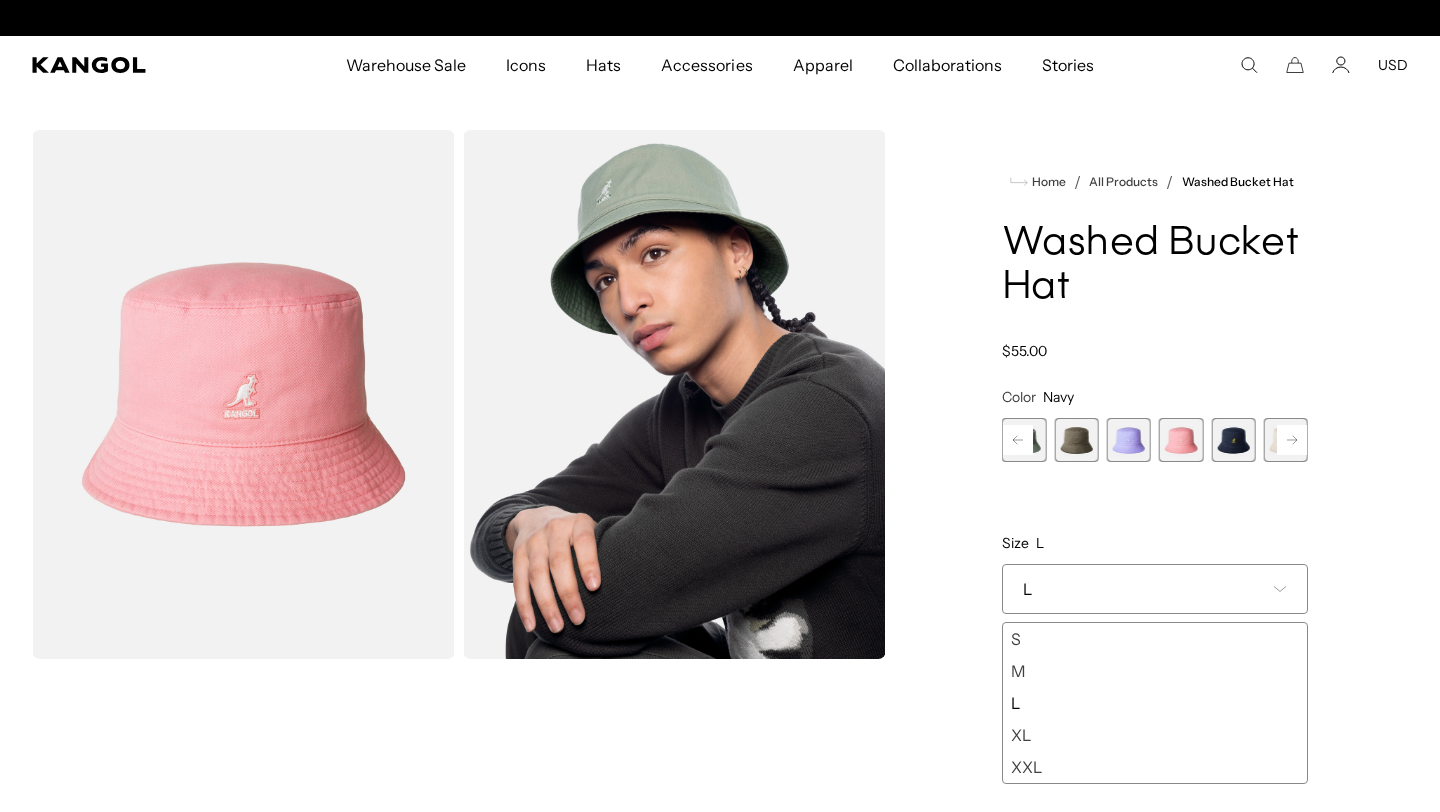 scroll, scrollTop: 0, scrollLeft: 0, axis: both 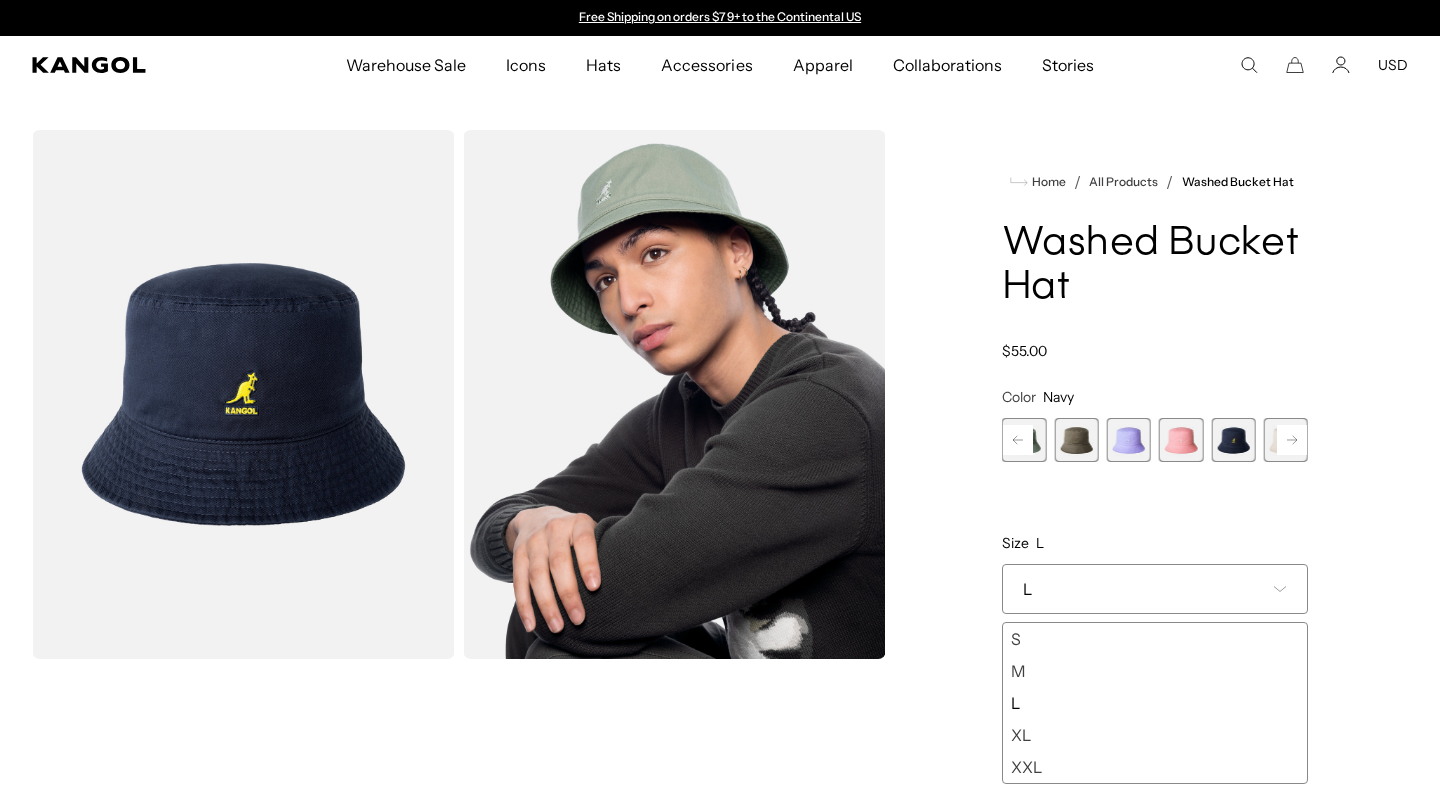 click 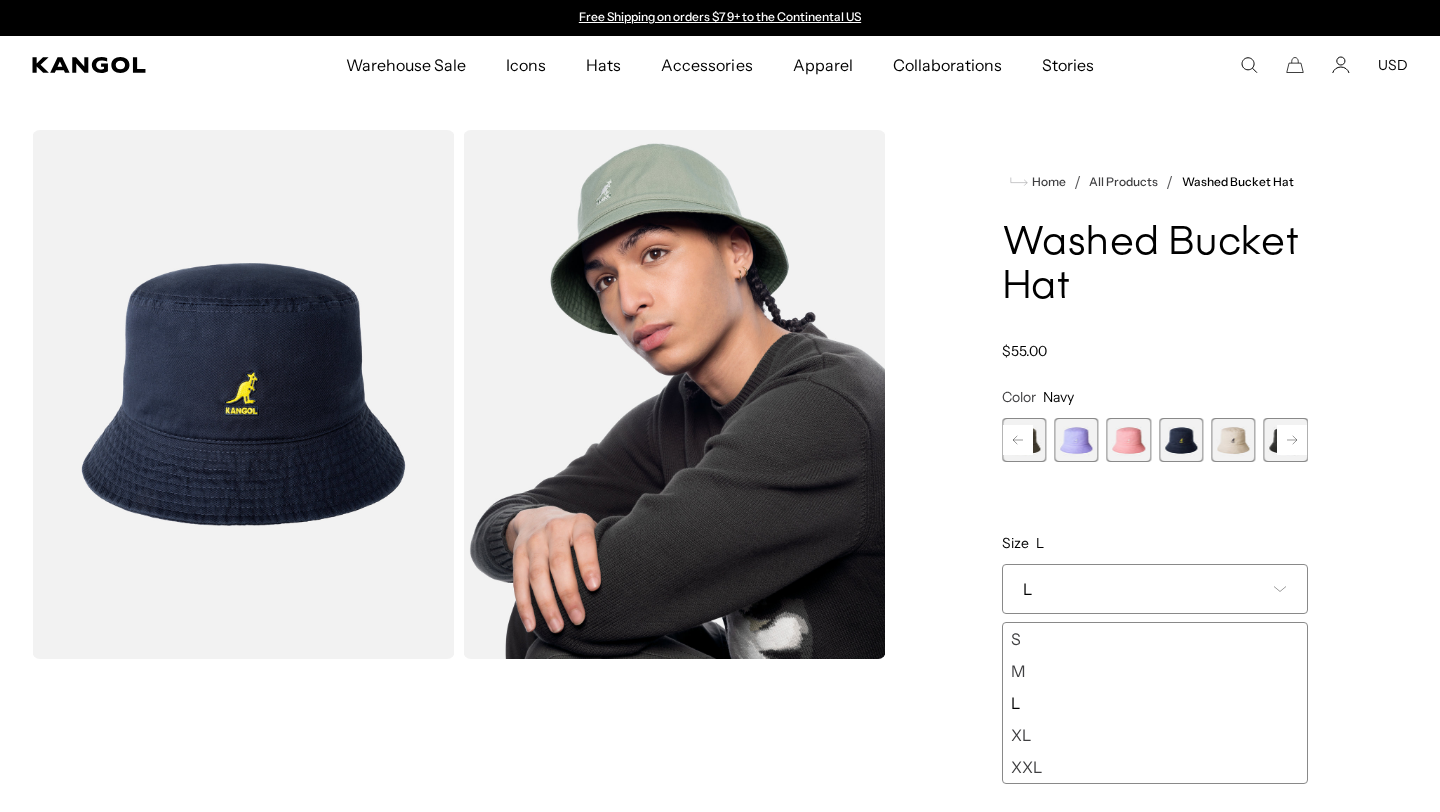 click at bounding box center [1233, 440] 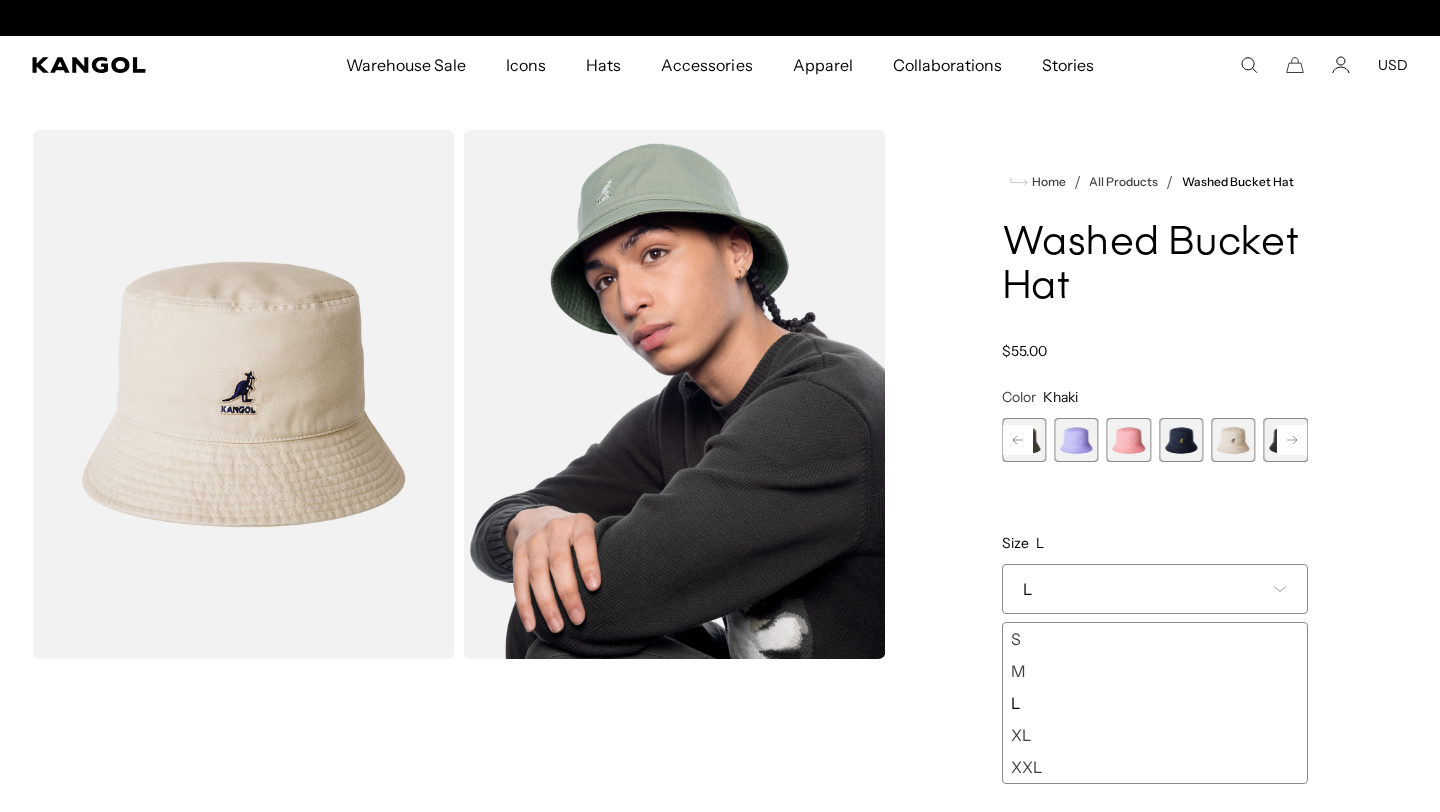 scroll, scrollTop: 0, scrollLeft: 412, axis: horizontal 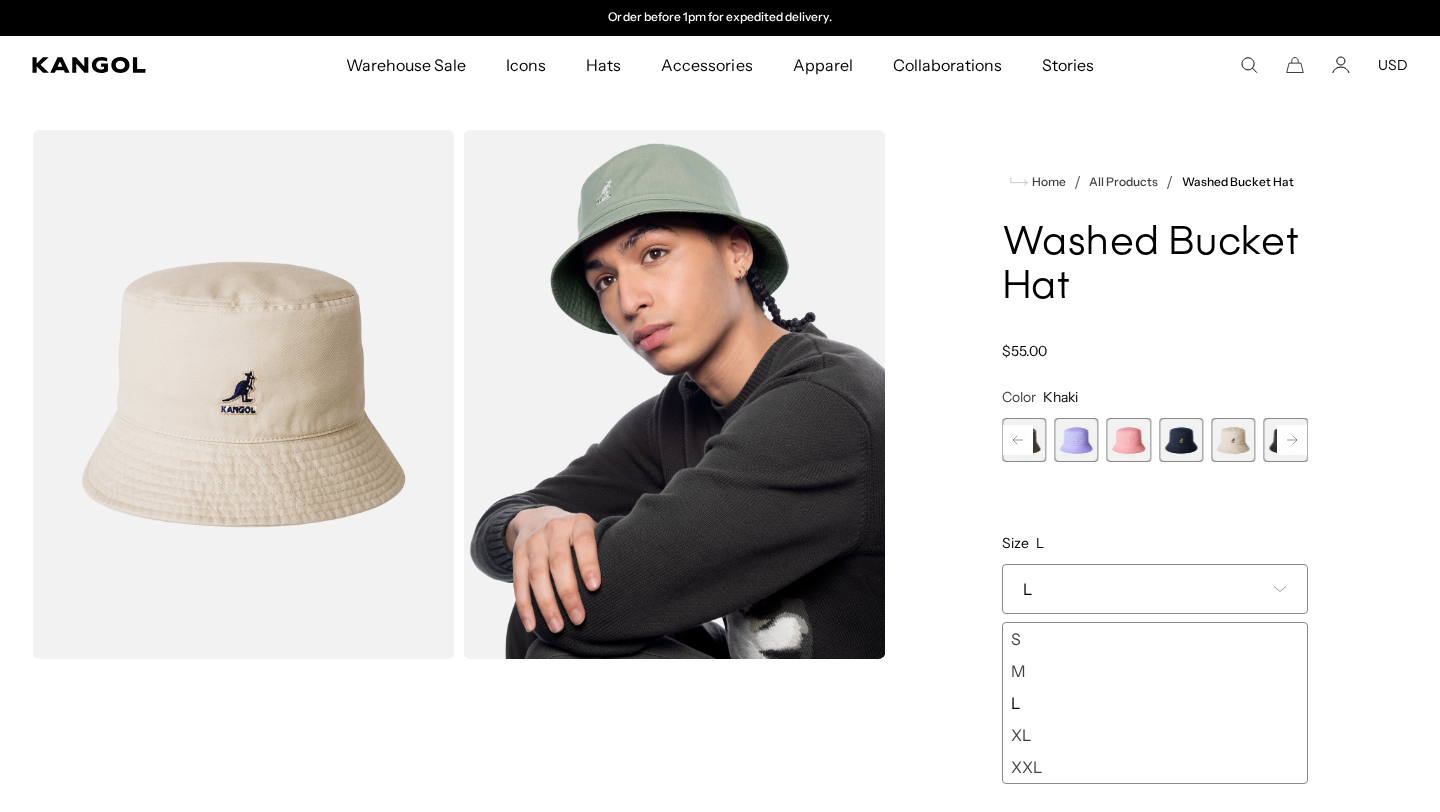 click 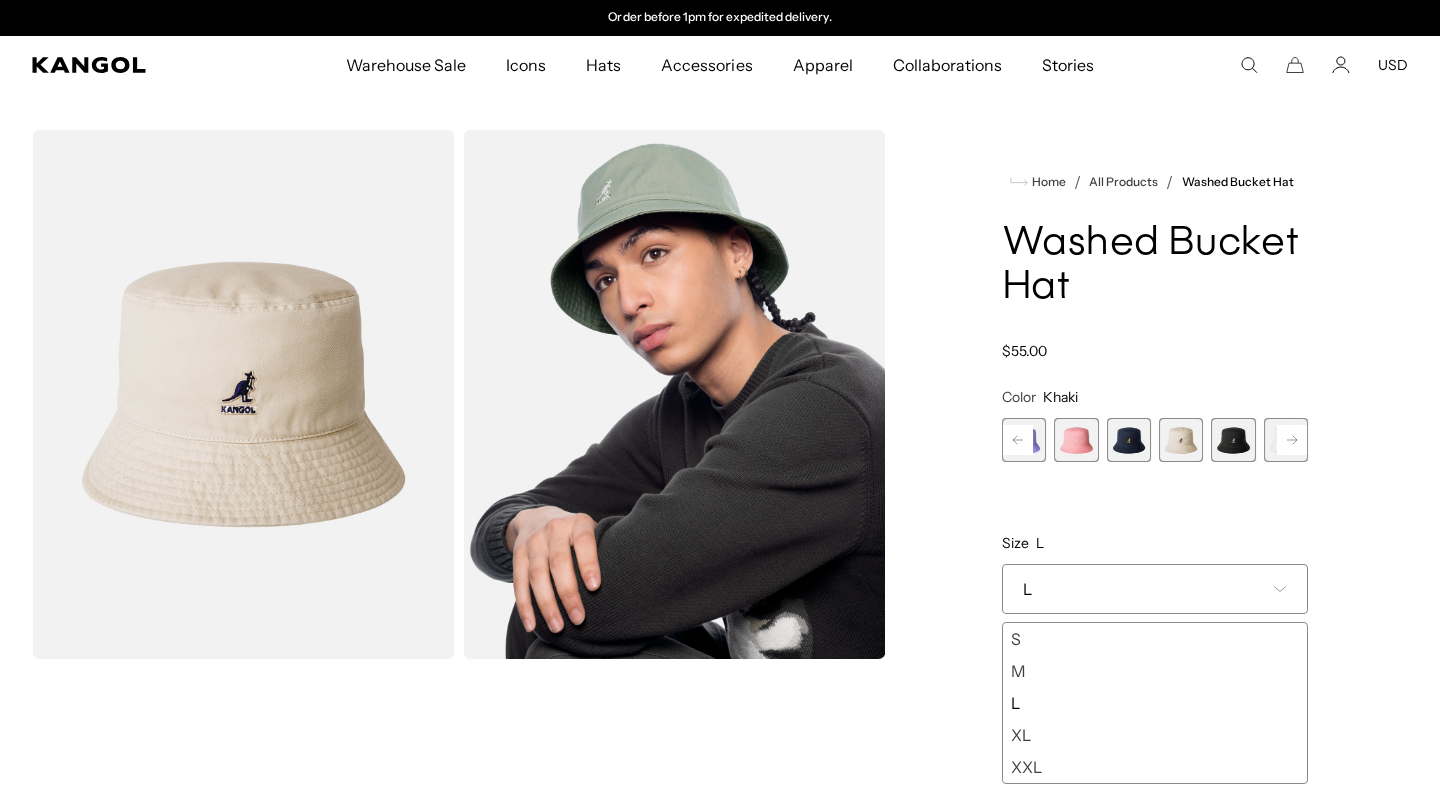 click 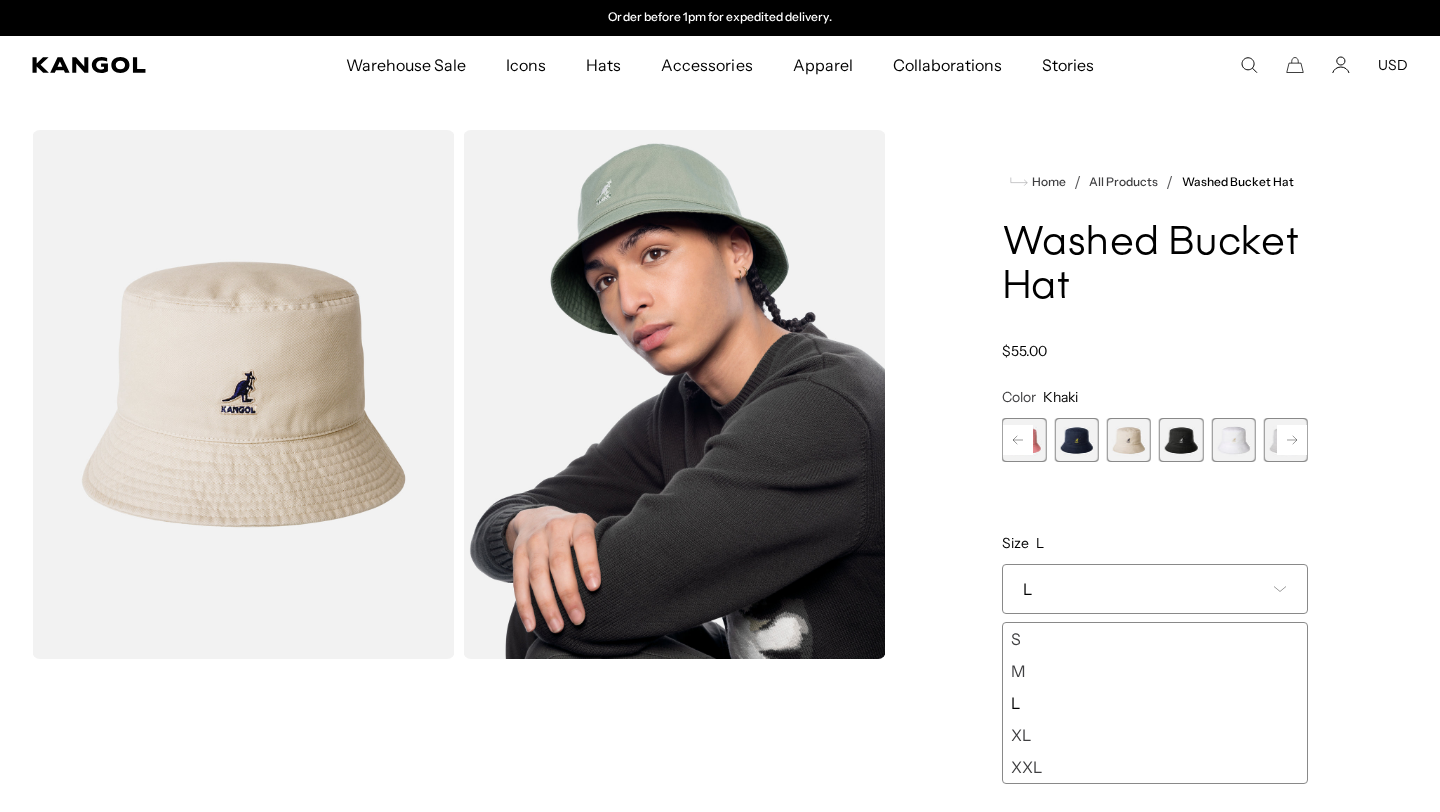 click 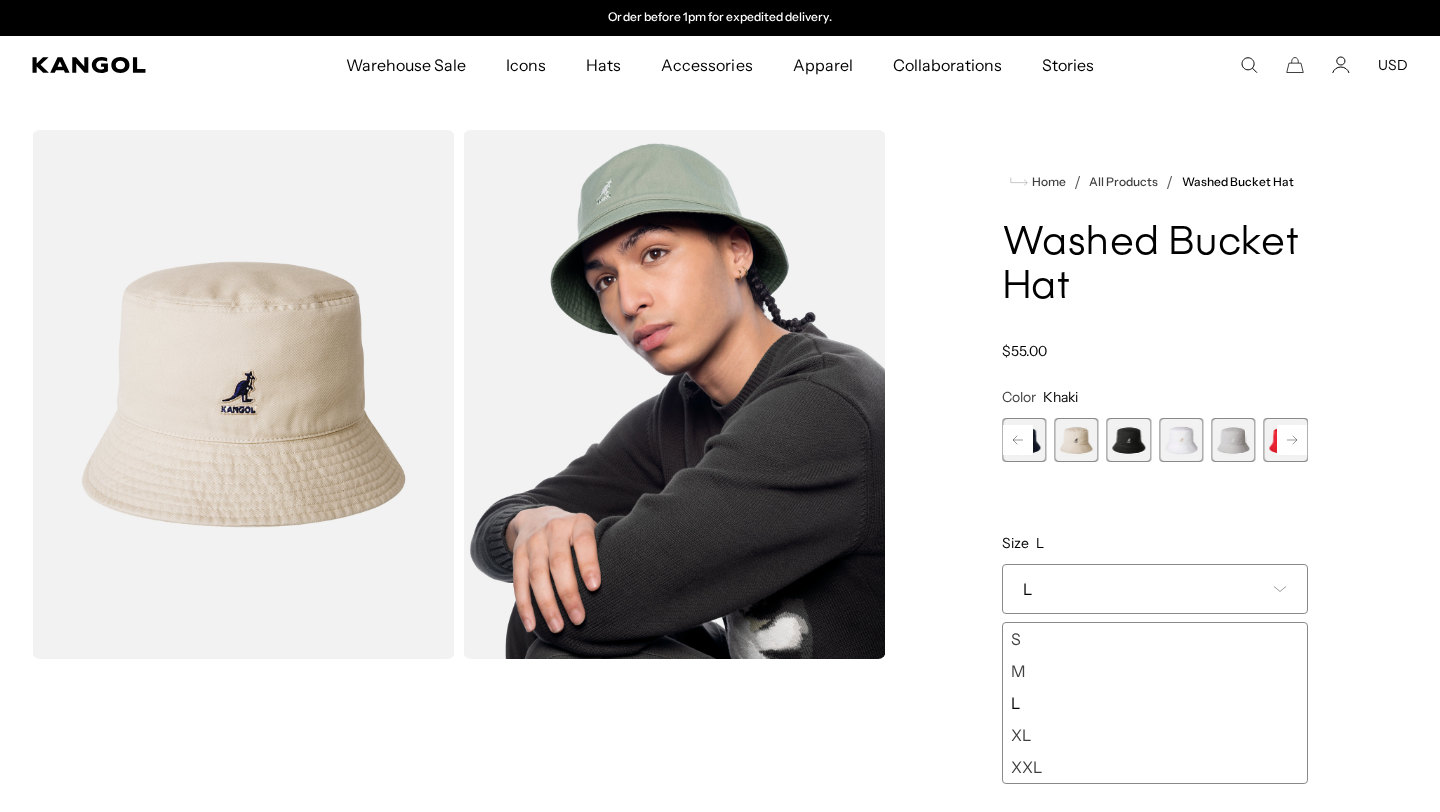 click 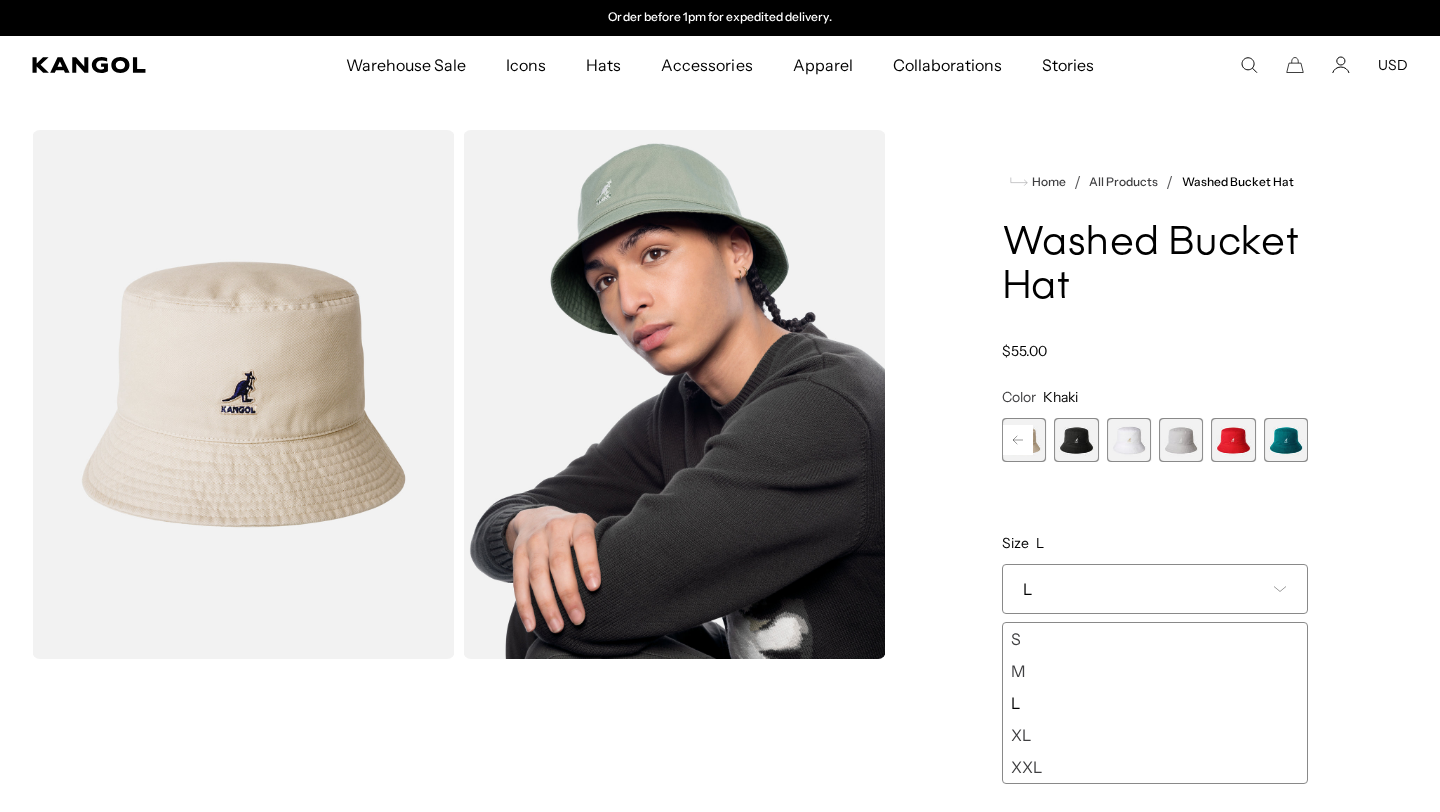 click at bounding box center (1286, 440) 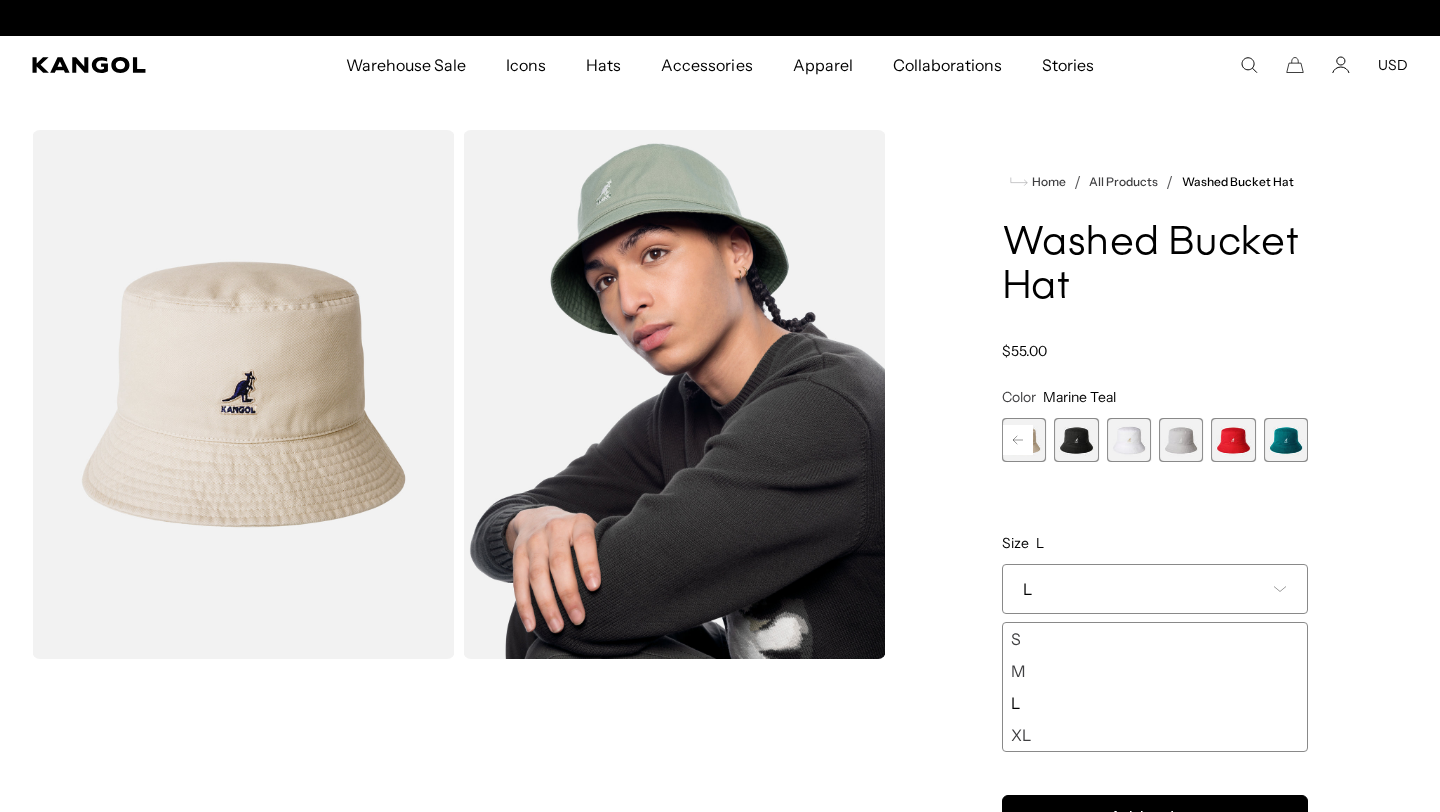 scroll, scrollTop: 0, scrollLeft: 0, axis: both 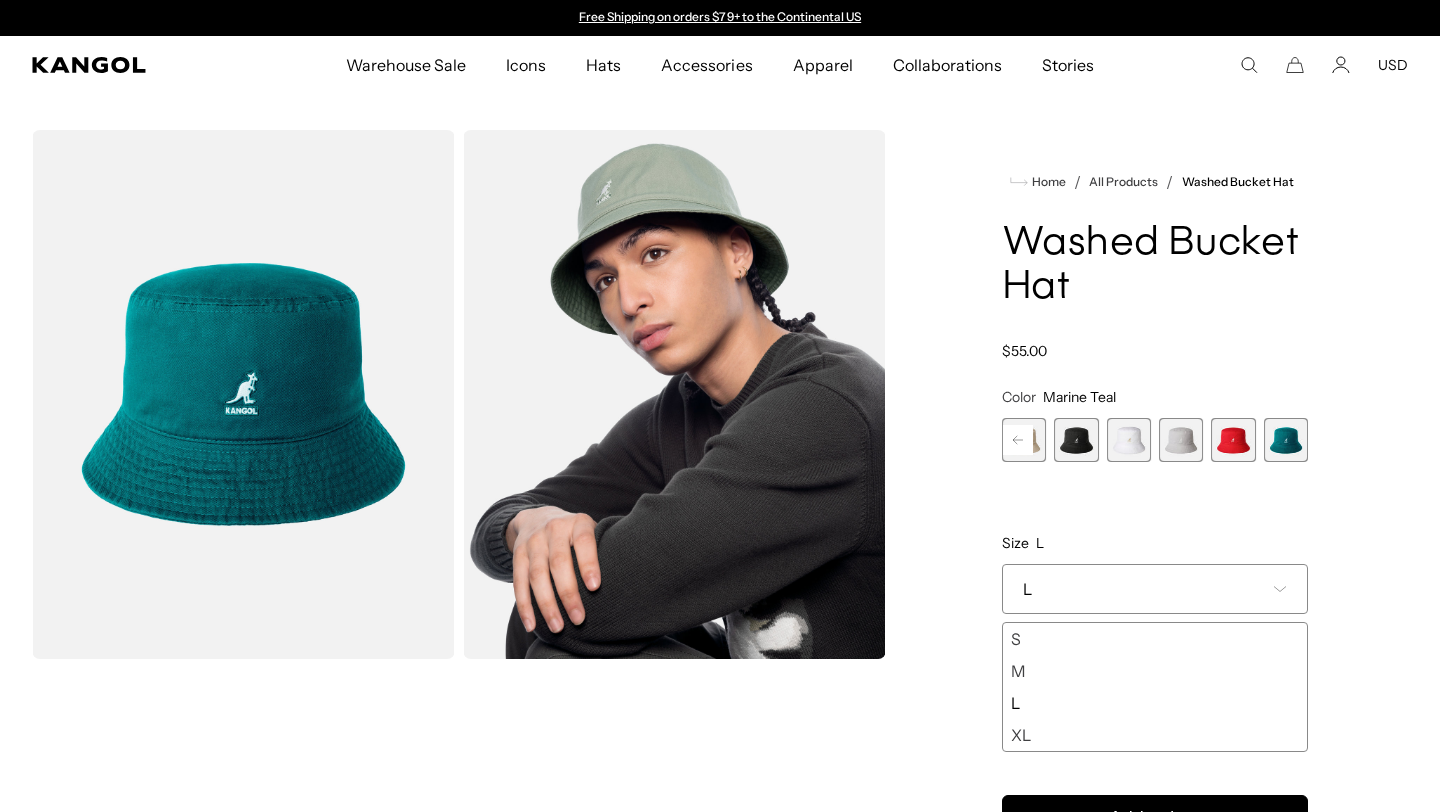click at bounding box center [1233, 440] 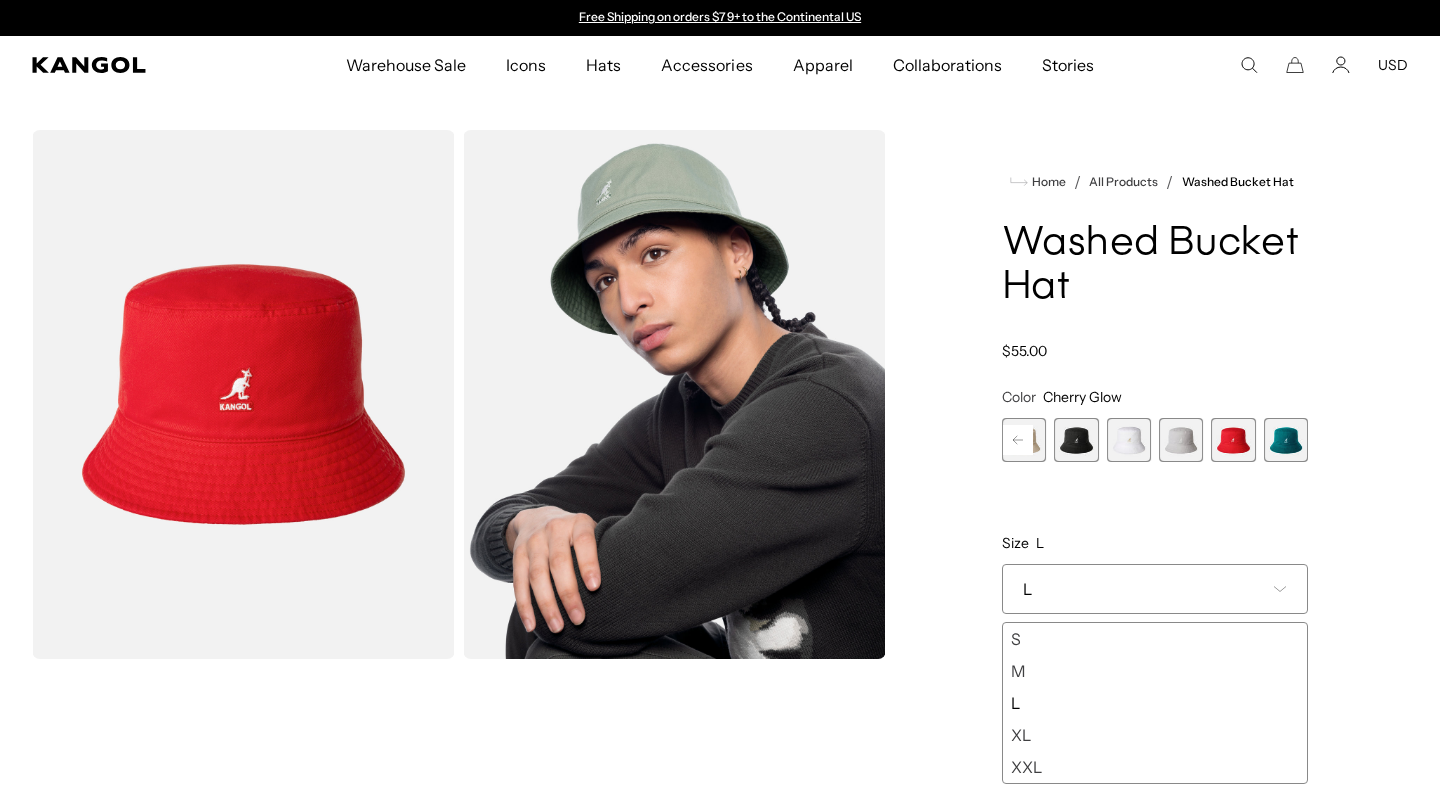 click at bounding box center (1286, 440) 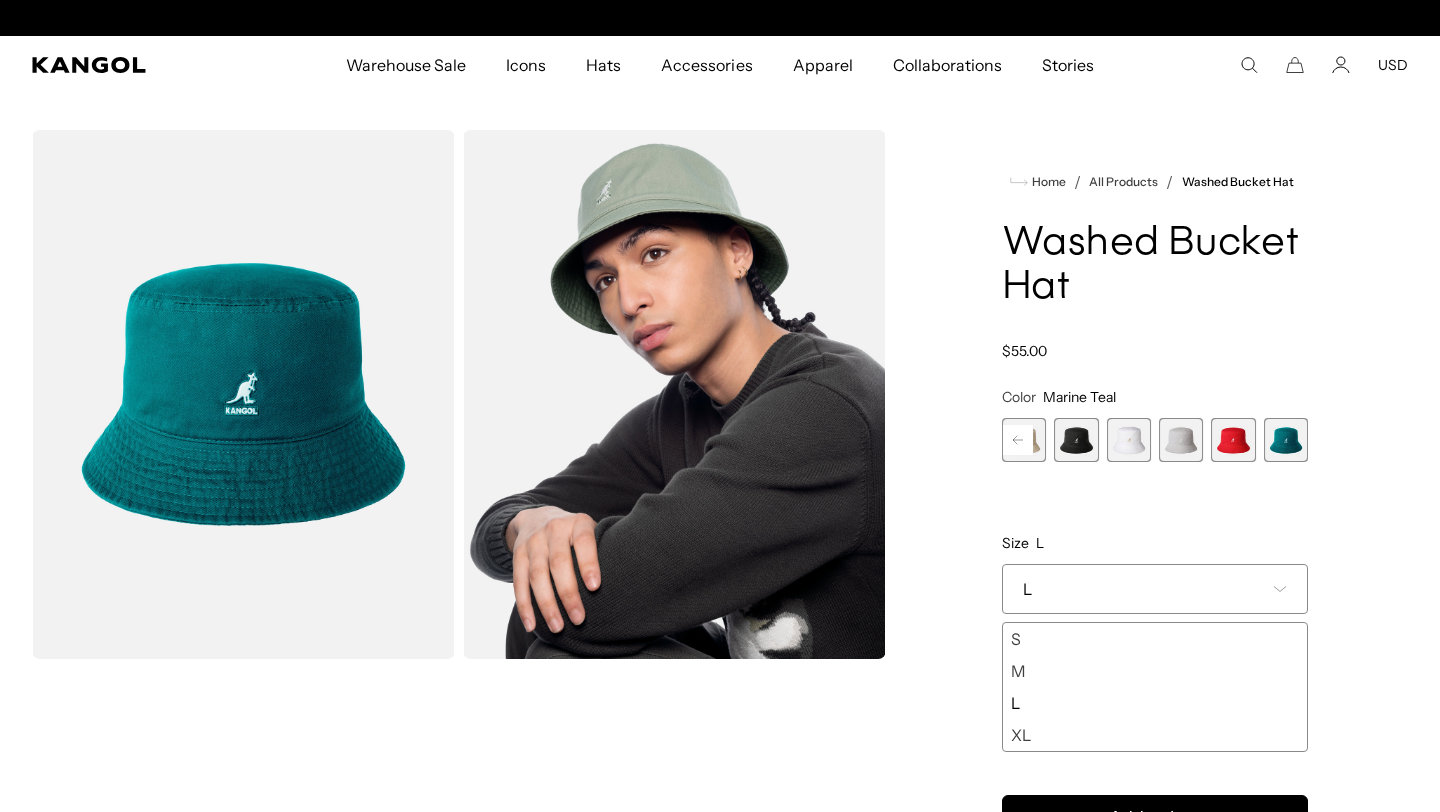 scroll, scrollTop: 178, scrollLeft: 0, axis: vertical 